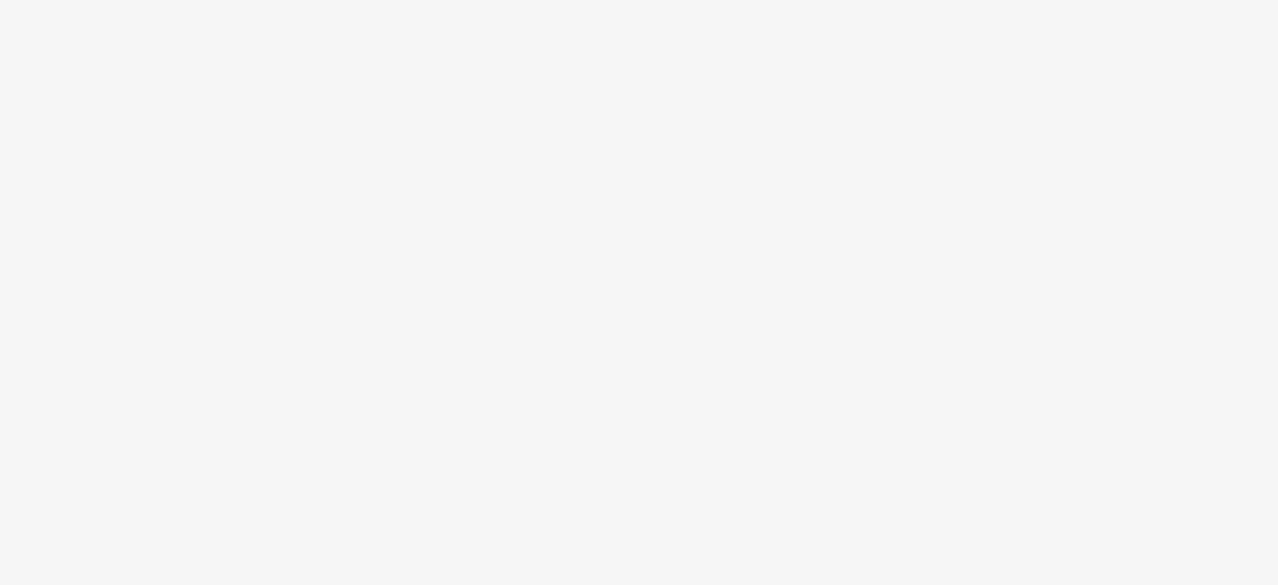 scroll, scrollTop: 0, scrollLeft: 0, axis: both 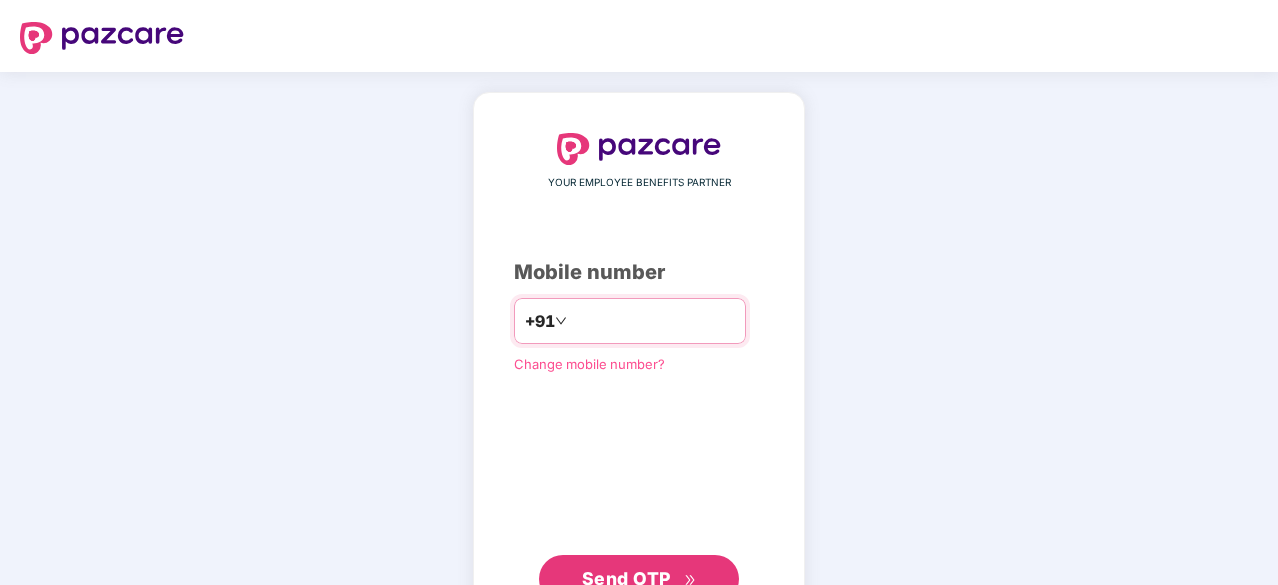 click at bounding box center [653, 321] 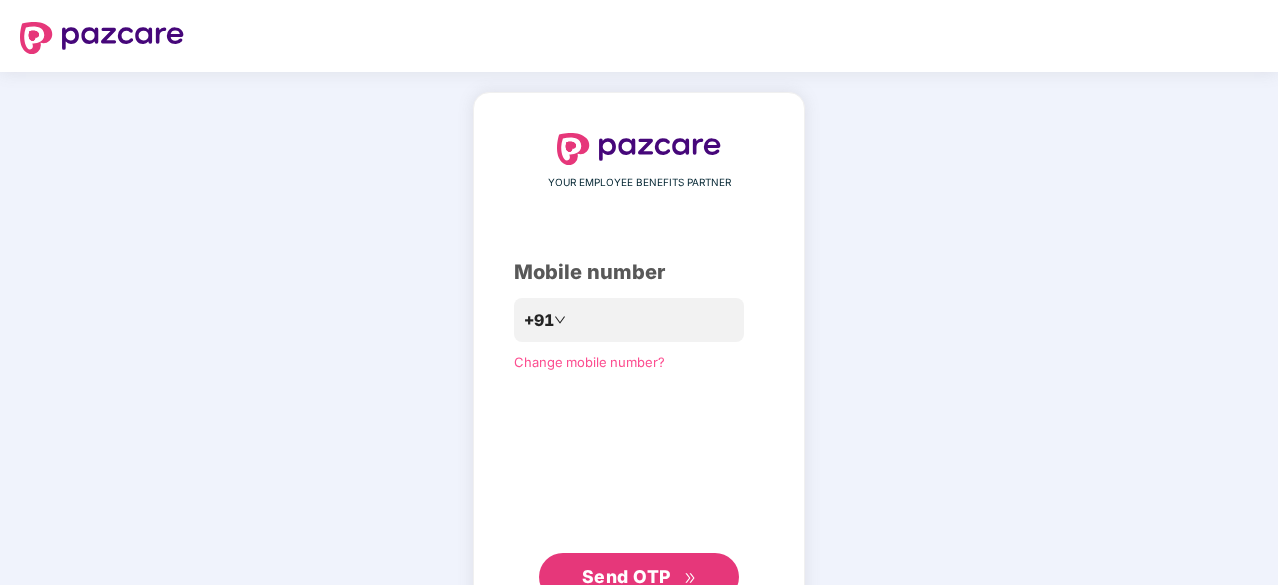 click on "Send OTP" at bounding box center [626, 576] 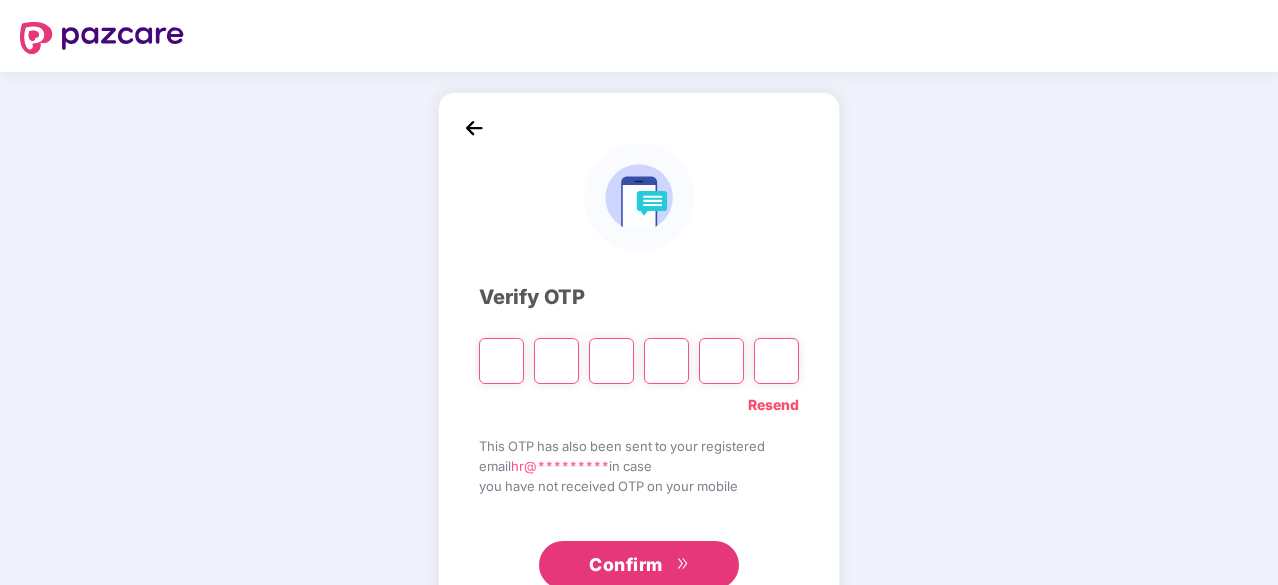 paste on "*" 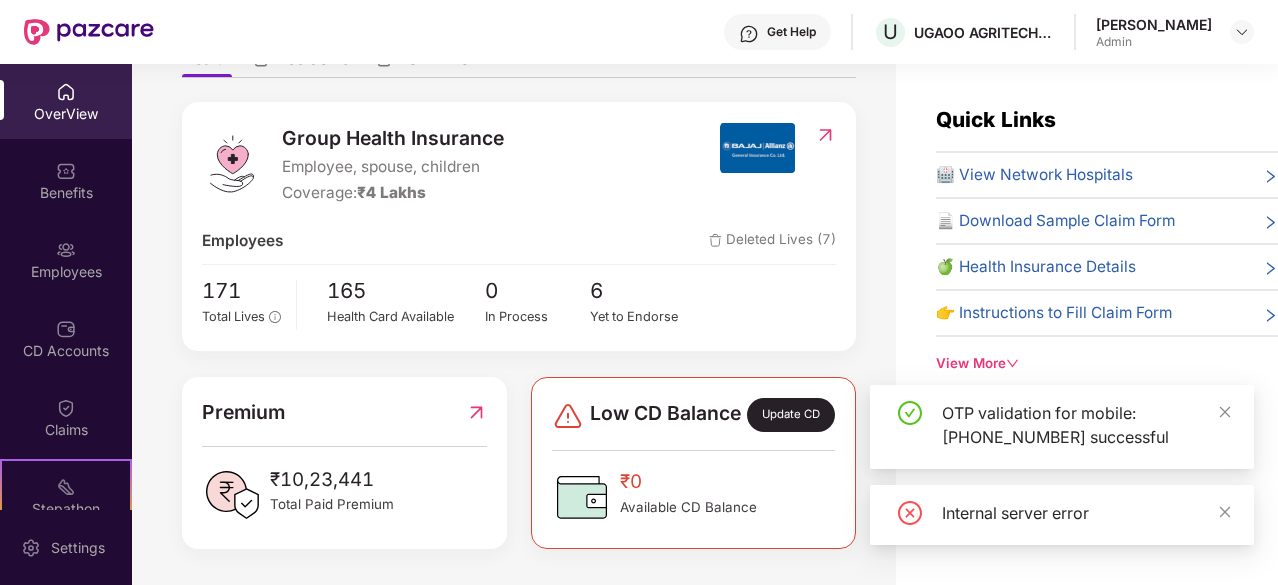 scroll, scrollTop: 230, scrollLeft: 0, axis: vertical 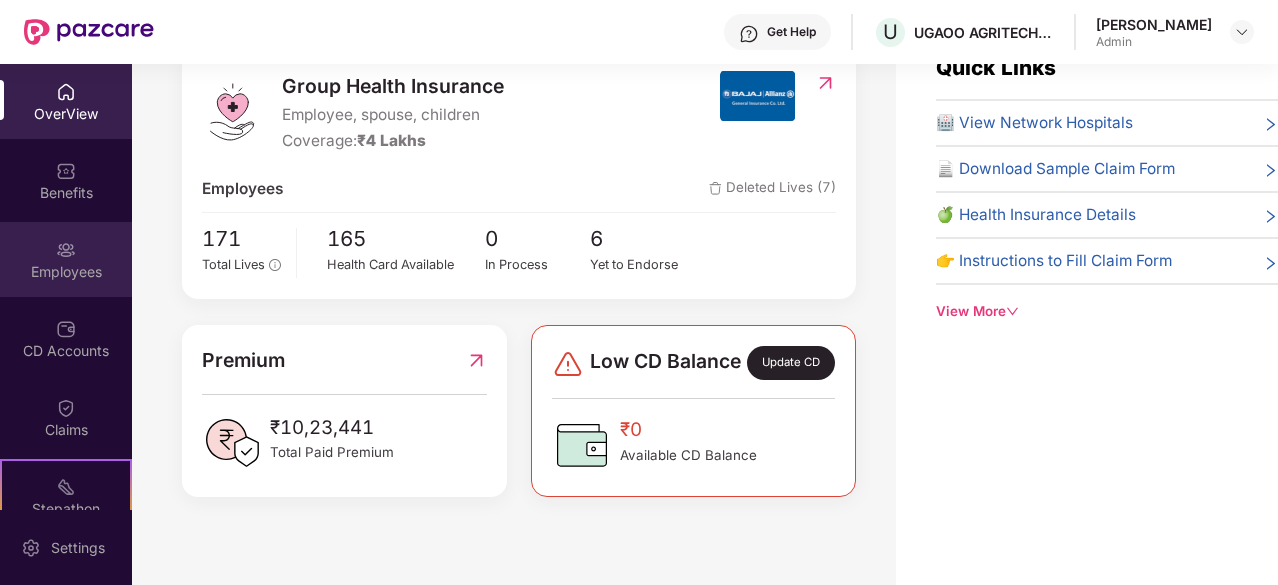 click on "Employees" at bounding box center [66, 272] 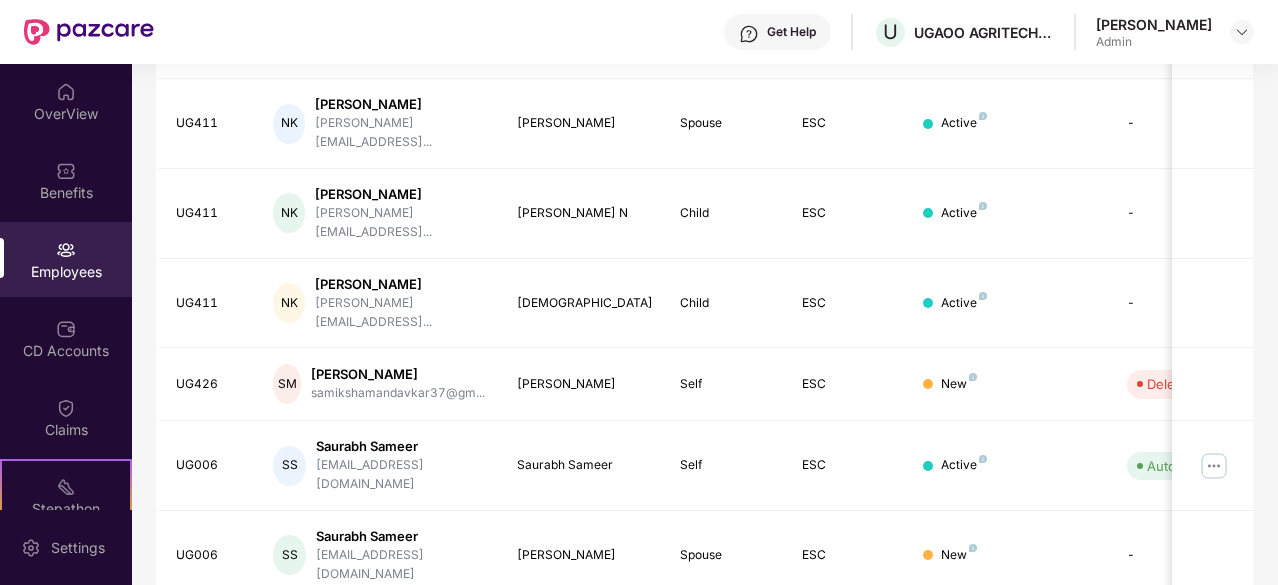 scroll, scrollTop: 639, scrollLeft: 0, axis: vertical 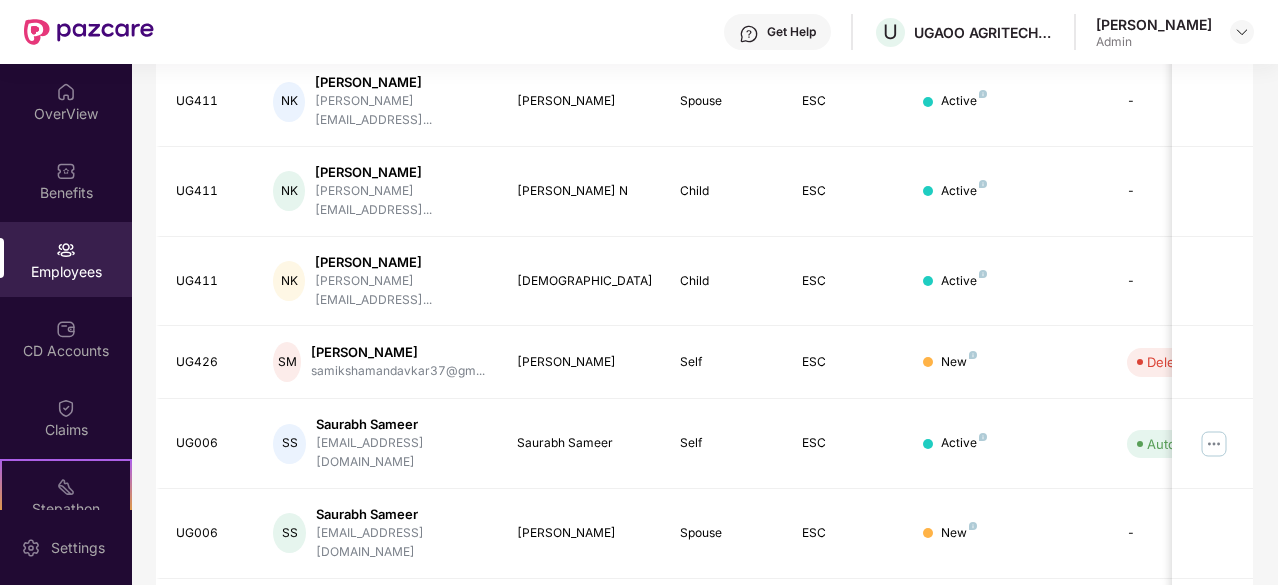 click 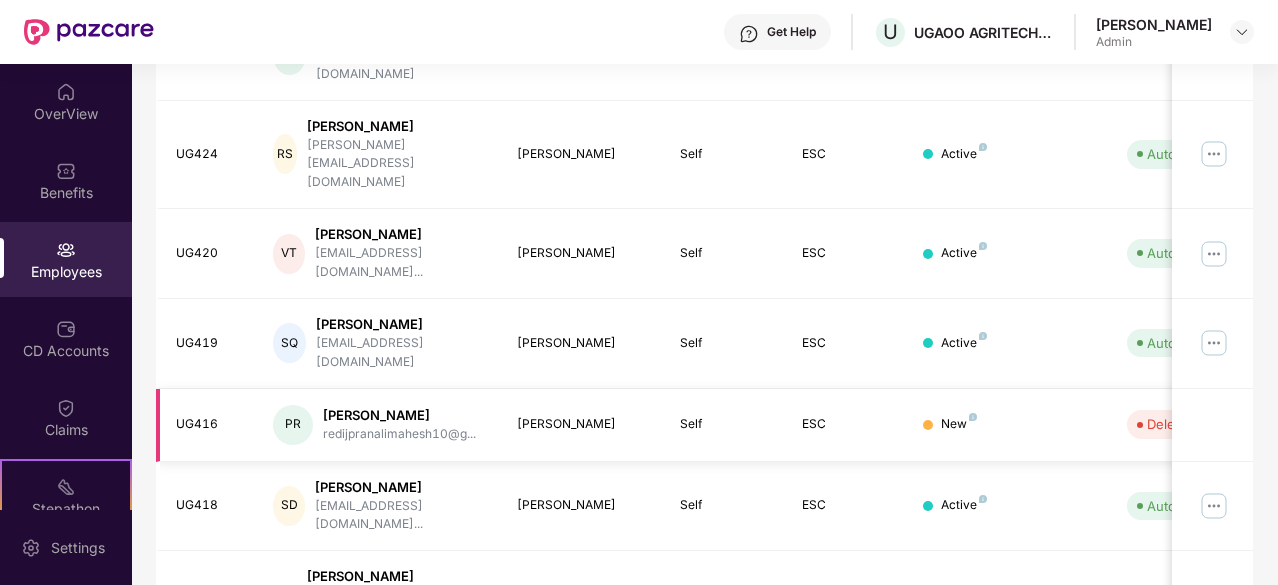 scroll, scrollTop: 415, scrollLeft: 0, axis: vertical 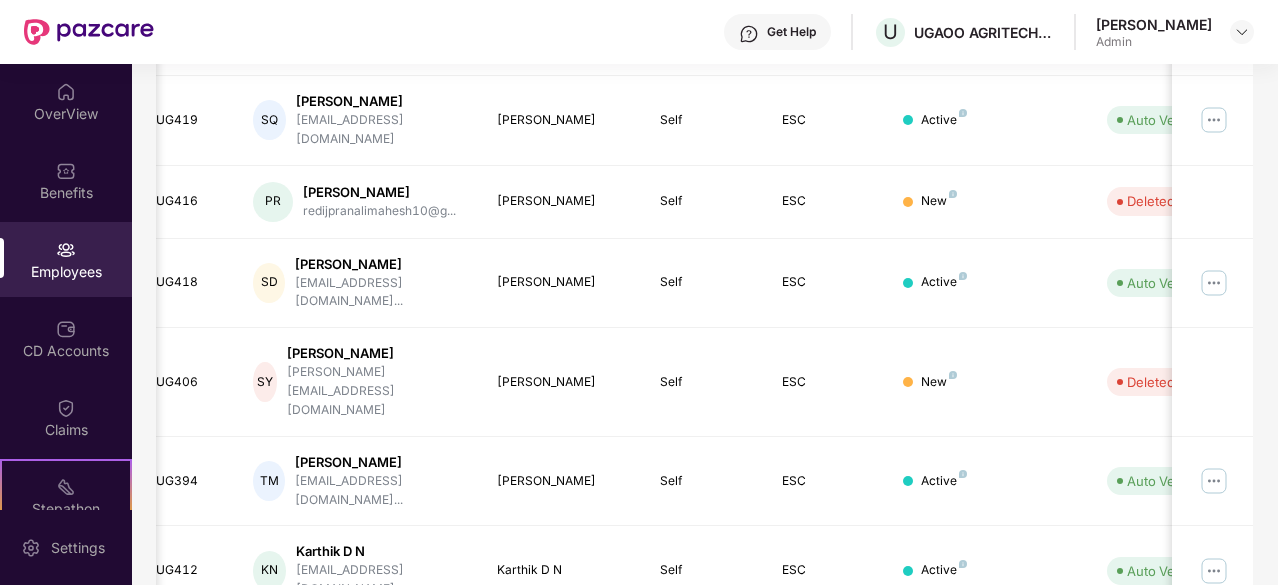 click 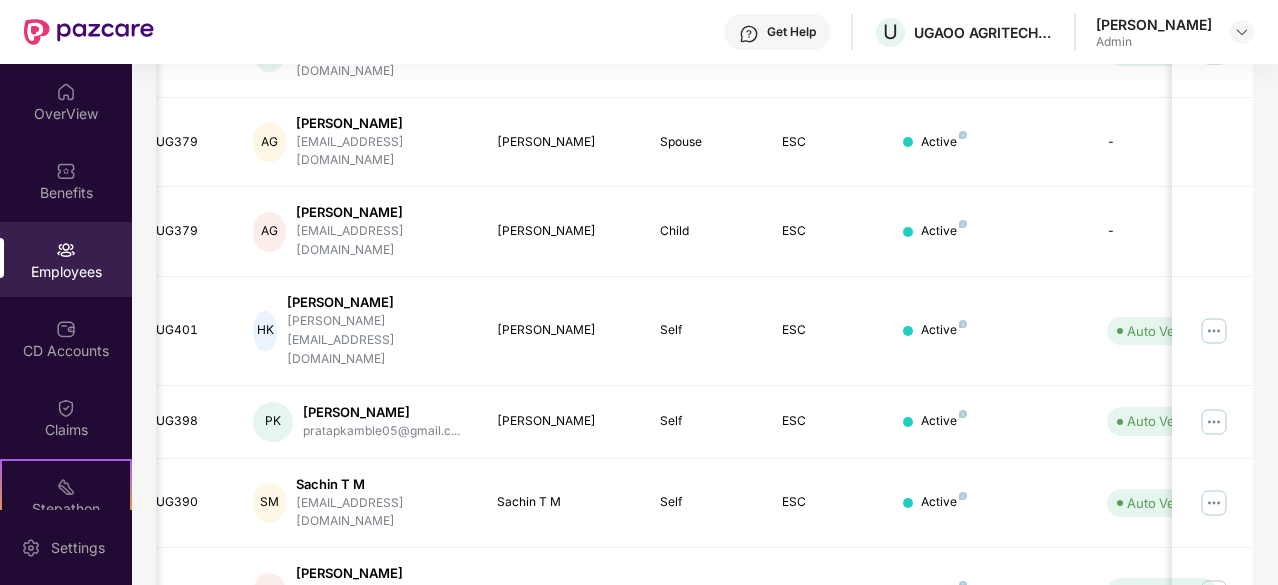 scroll, scrollTop: 415, scrollLeft: 0, axis: vertical 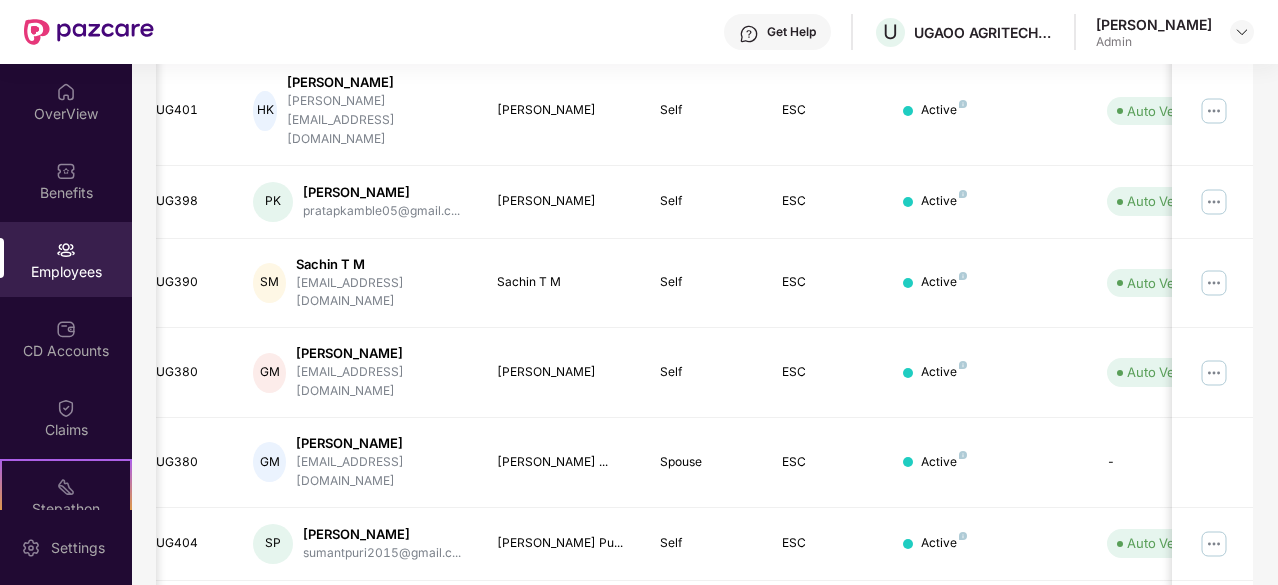 click 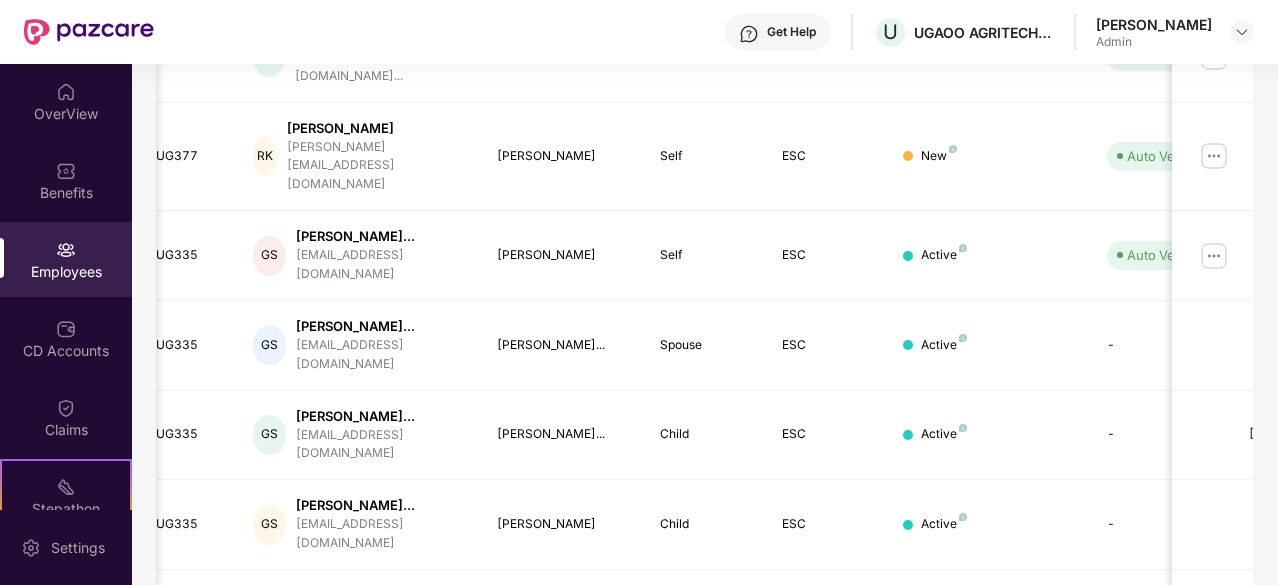 scroll, scrollTop: 740, scrollLeft: 0, axis: vertical 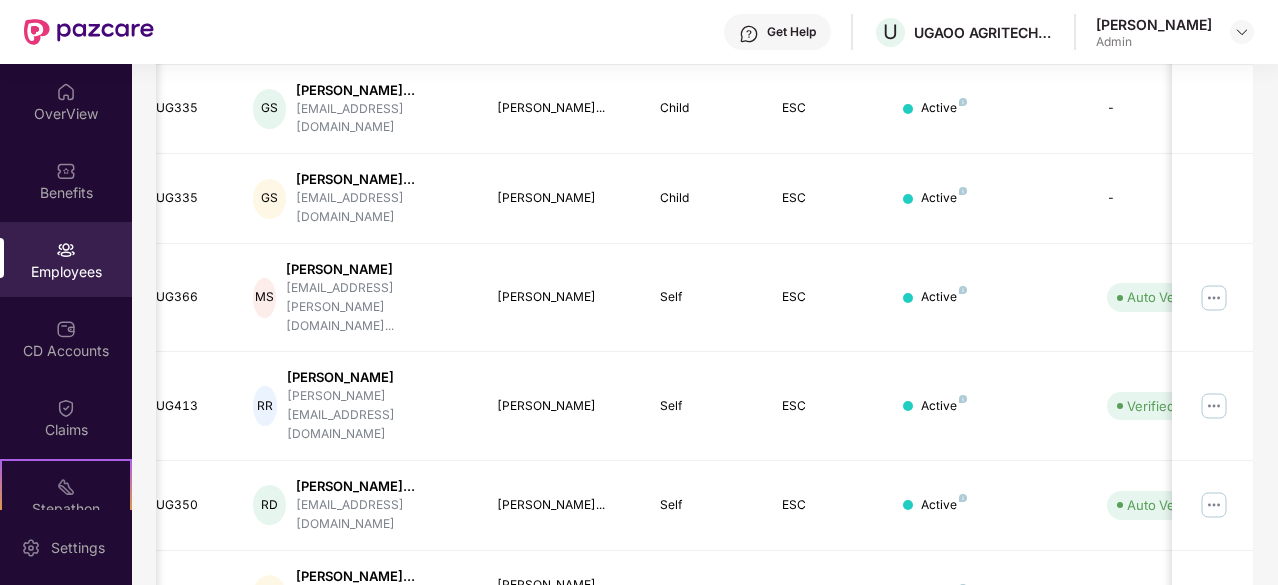 click 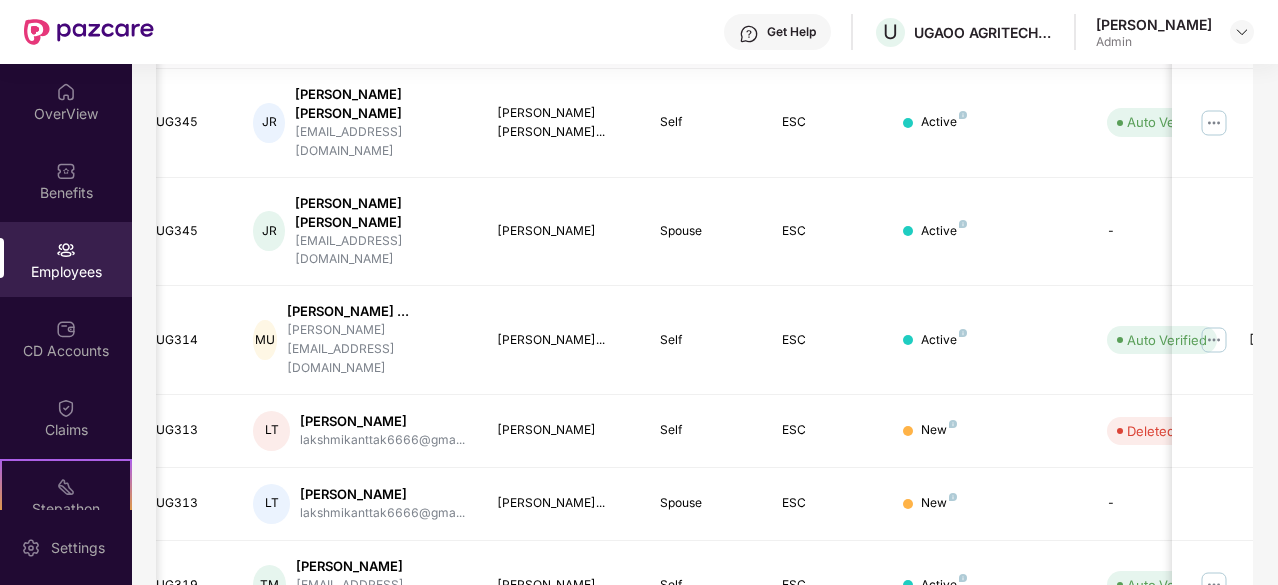 scroll, scrollTop: 673, scrollLeft: 0, axis: vertical 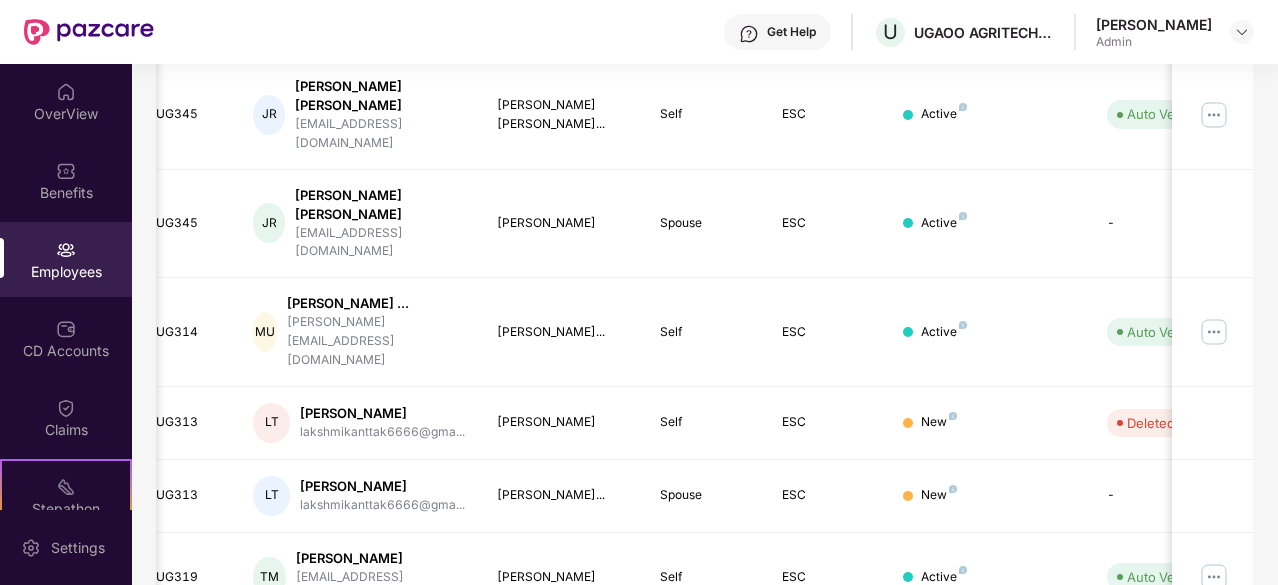 click 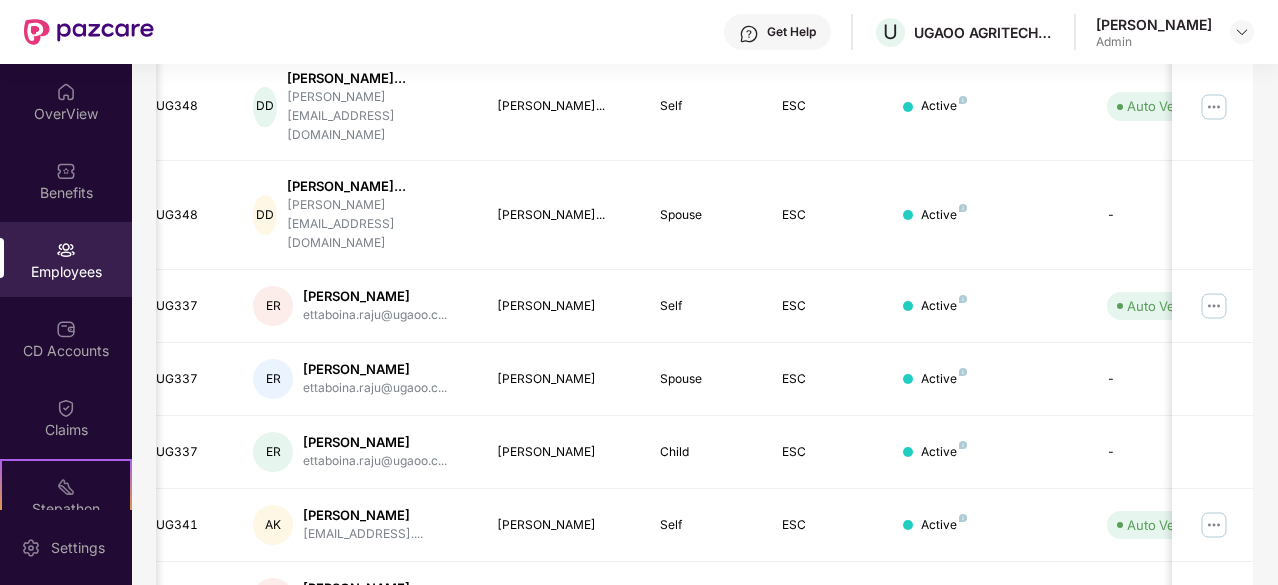 scroll, scrollTop: 347, scrollLeft: 0, axis: vertical 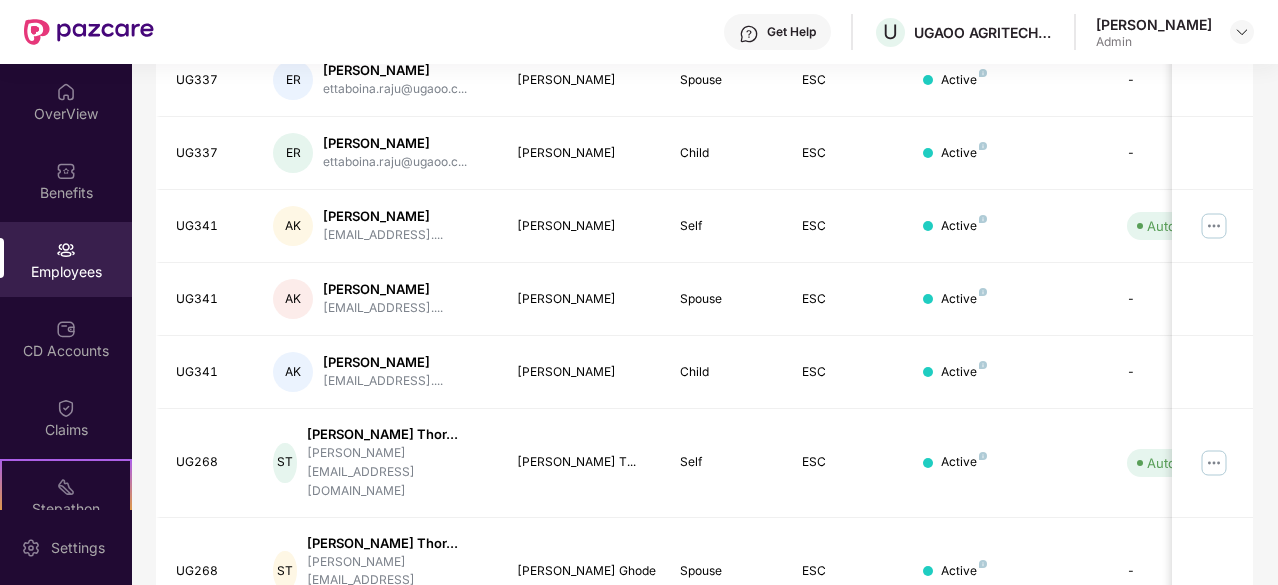 click 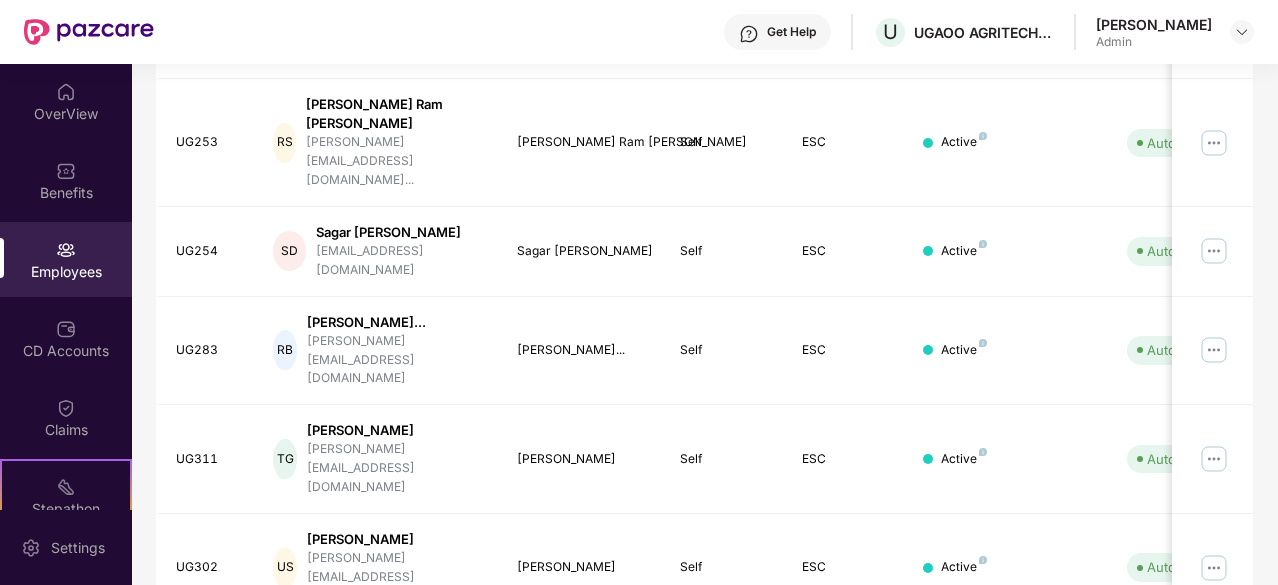 scroll, scrollTop: 639, scrollLeft: 0, axis: vertical 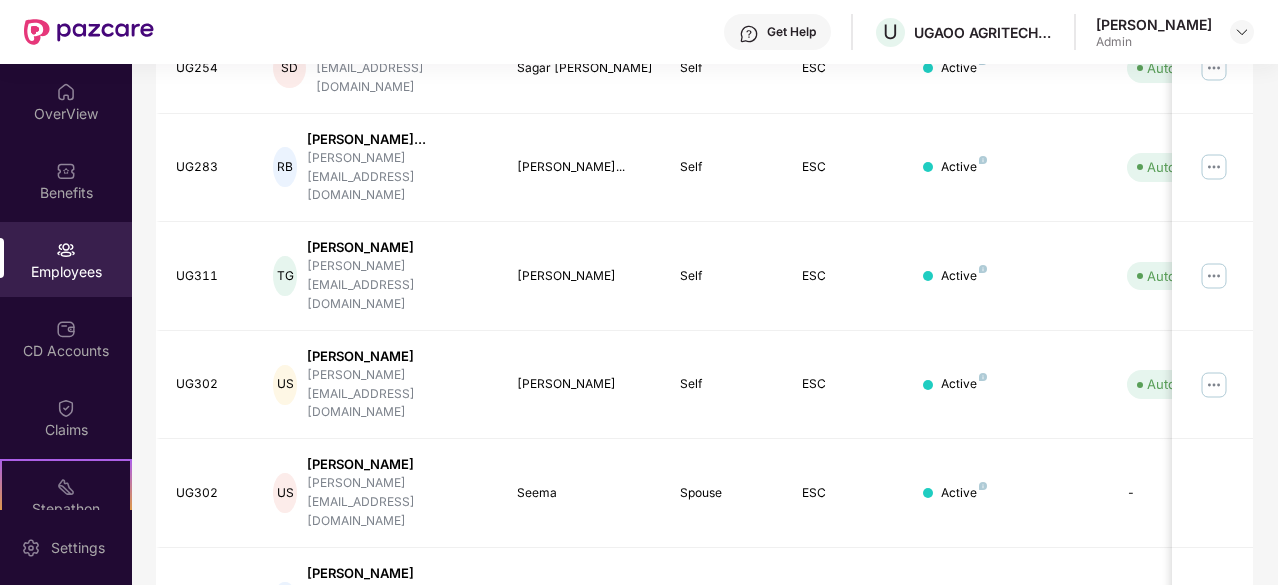 click at bounding box center [1237, 928] 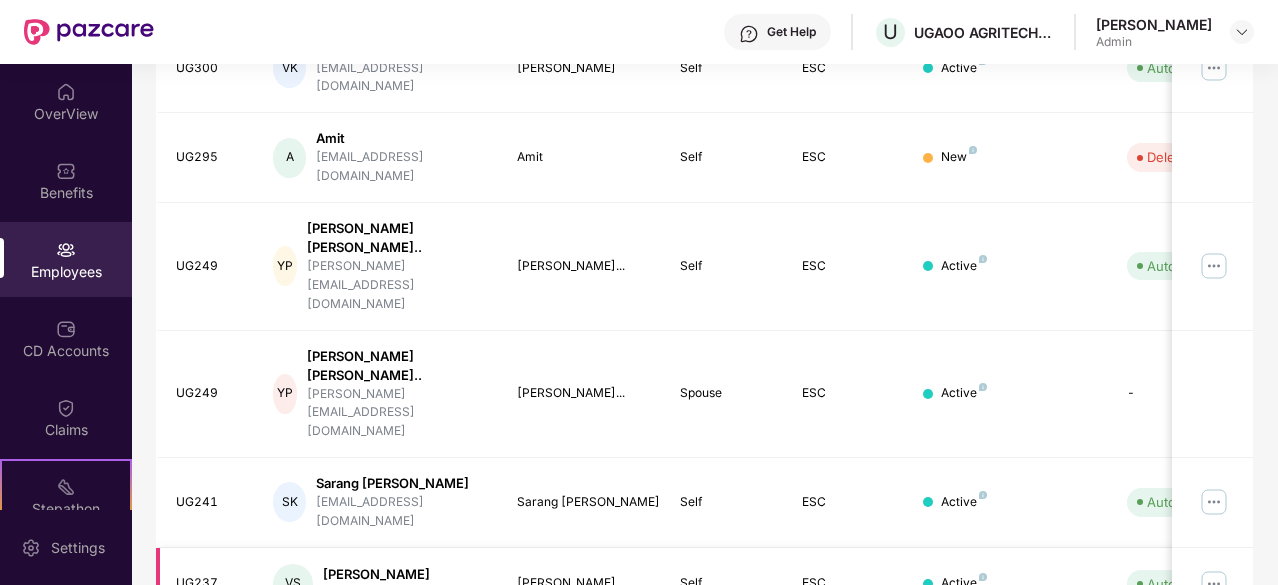 click at bounding box center [1214, 584] 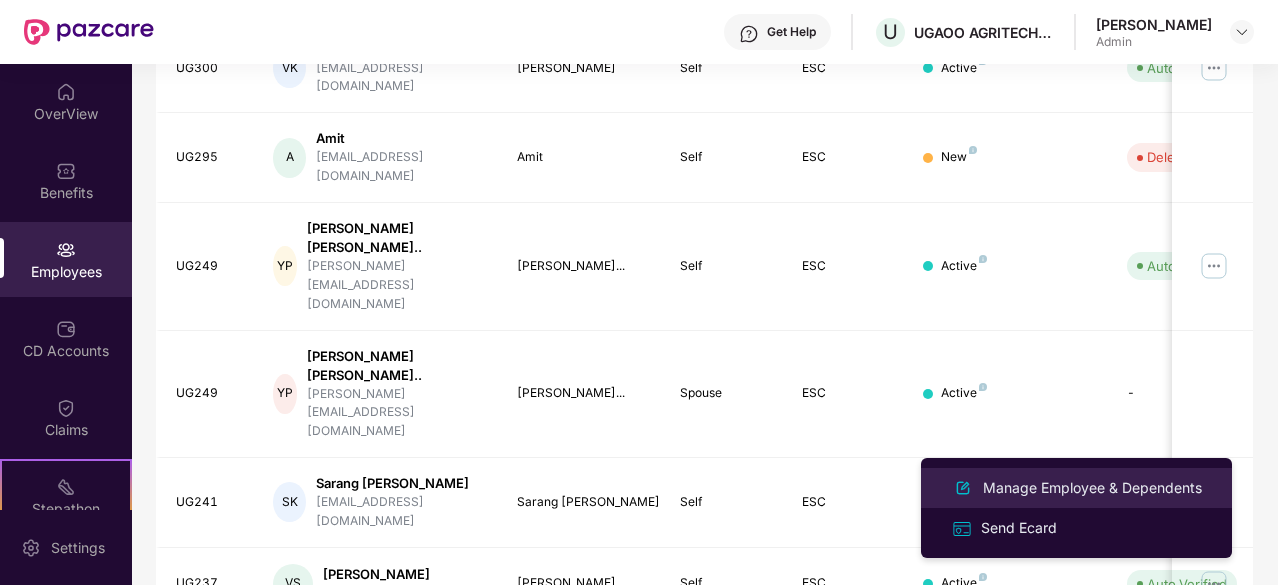 click on "Manage Employee & Dependents" at bounding box center [1092, 488] 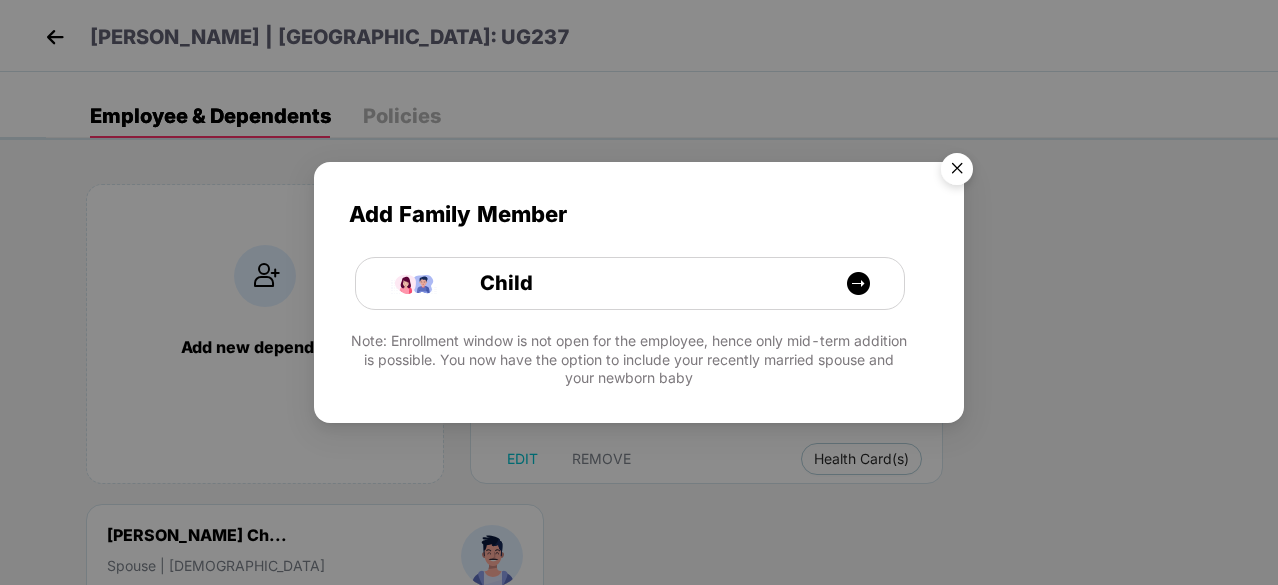 click at bounding box center [957, 172] 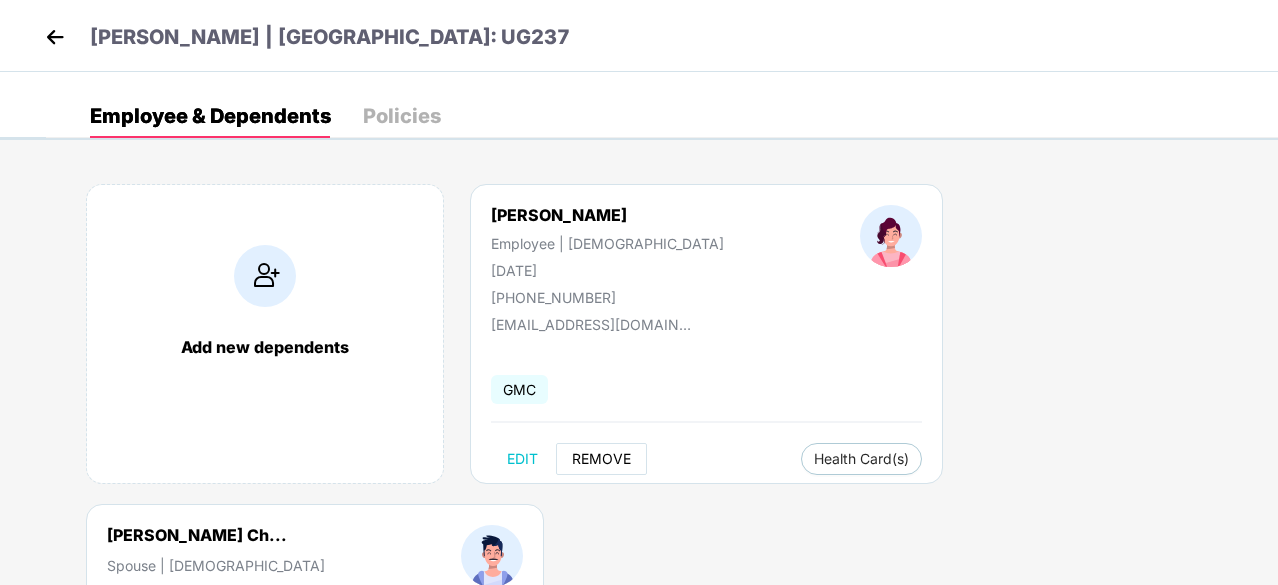 click on "REMOVE" at bounding box center [601, 459] 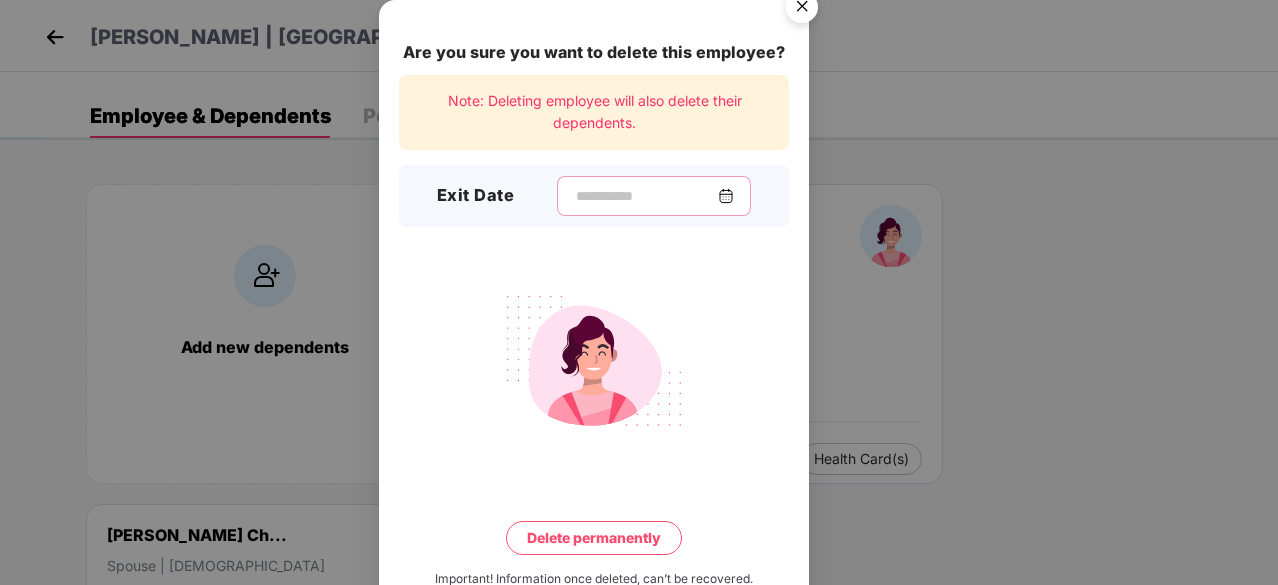 click at bounding box center (646, 196) 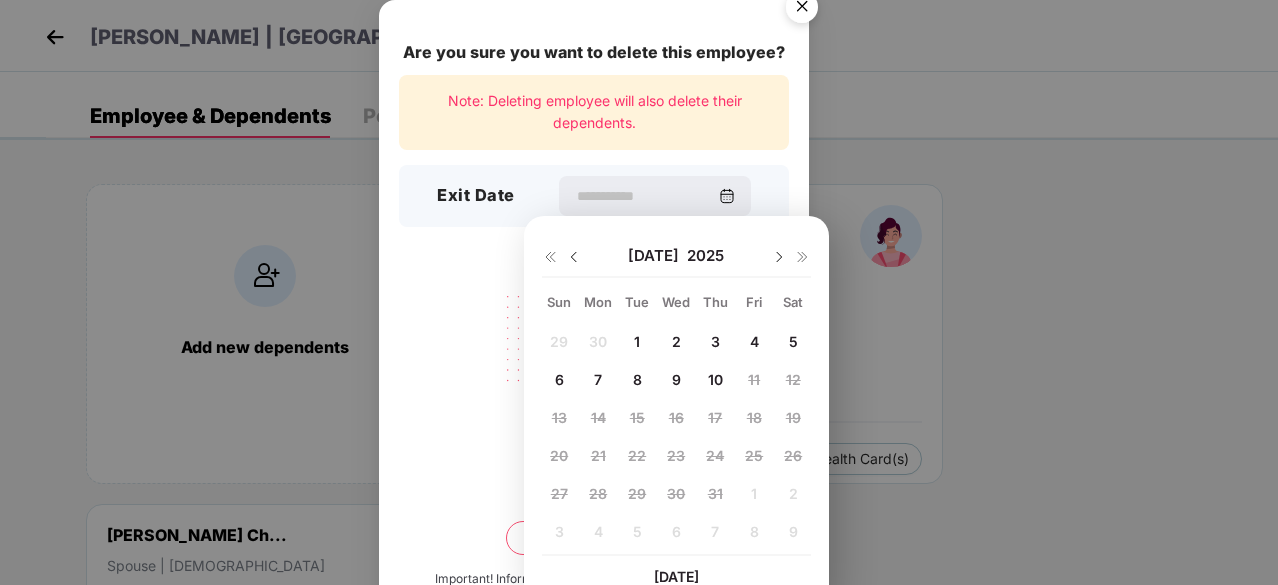 click on "7" at bounding box center [598, 379] 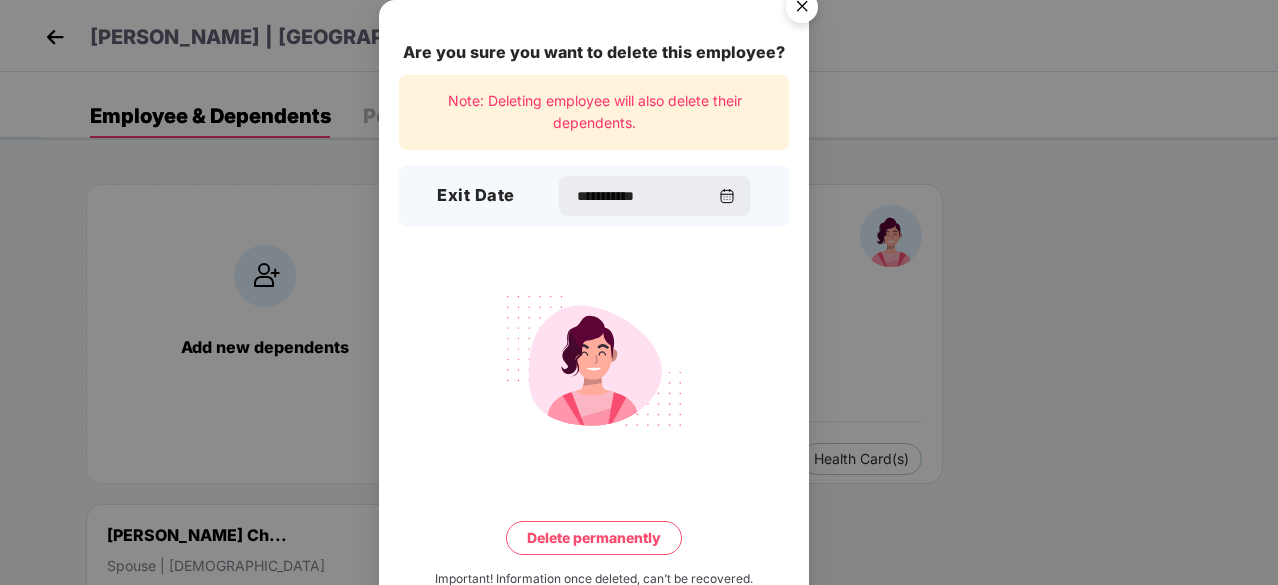 click on "Delete permanently" at bounding box center (594, 538) 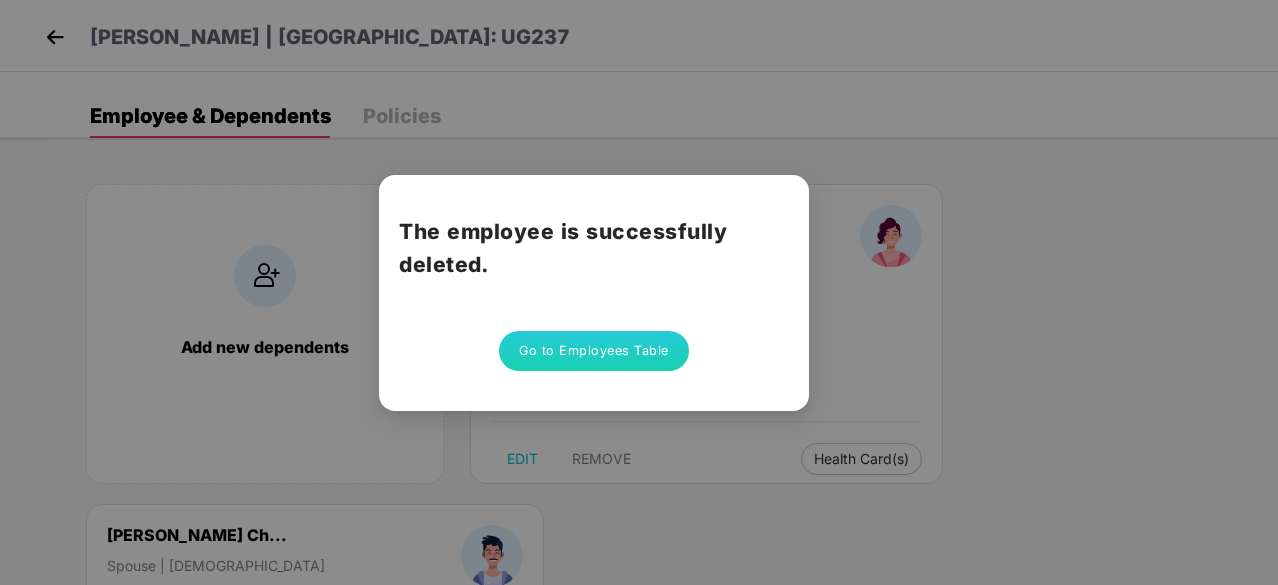 click on "Go to Employees Table" at bounding box center (594, 351) 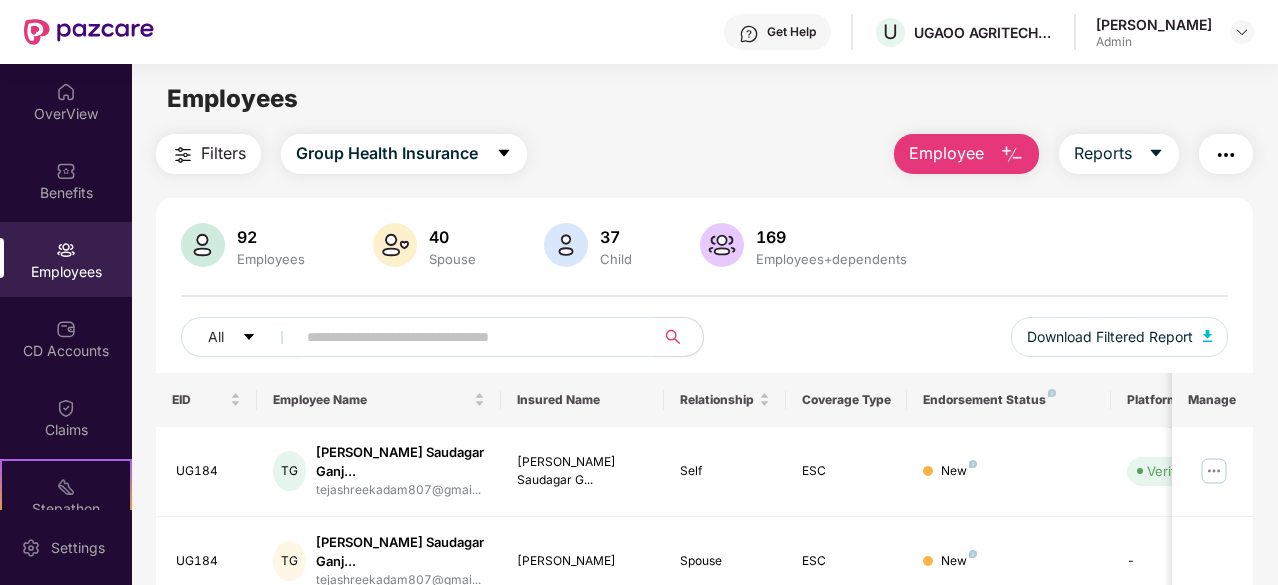 click on "All Download Filtered Report" at bounding box center [704, 345] 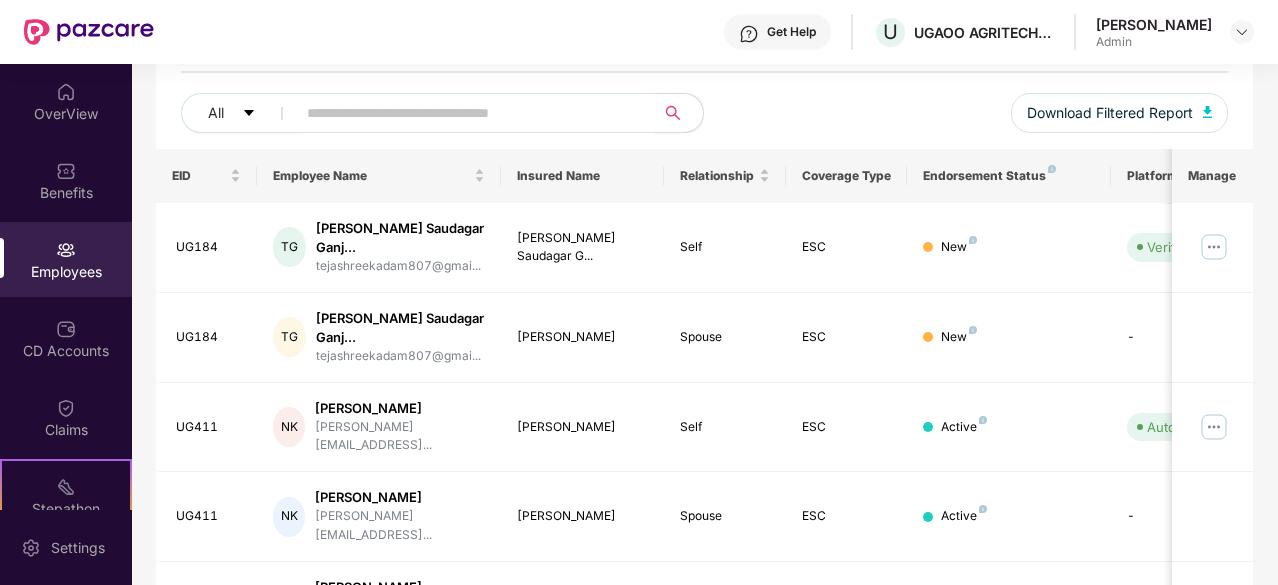 scroll, scrollTop: 639, scrollLeft: 0, axis: vertical 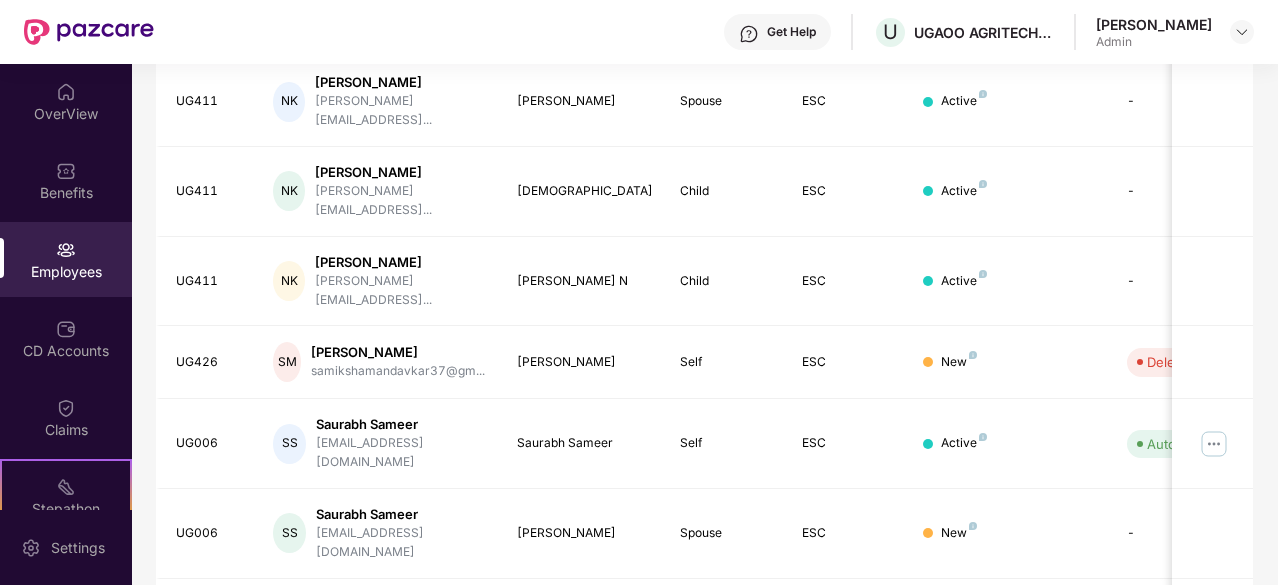 click 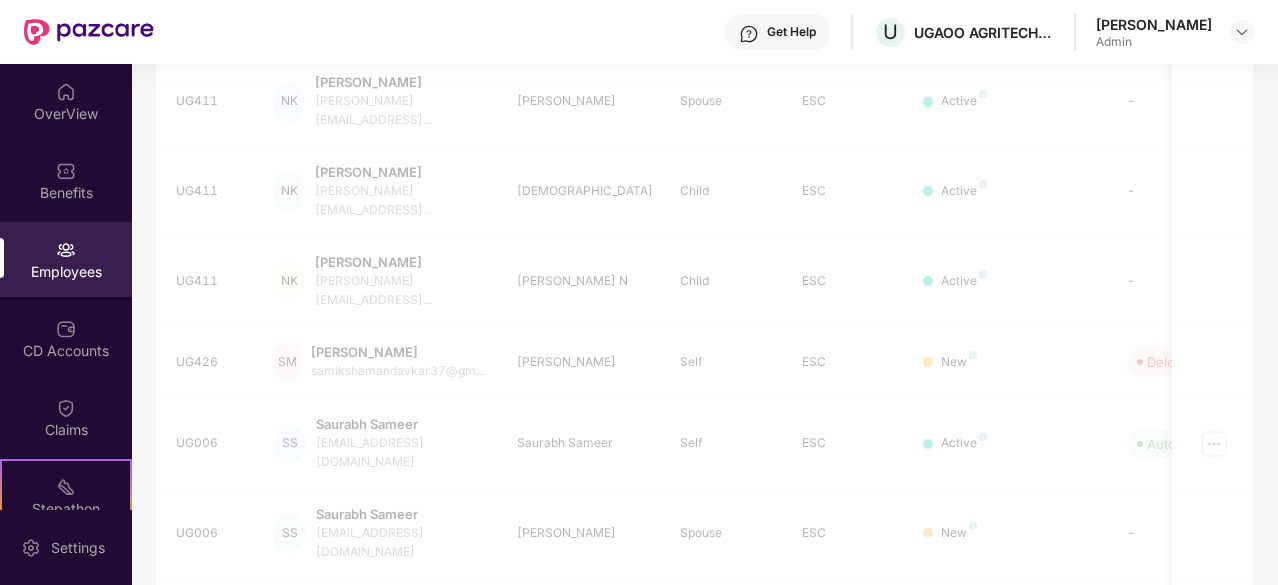 click 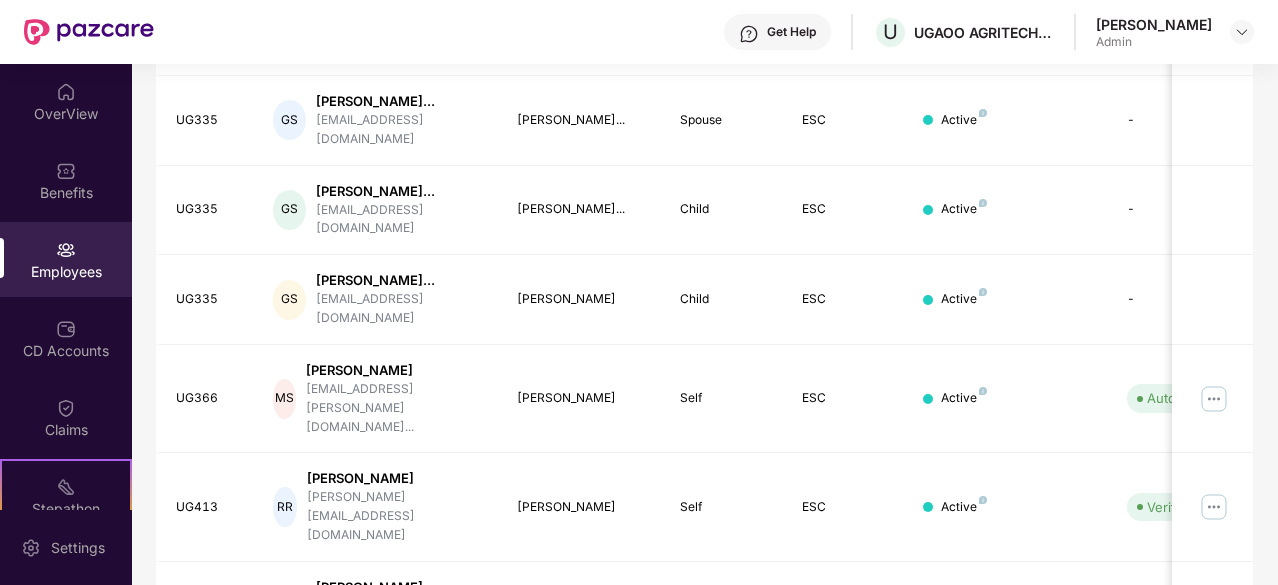 scroll, scrollTop: 740, scrollLeft: 0, axis: vertical 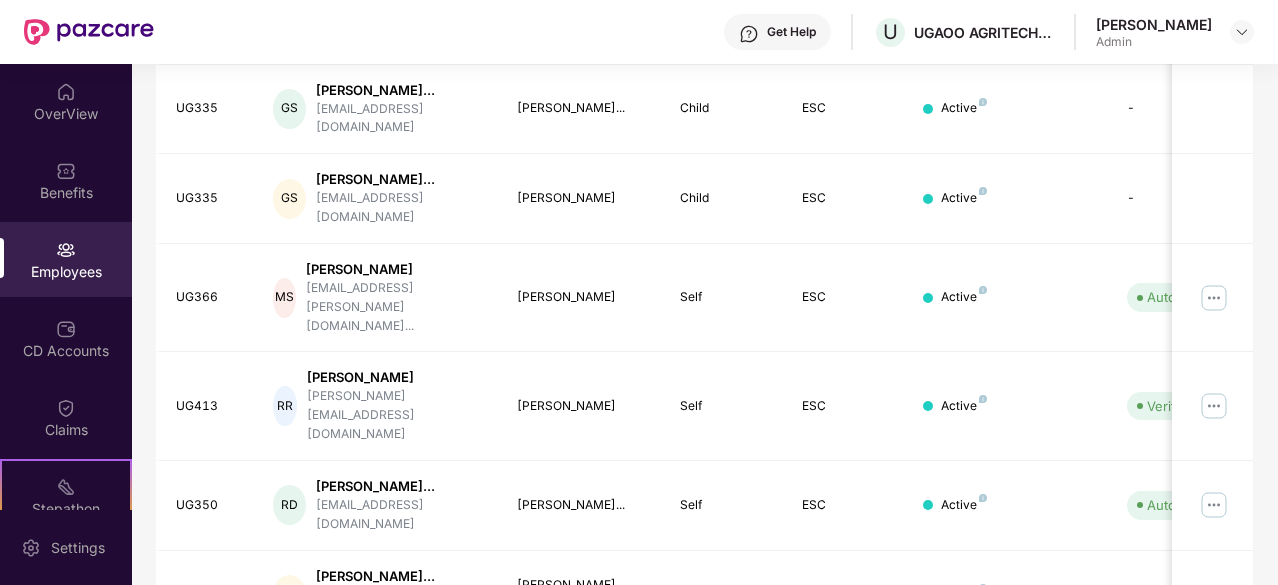 click 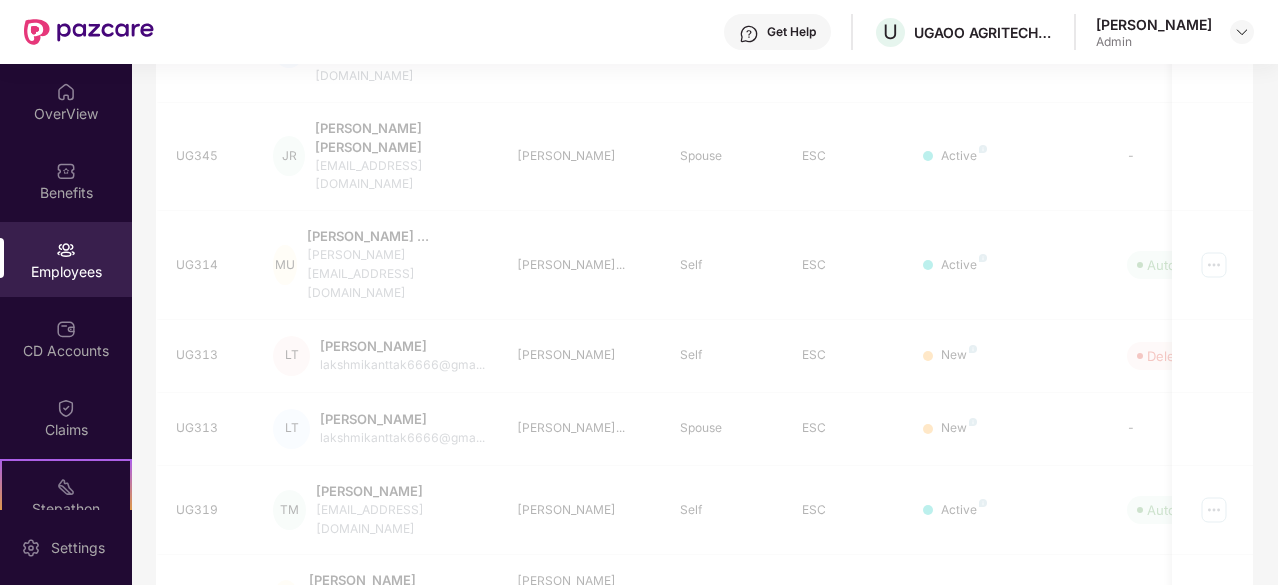 scroll, scrollTop: 673, scrollLeft: 0, axis: vertical 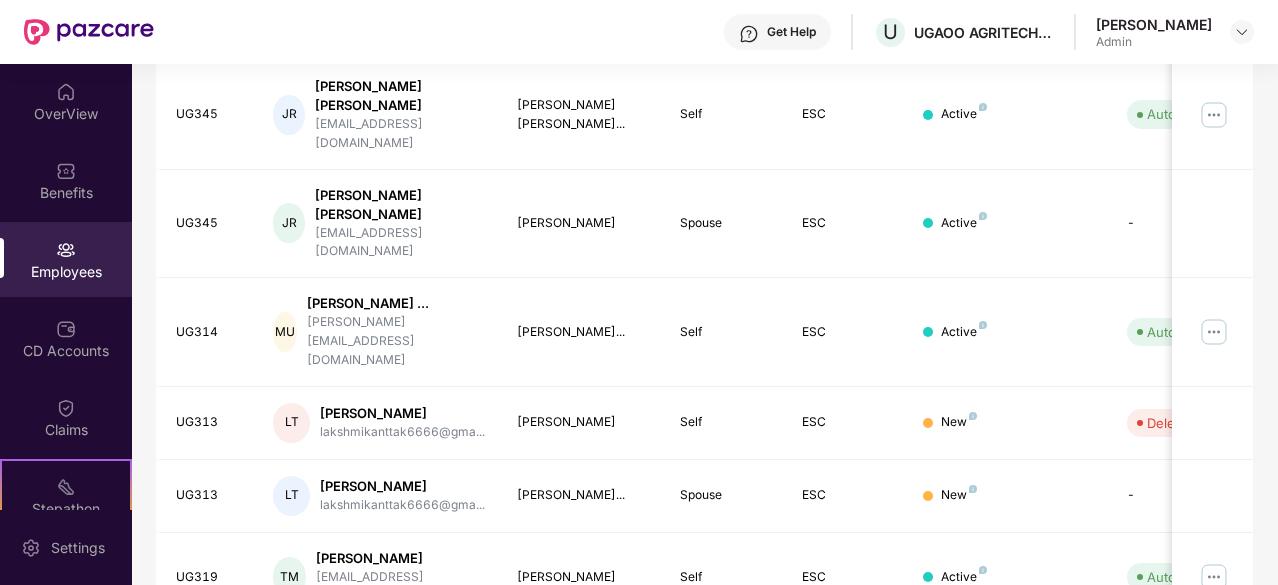 click 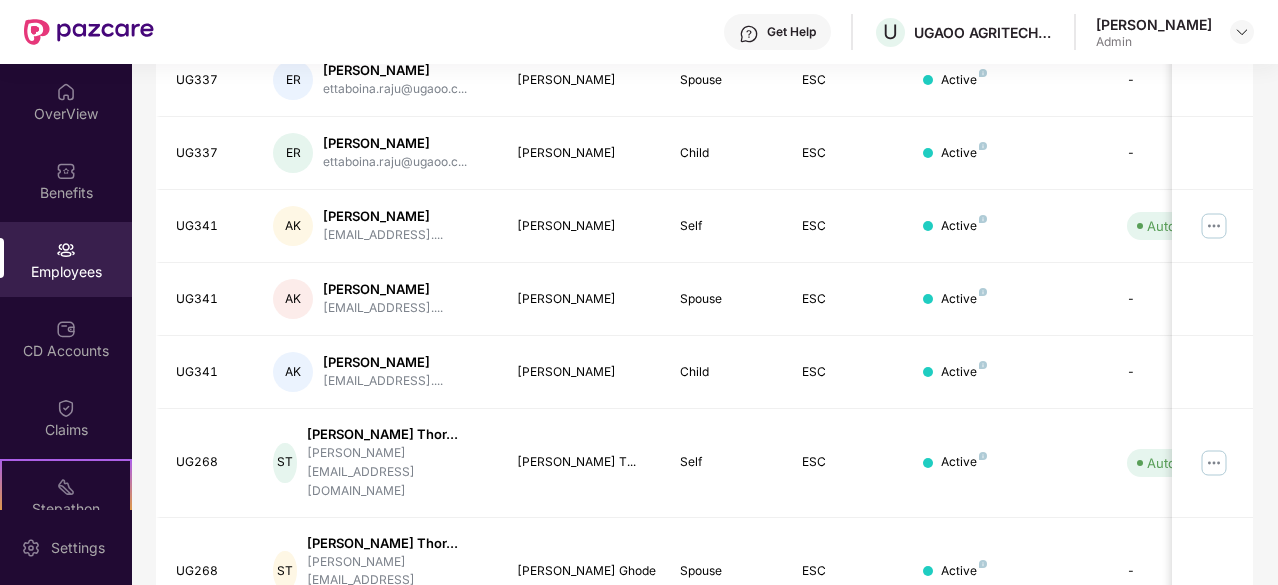 click 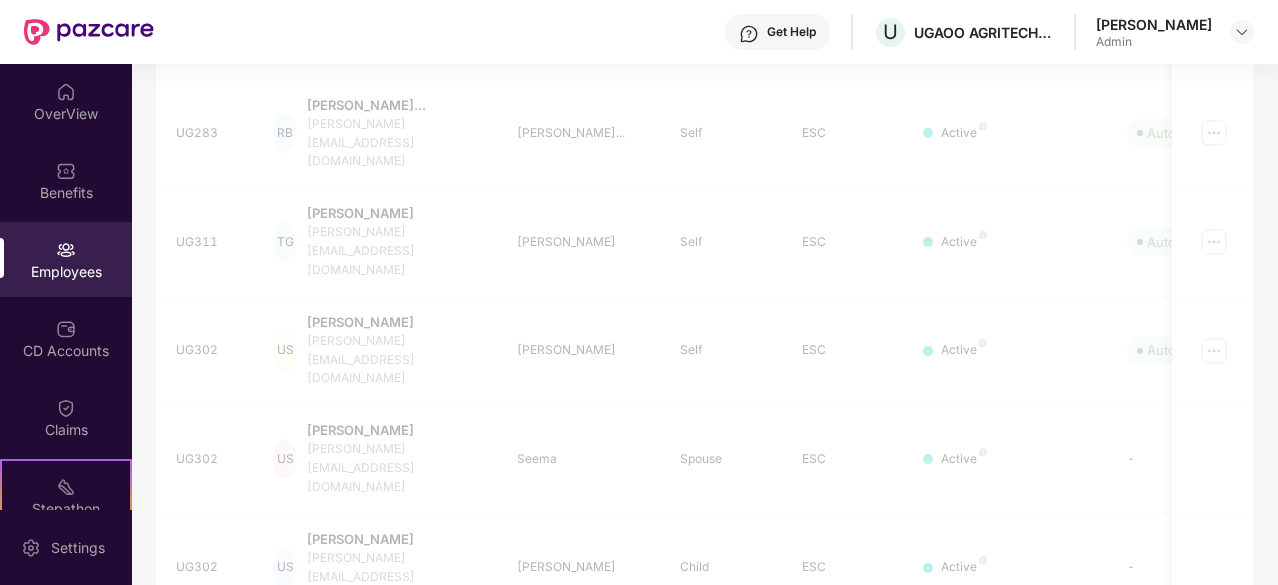 scroll, scrollTop: 639, scrollLeft: 0, axis: vertical 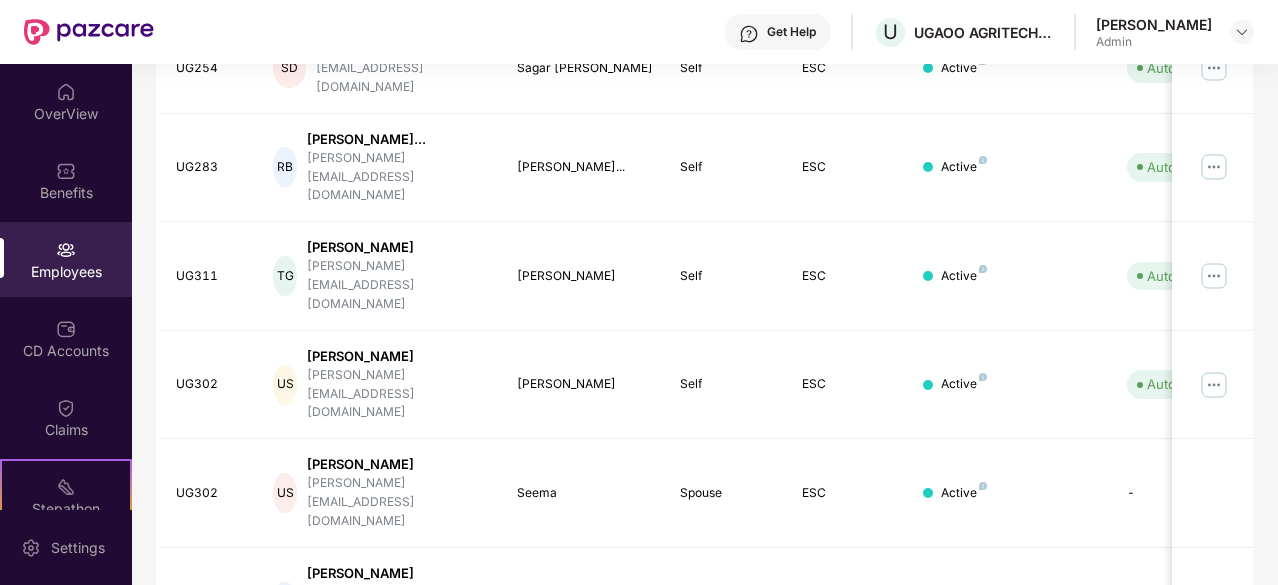 click 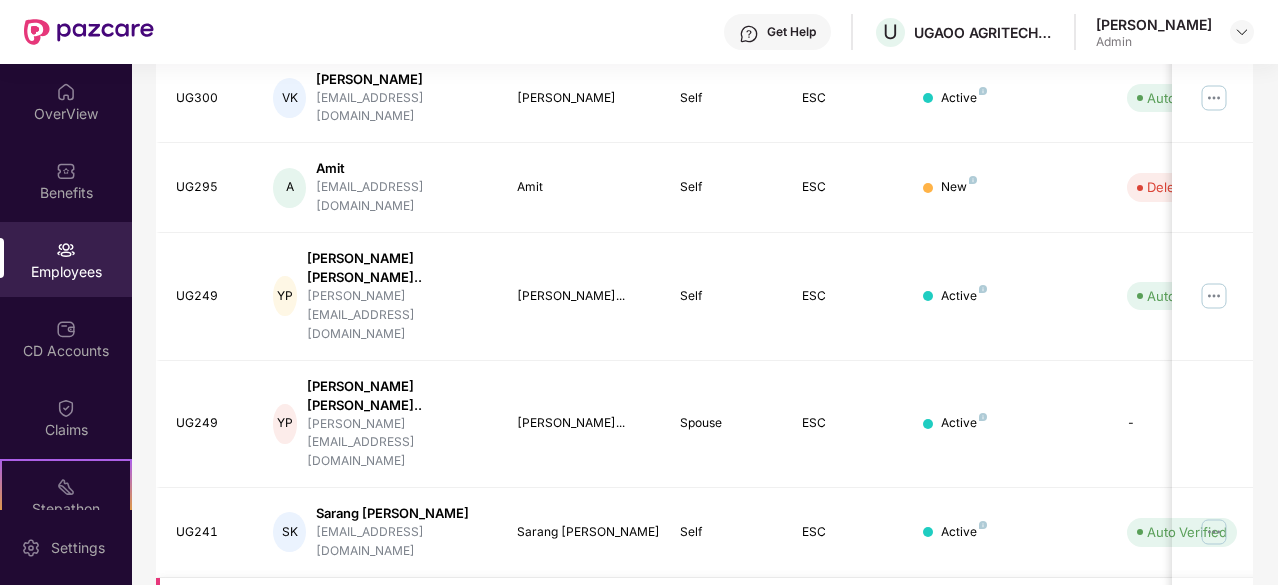 scroll, scrollTop: 607, scrollLeft: 0, axis: vertical 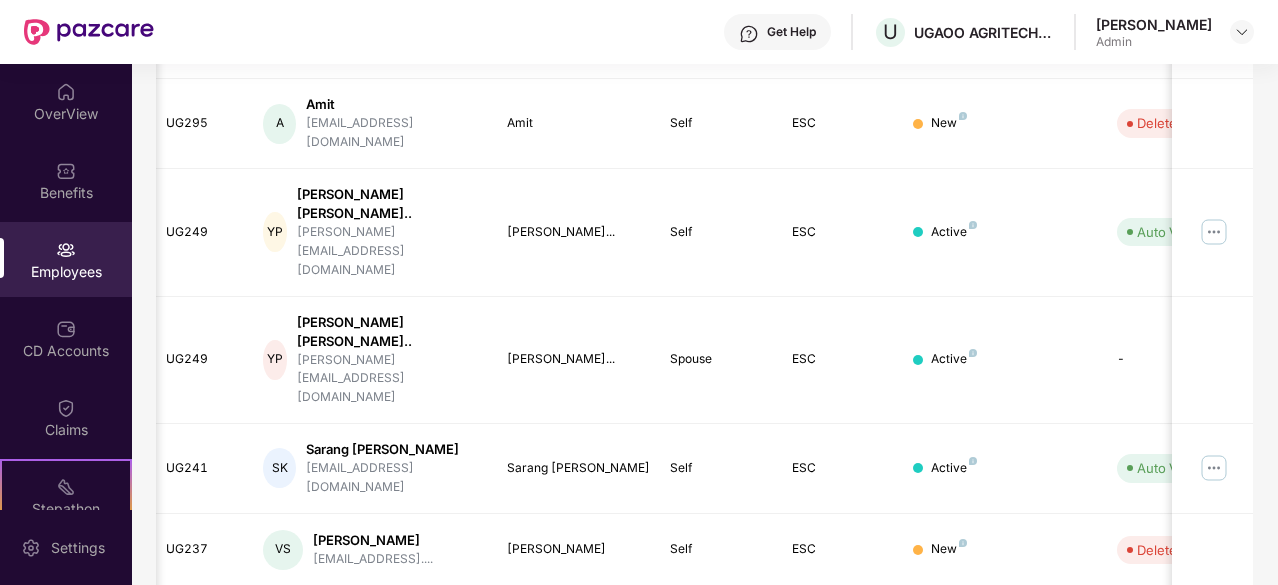 click 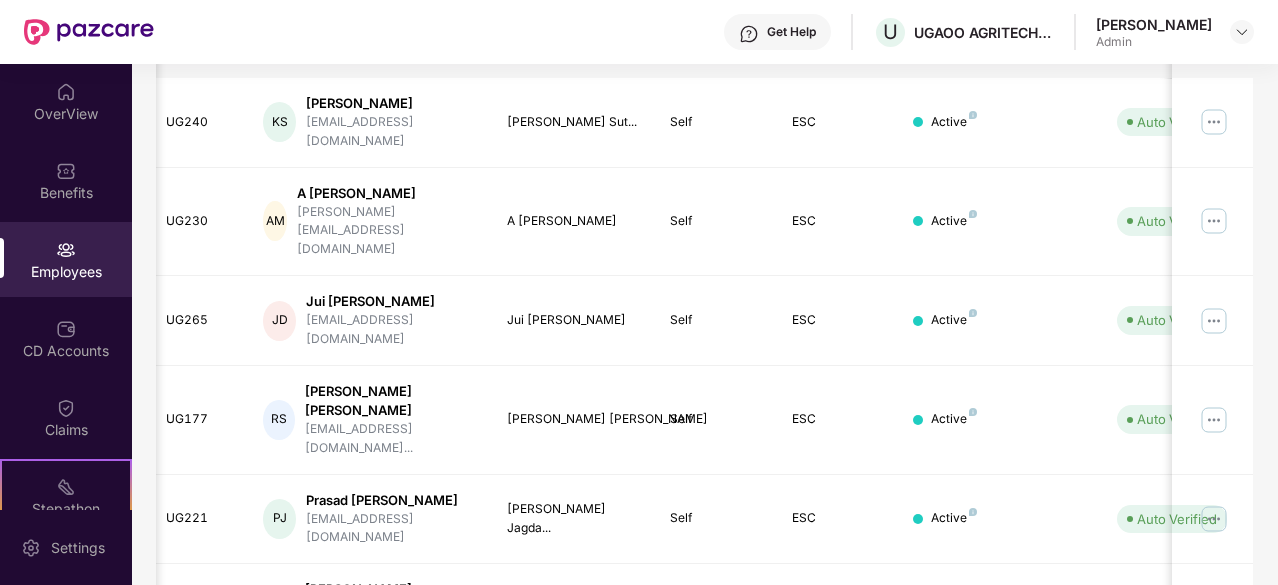 scroll, scrollTop: 350, scrollLeft: 0, axis: vertical 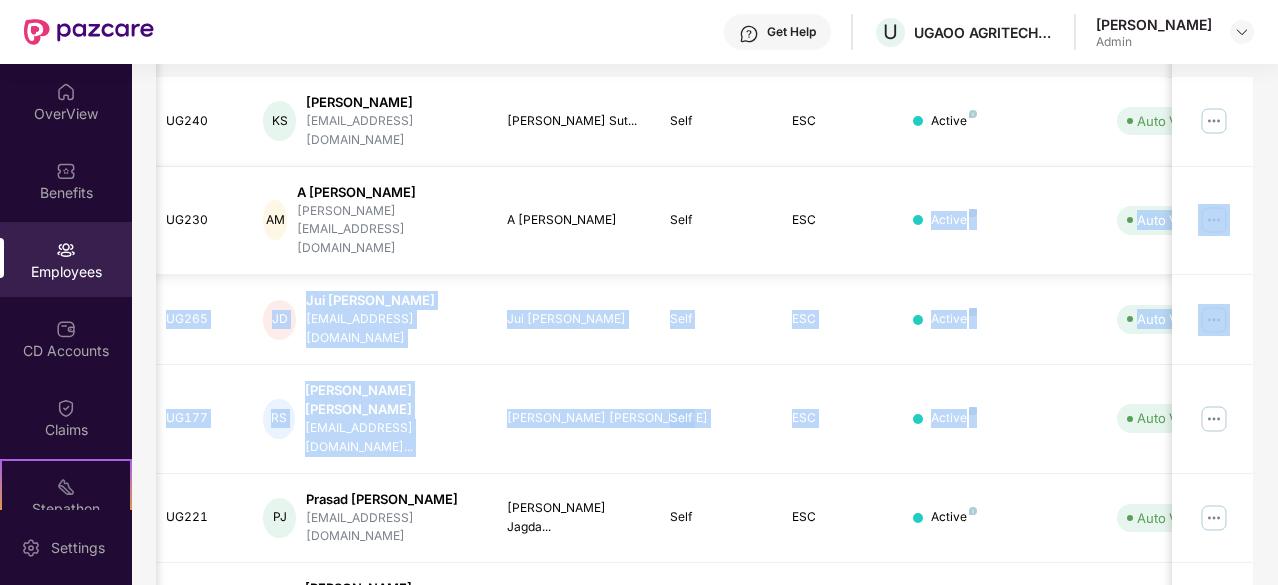 drag, startPoint x: 1021, startPoint y: 327, endPoint x: 1042, endPoint y: 213, distance: 115.918076 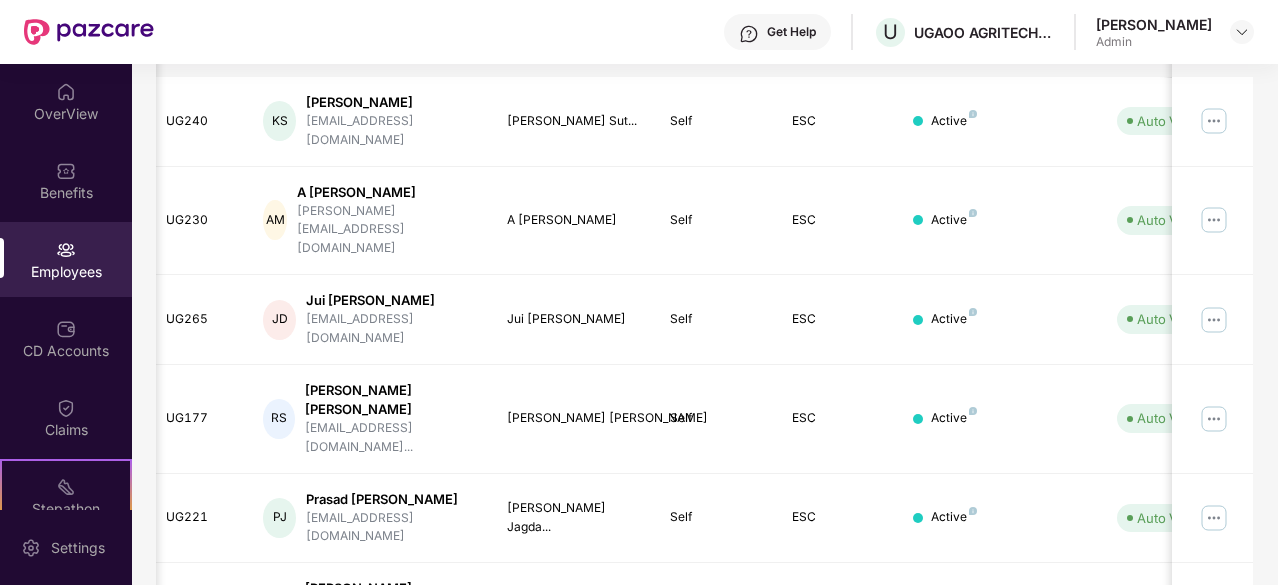 click on "Filters Group Health Insurance Employee  Reports 92 Employees 40 Spouse 37 Child 169 Employees+dependents All Download Filtered Report EID Employee Name Insured Name Relationship Coverage Type Endorsement Status Platform Status Joining Date Manage                   UG240 KS Karan [PERSON_NAME]   [EMAIL_ADDRESS][DOMAIN_NAME] [PERSON_NAME] Sut... Self ESC Active Auto Verified [DATE] UG230 AM A Melvin   [EMAIL_ADDRESS][DOMAIN_NAME] A [PERSON_NAME] ESC Active Auto Verified [DATE] UG265 [PERSON_NAME] [PERSON_NAME]   [EMAIL_ADDRESS][DOMAIN_NAME] Jui [PERSON_NAME] Self ESC Active Auto Verified [DATE] UG177 RS Ravi [PERSON_NAME]   [PERSON_NAME][EMAIL_ADDRESS][DOMAIN_NAME]... [PERSON_NAME] [PERSON_NAME] Self ESC Active Auto Verified [DATE] UG221 [PERSON_NAME] [PERSON_NAME]   [EMAIL_ADDRESS][DOMAIN_NAME] [PERSON_NAME] Jagda... Self ESC Active Auto Verified [DATE] UG149 KK Kalyani [PERSON_NAME]   [PERSON_NAME][EMAIL_ADDRESS][DOMAIN_NAME] Kalyani [PERSON_NAME] Self ESC Active Auto Verified [DATE] UG149 KK Kalyani [PERSON_NAME]   [PERSON_NAME][EMAIL_ADDRESS][DOMAIN_NAME] Akshay [PERSON_NAME] Spouse ESC - KP" at bounding box center [704, 453] 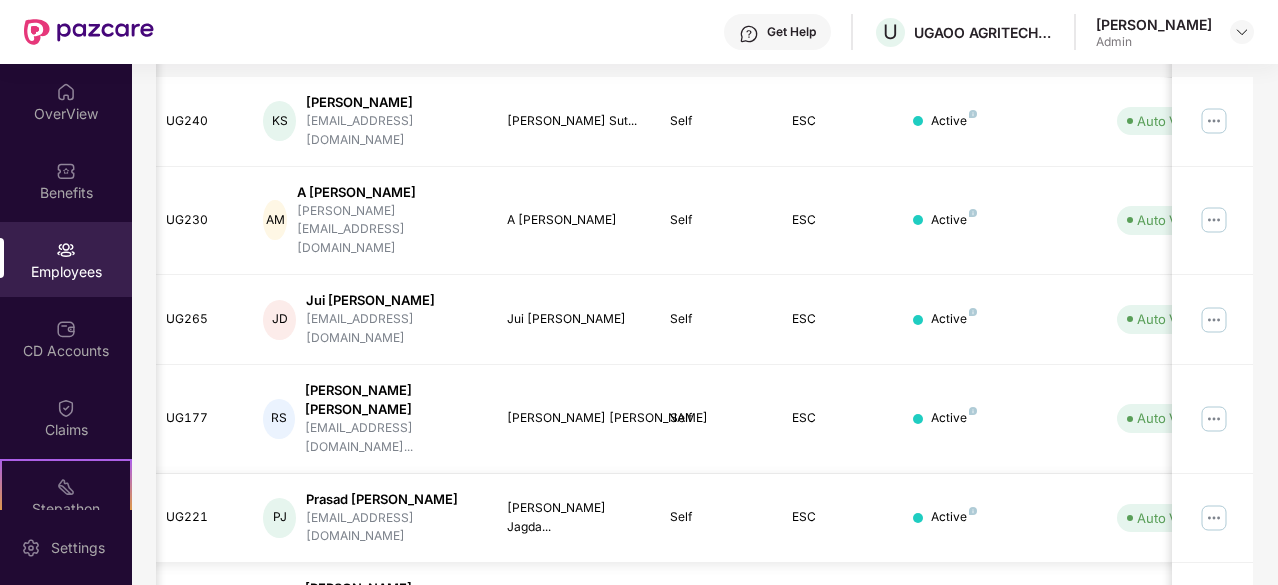 scroll, scrollTop: 639, scrollLeft: 0, axis: vertical 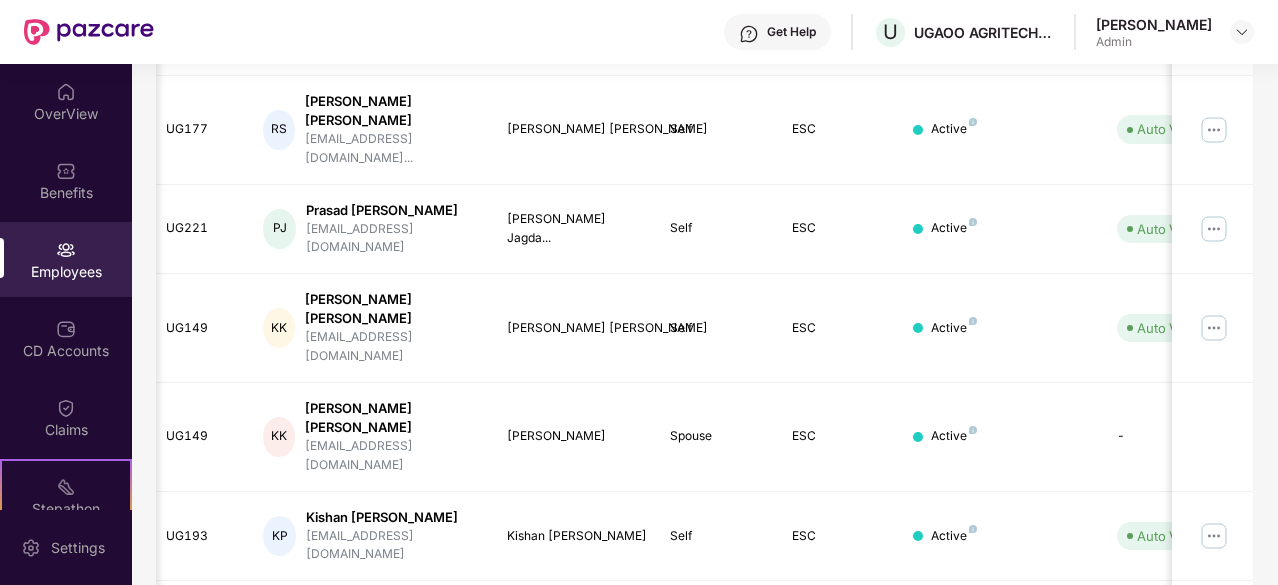 click 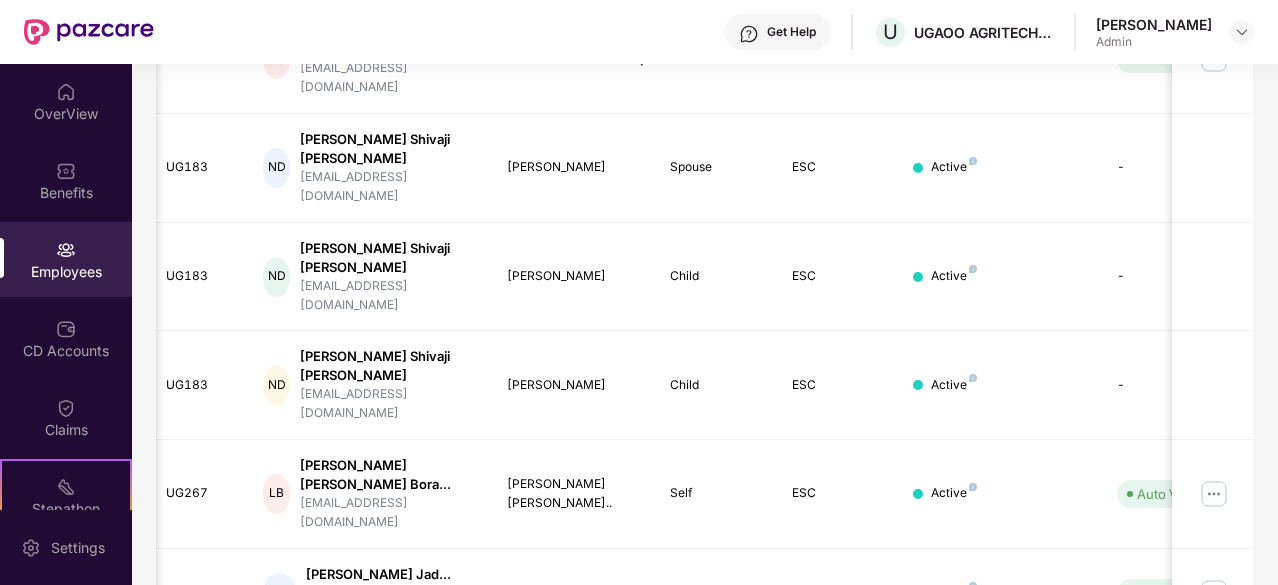 scroll, scrollTop: 0, scrollLeft: 23, axis: horizontal 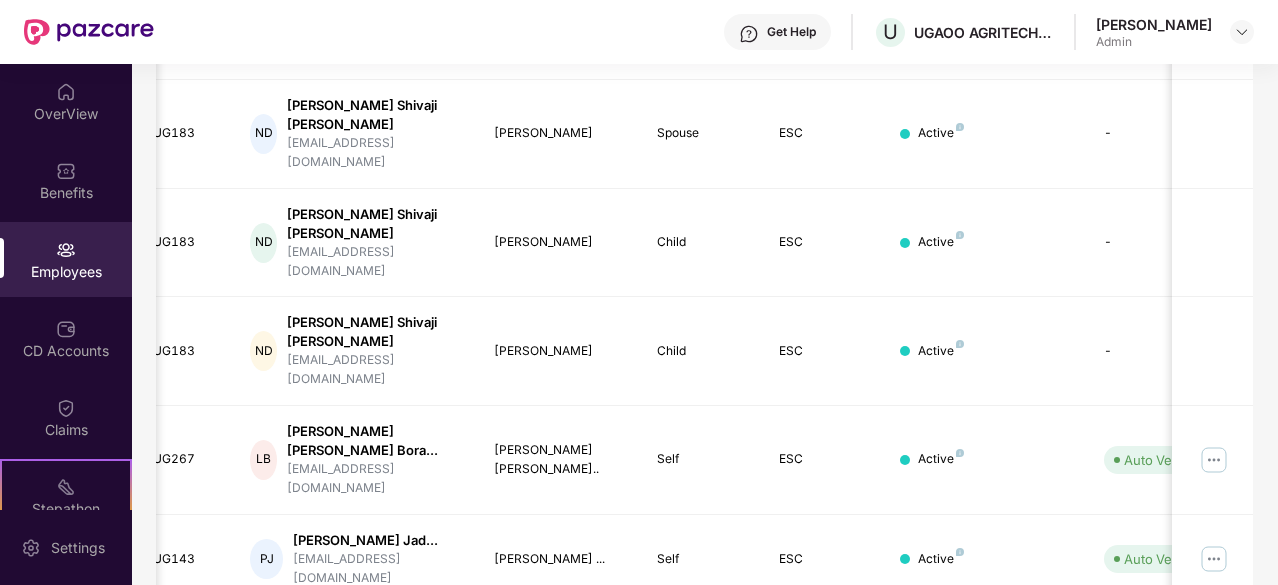click at bounding box center [1237, 820] 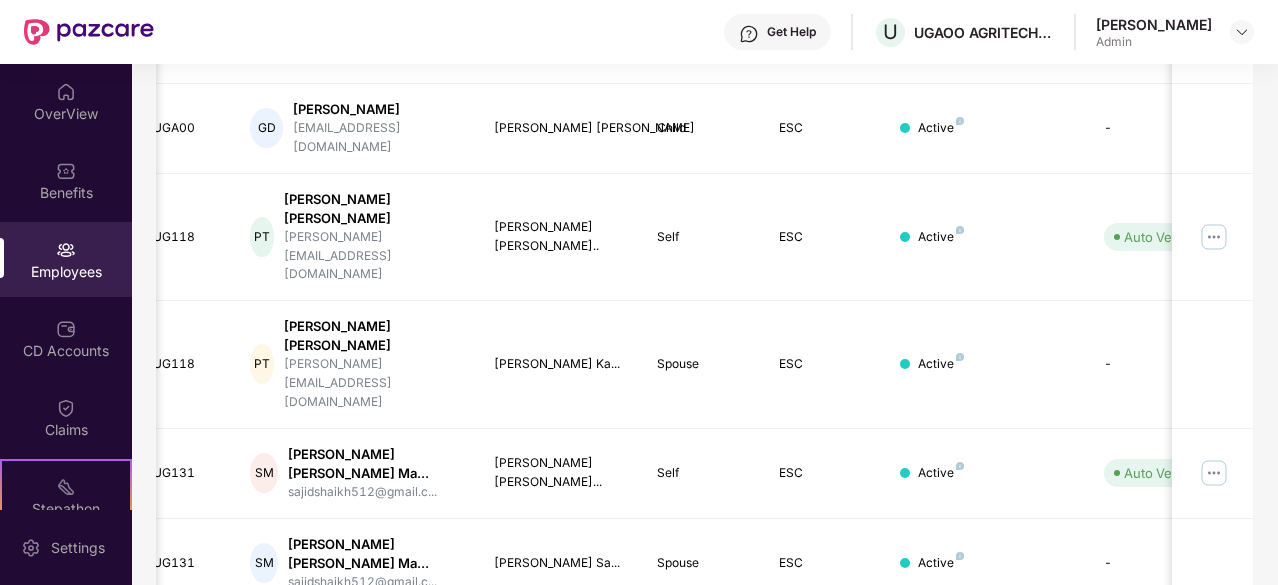 scroll, scrollTop: 611, scrollLeft: 0, axis: vertical 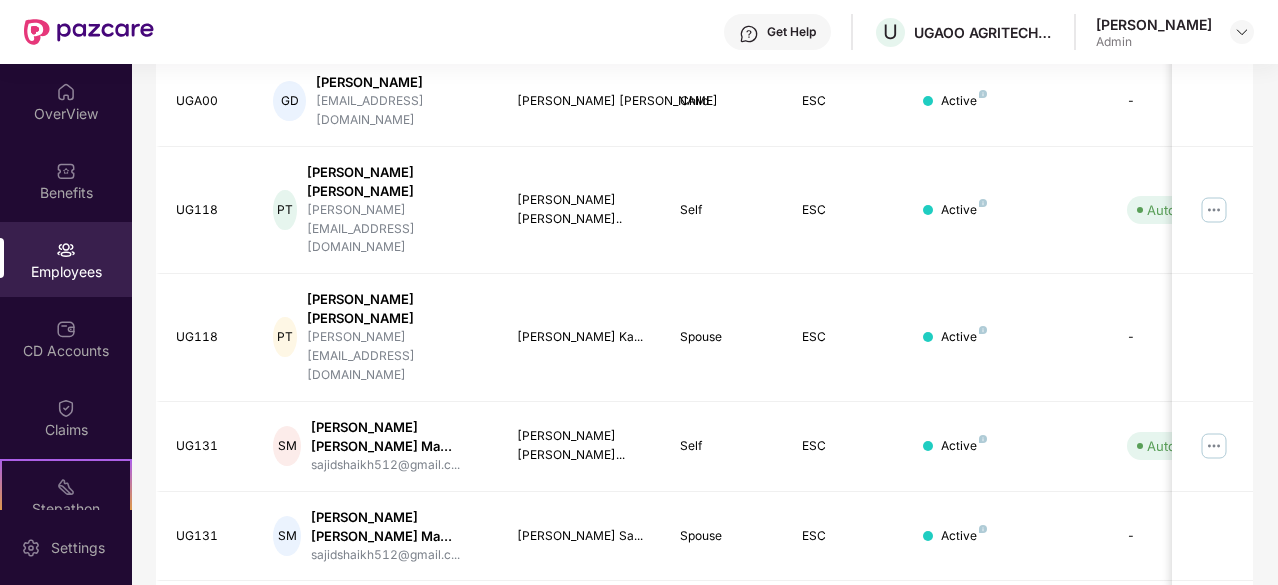click at bounding box center [1237, 797] 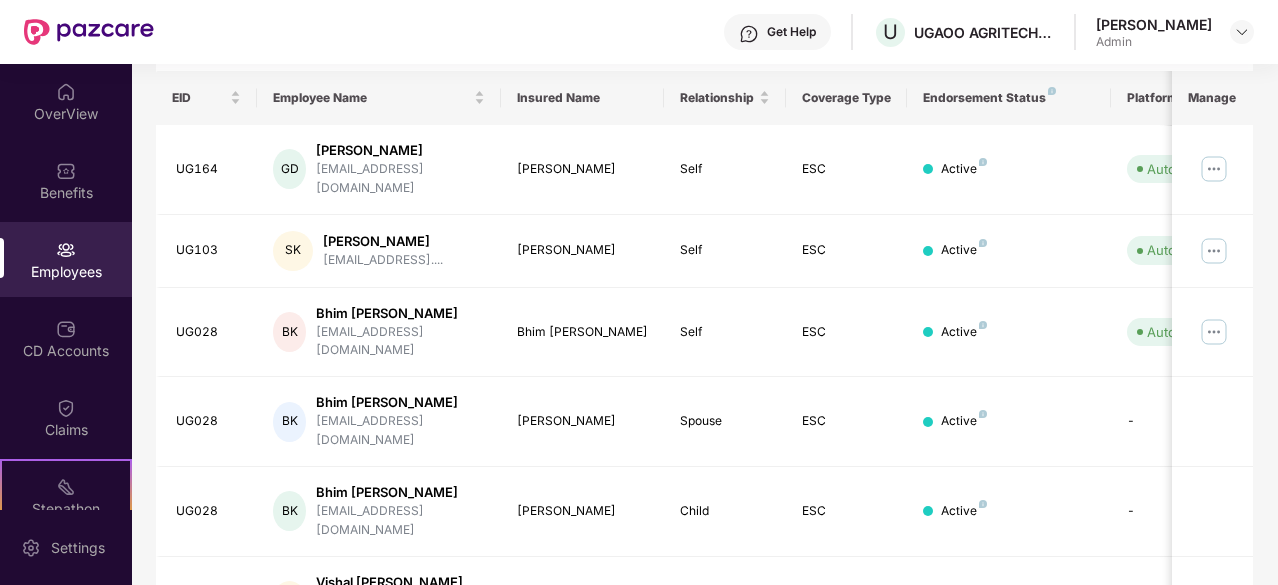 scroll, scrollTop: 639, scrollLeft: 0, axis: vertical 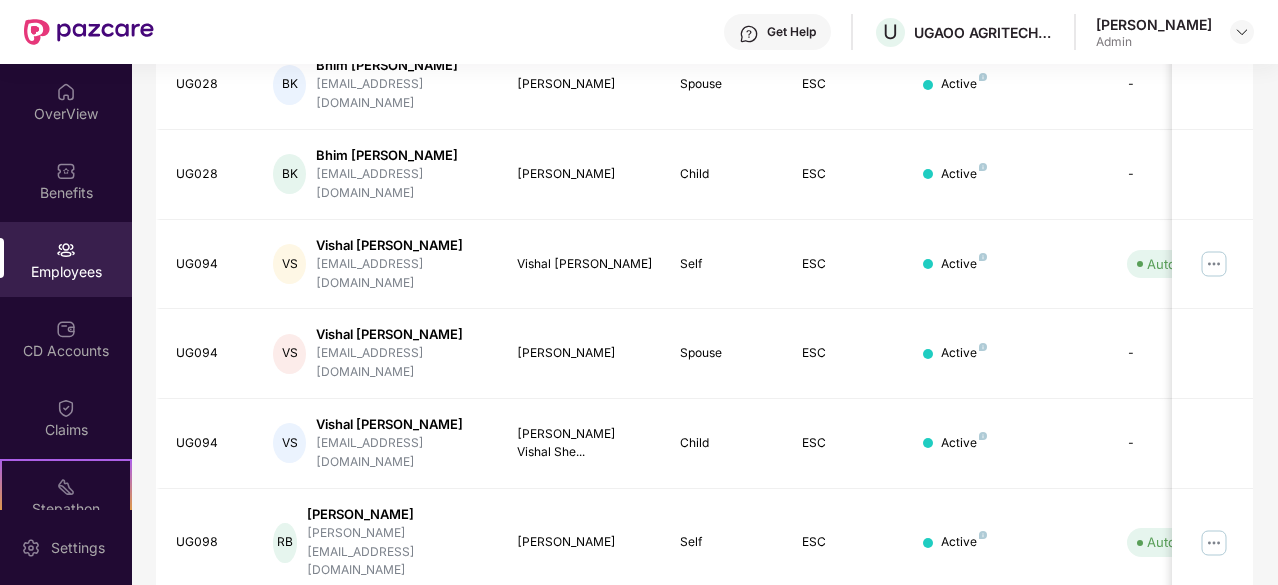 click 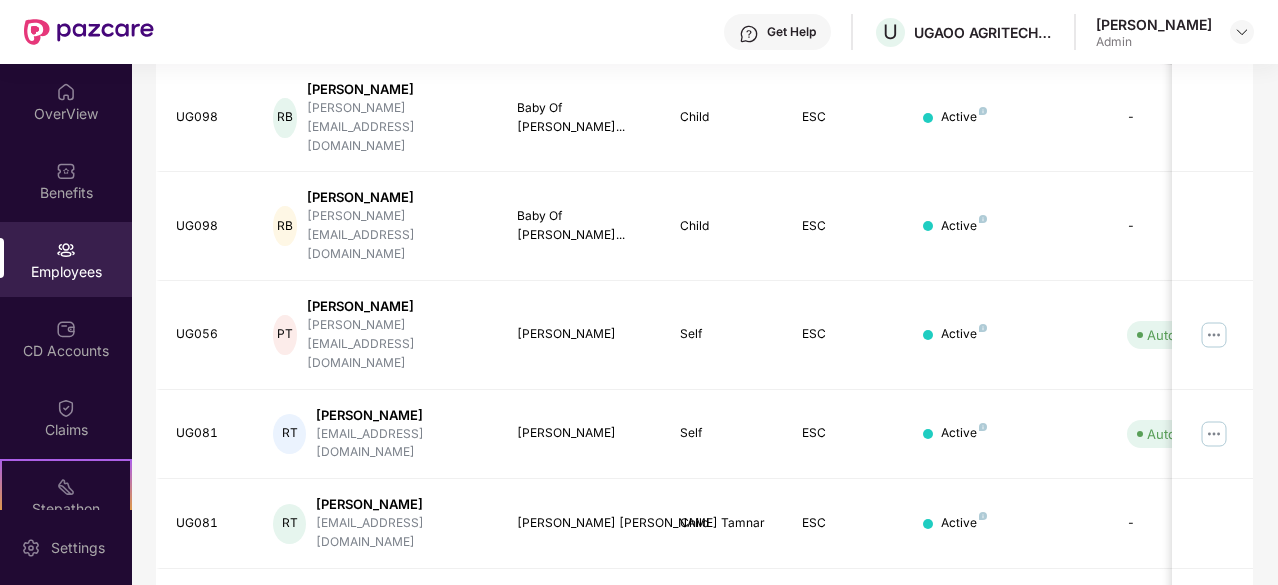 scroll, scrollTop: 362, scrollLeft: 0, axis: vertical 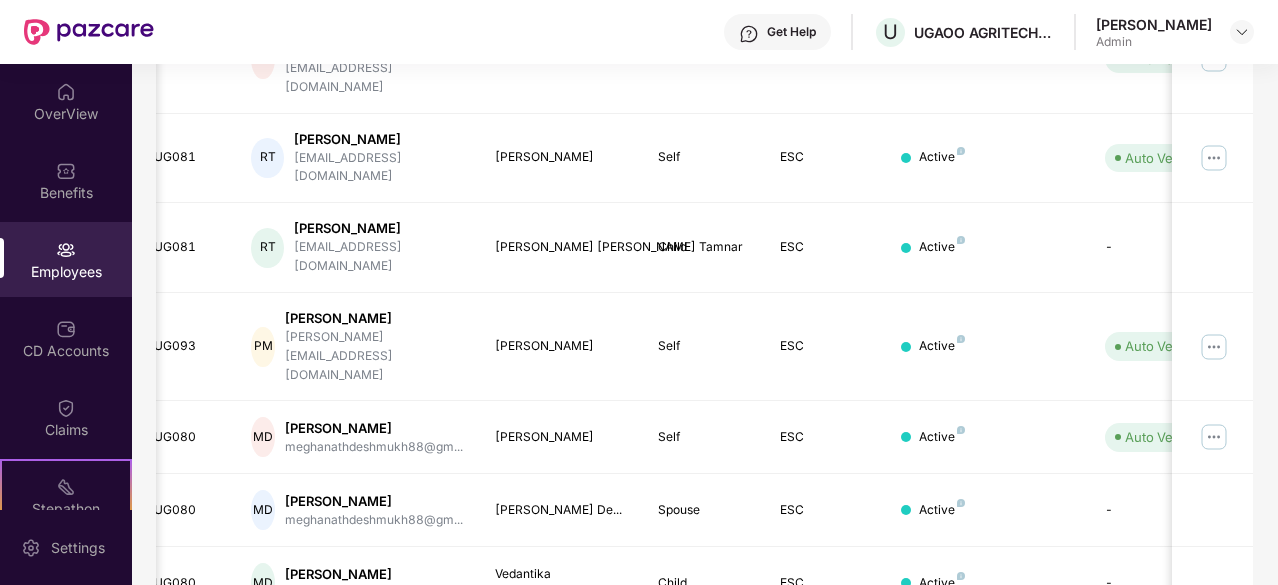 click at bounding box center (1237, 729) 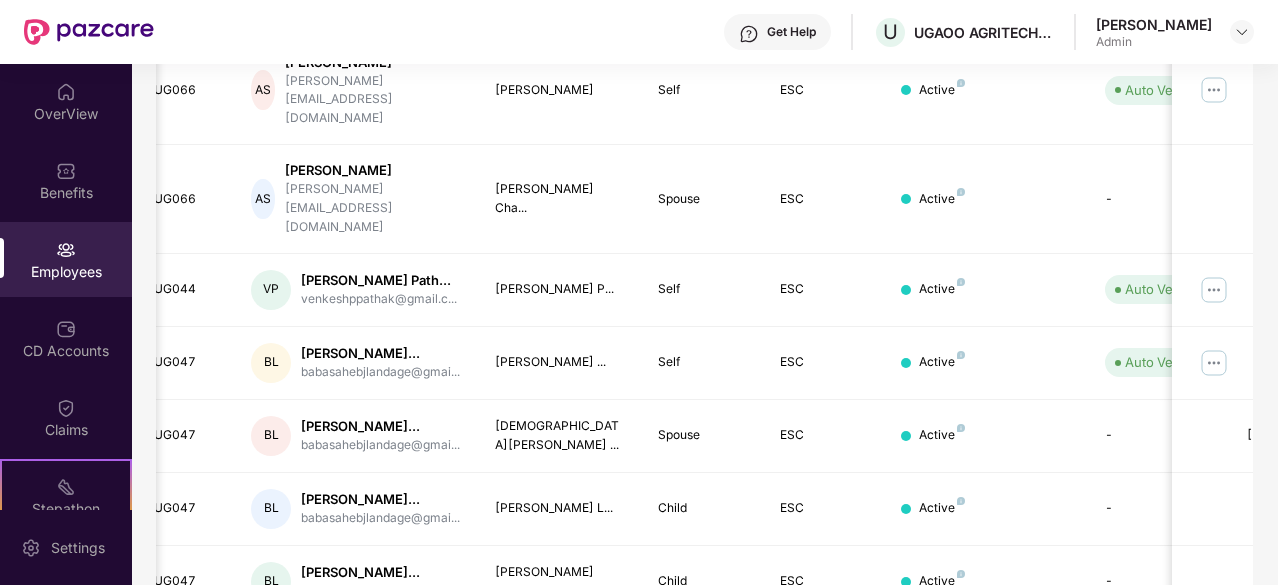 scroll, scrollTop: 724, scrollLeft: 0, axis: vertical 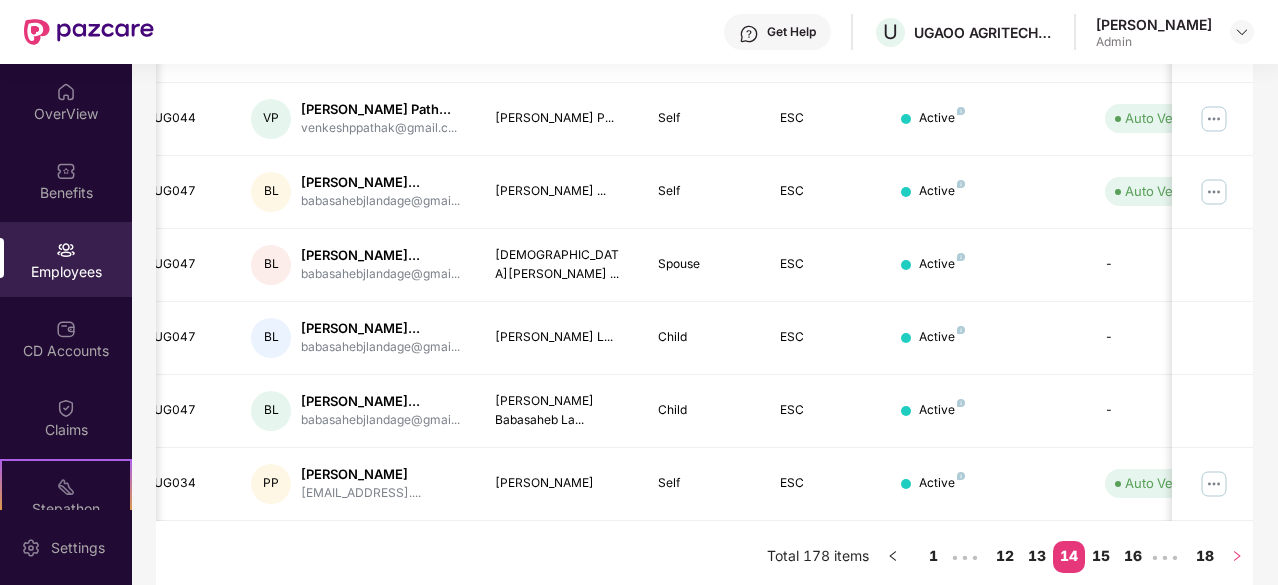 click at bounding box center [1237, 557] 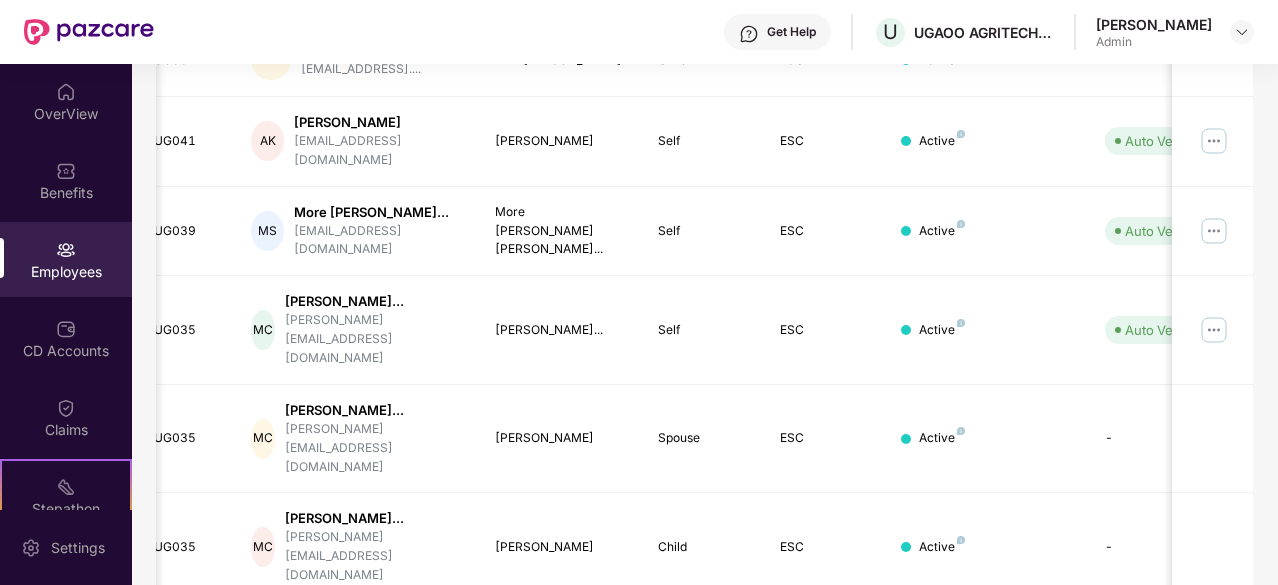 scroll, scrollTop: 445, scrollLeft: 0, axis: vertical 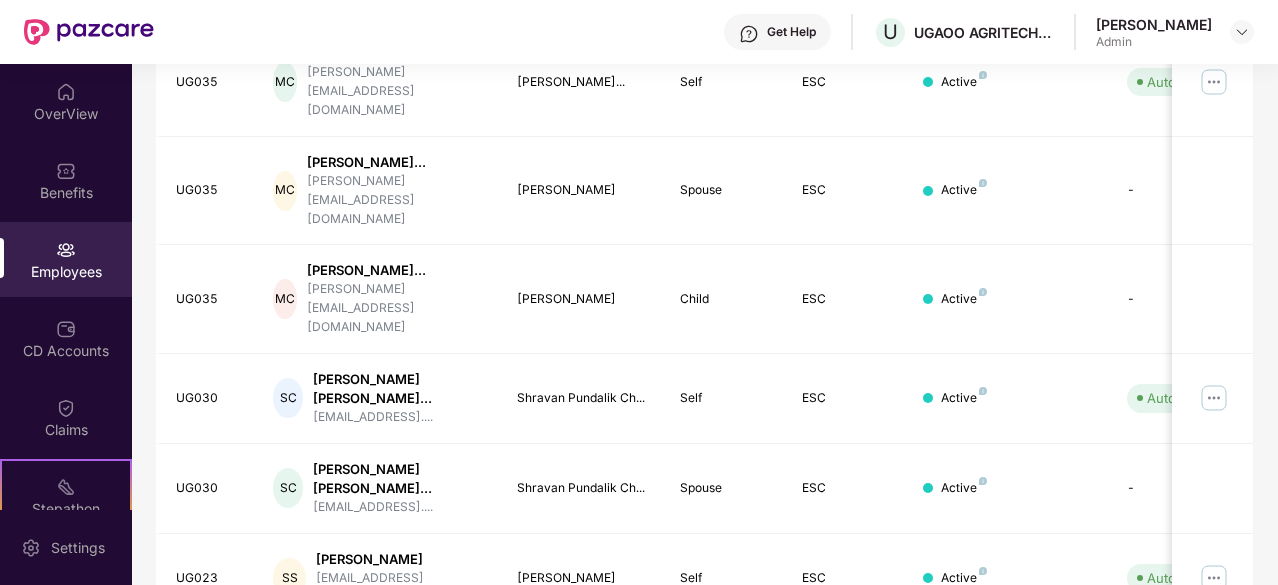 click 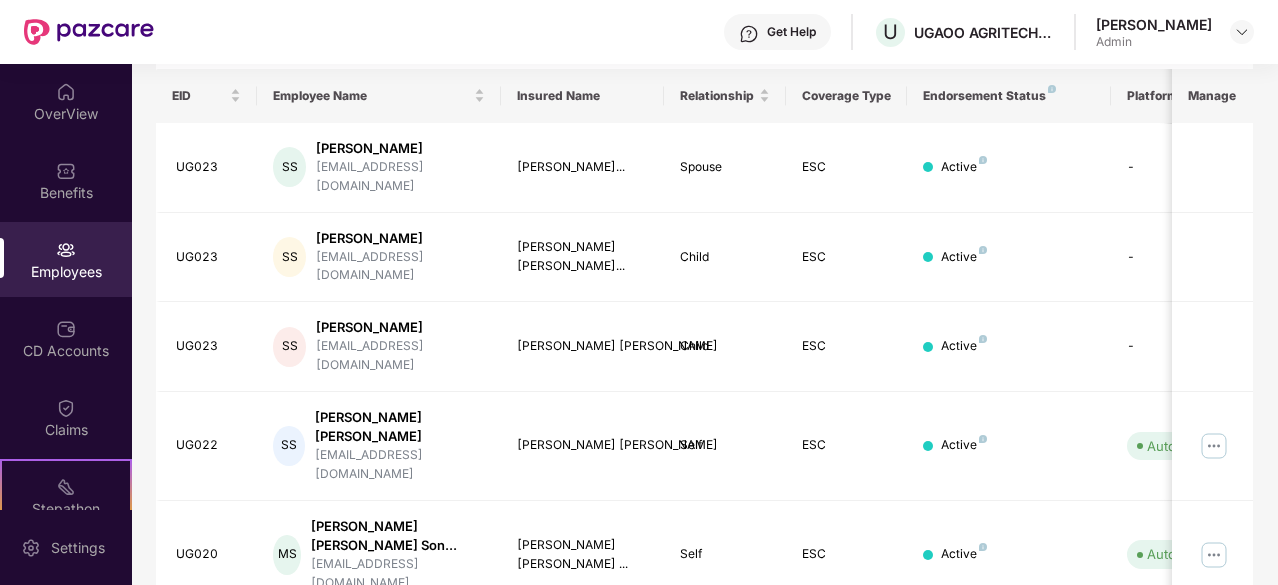 scroll, scrollTop: 673, scrollLeft: 0, axis: vertical 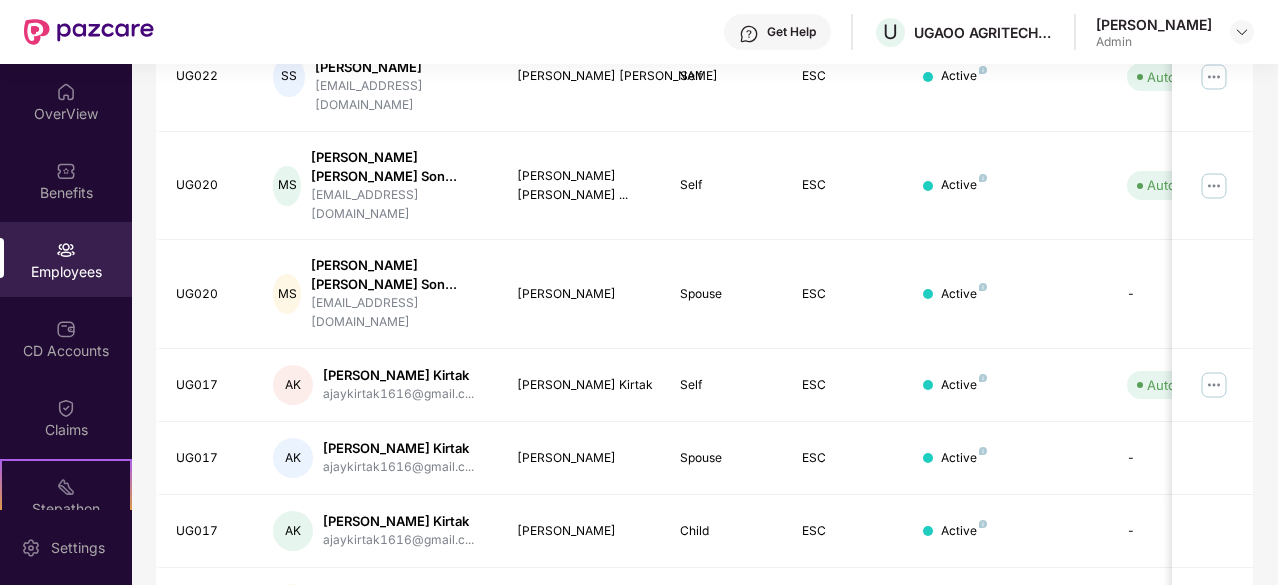 click at bounding box center (1237, 677) 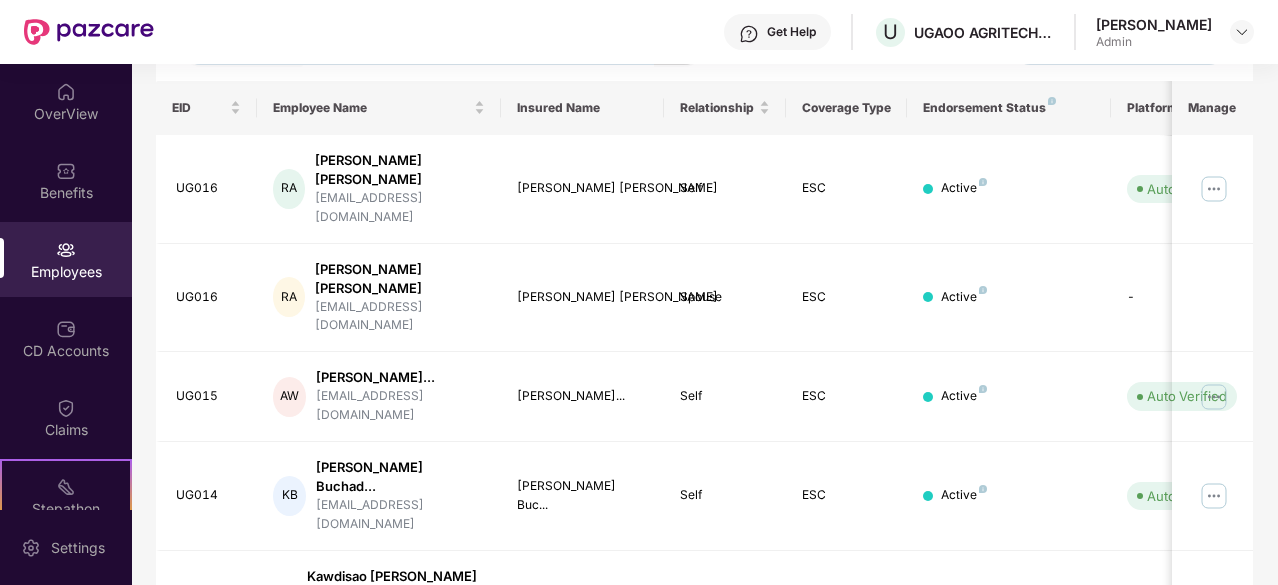 scroll, scrollTop: 690, scrollLeft: 0, axis: vertical 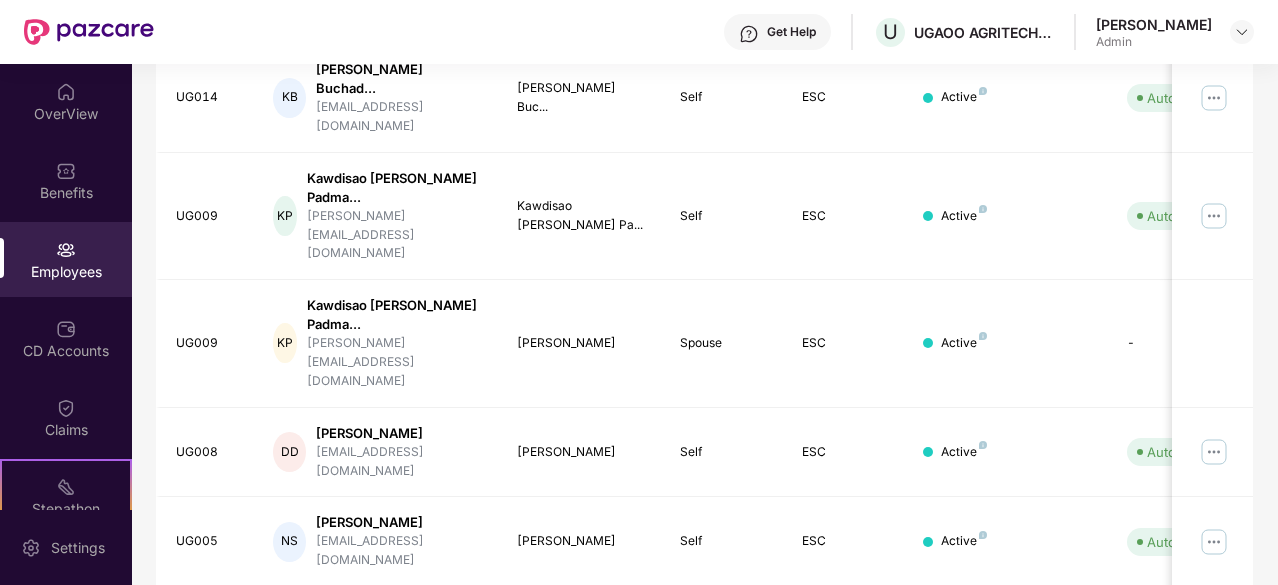 click at bounding box center (1237, 803) 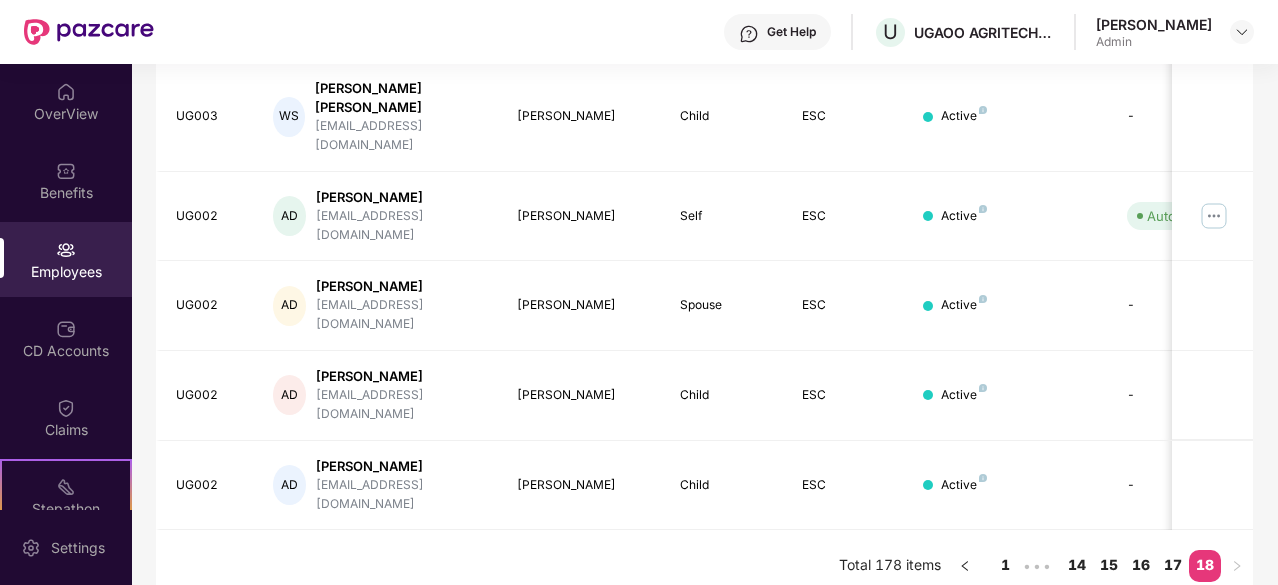 scroll, scrollTop: 494, scrollLeft: 0, axis: vertical 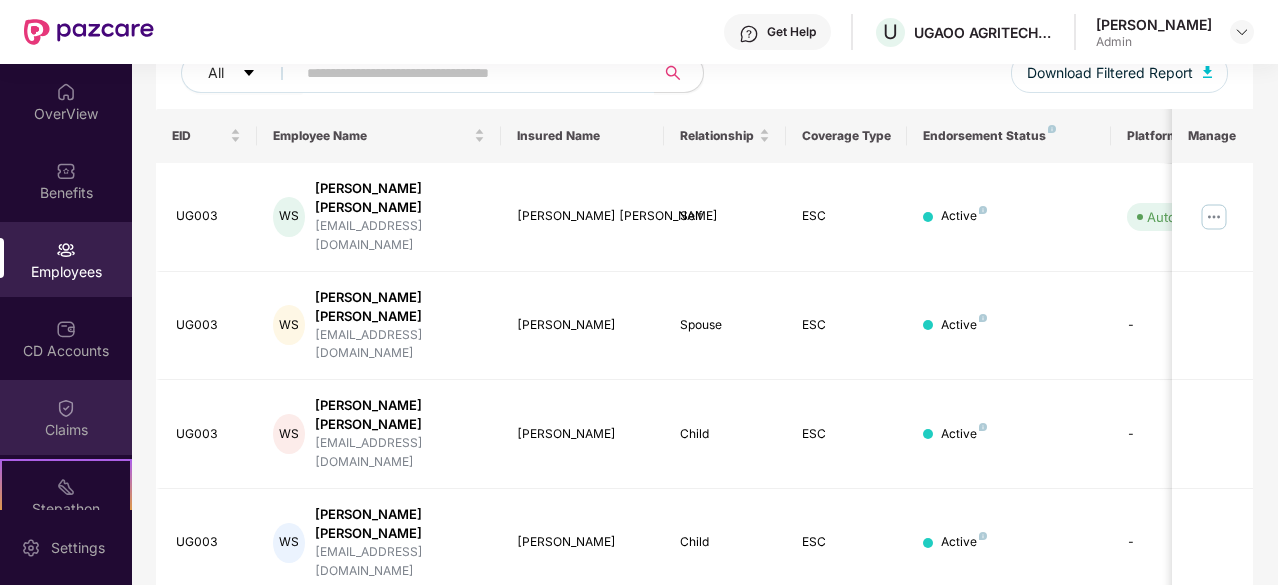 click on "Claims" at bounding box center (66, 417) 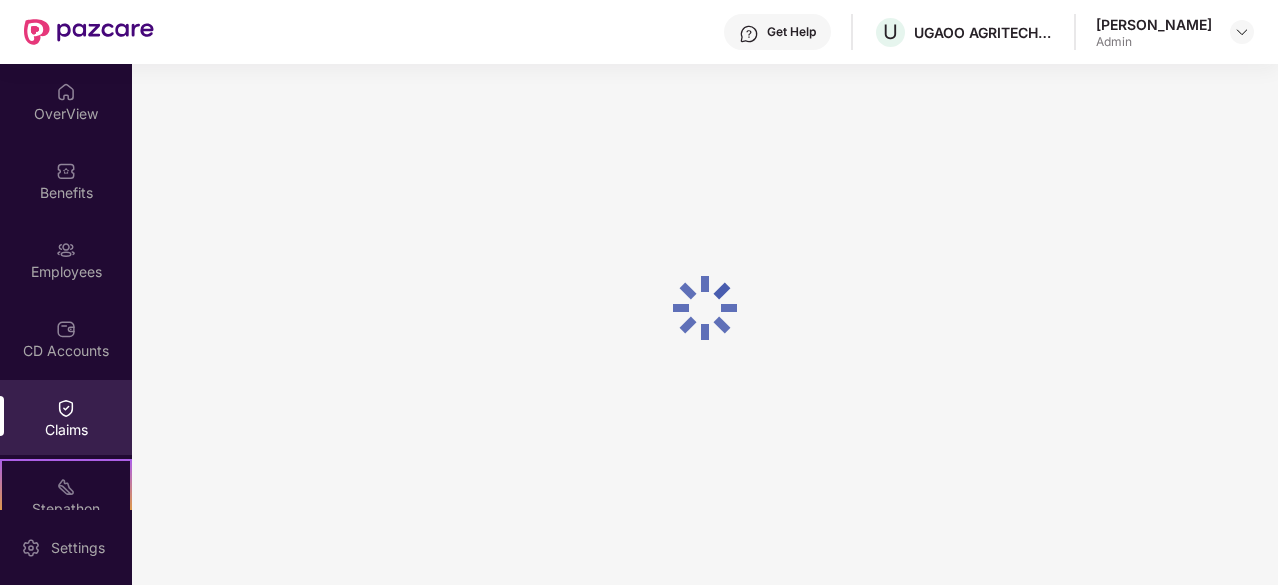 scroll, scrollTop: 0, scrollLeft: 0, axis: both 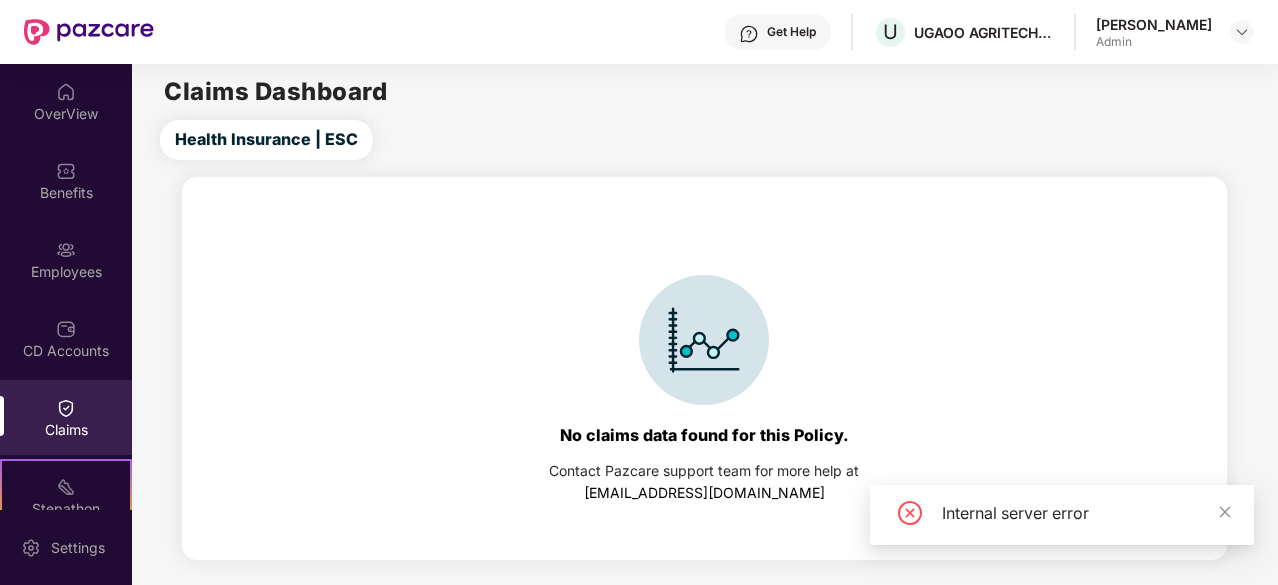 click 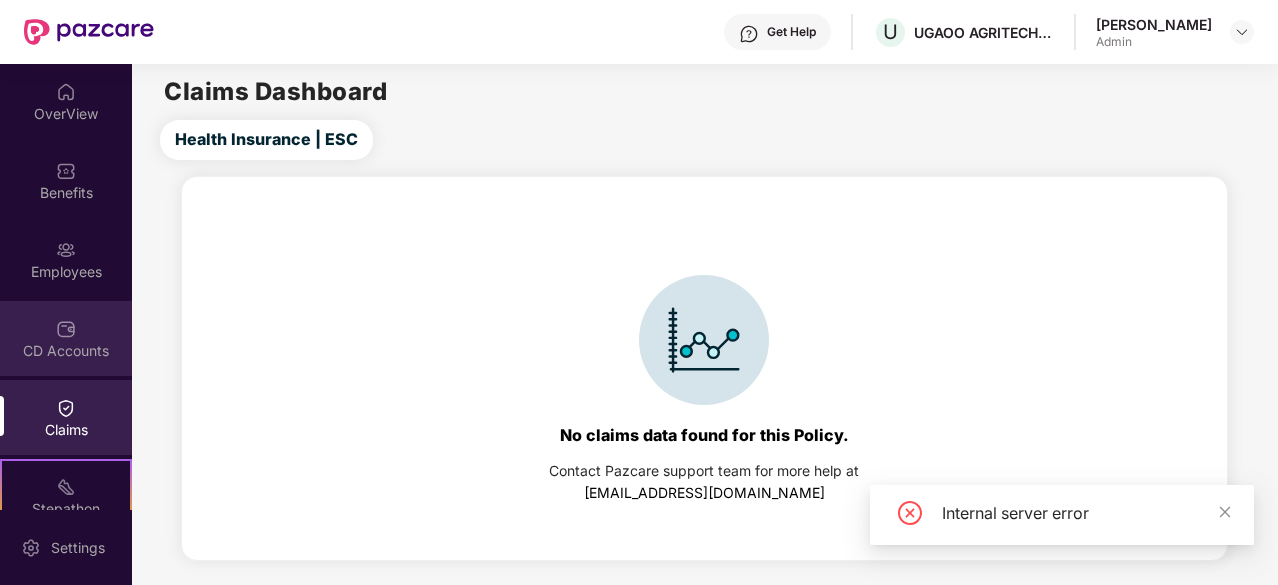 click on "CD Accounts" at bounding box center (66, 338) 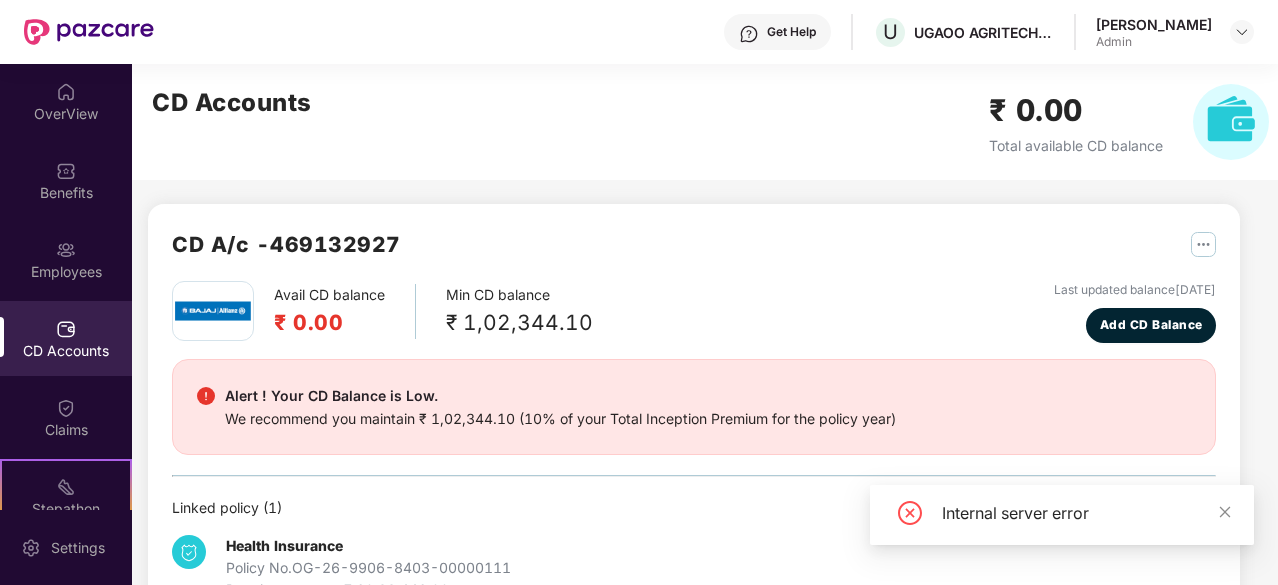scroll, scrollTop: 62, scrollLeft: 0, axis: vertical 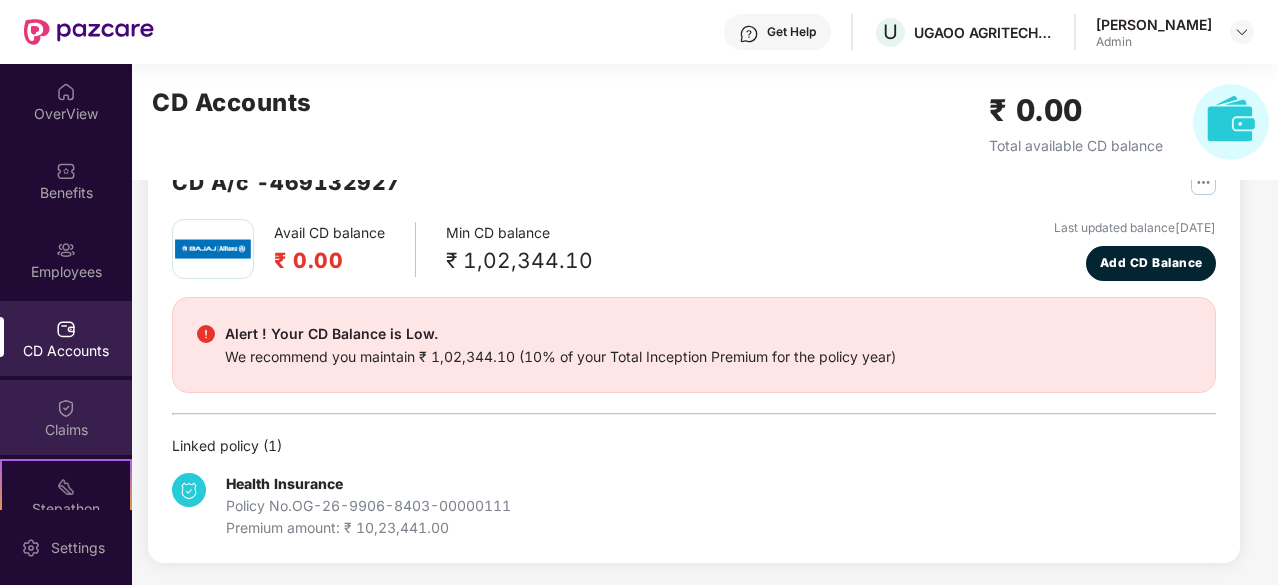 click on "Claims" at bounding box center (66, 417) 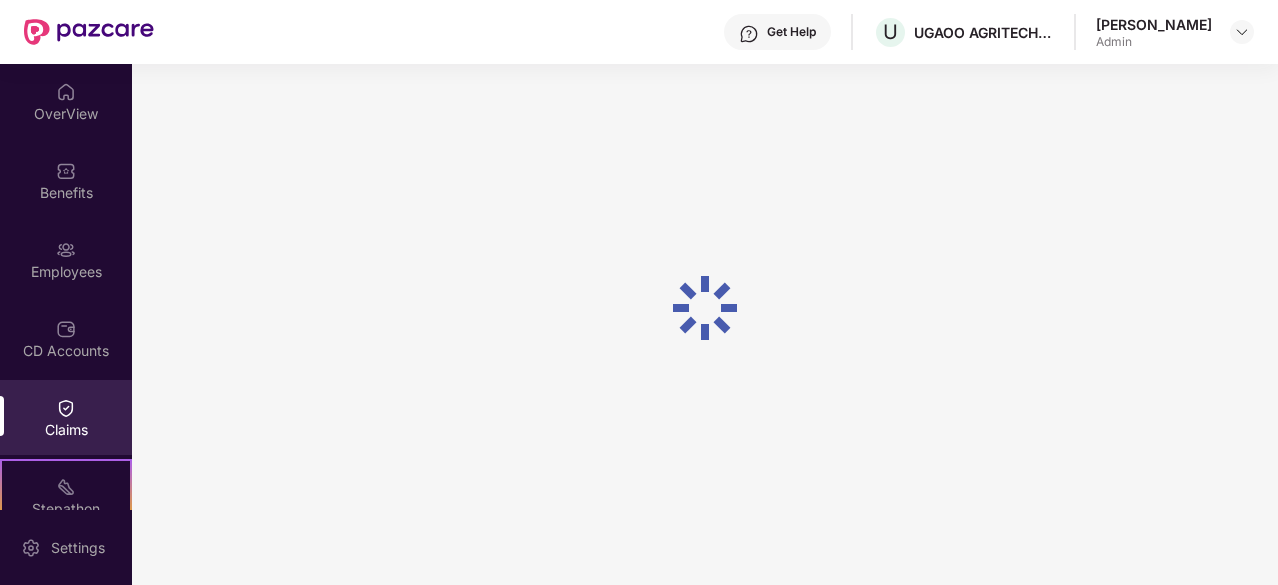 scroll, scrollTop: 0, scrollLeft: 0, axis: both 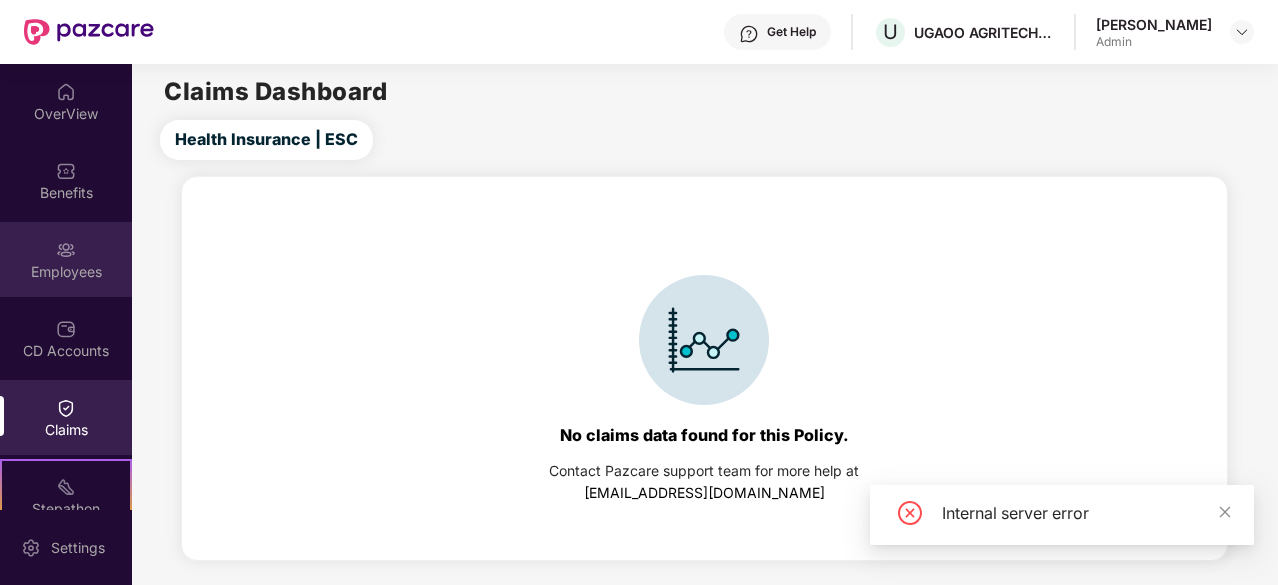click on "Employees" at bounding box center [66, 259] 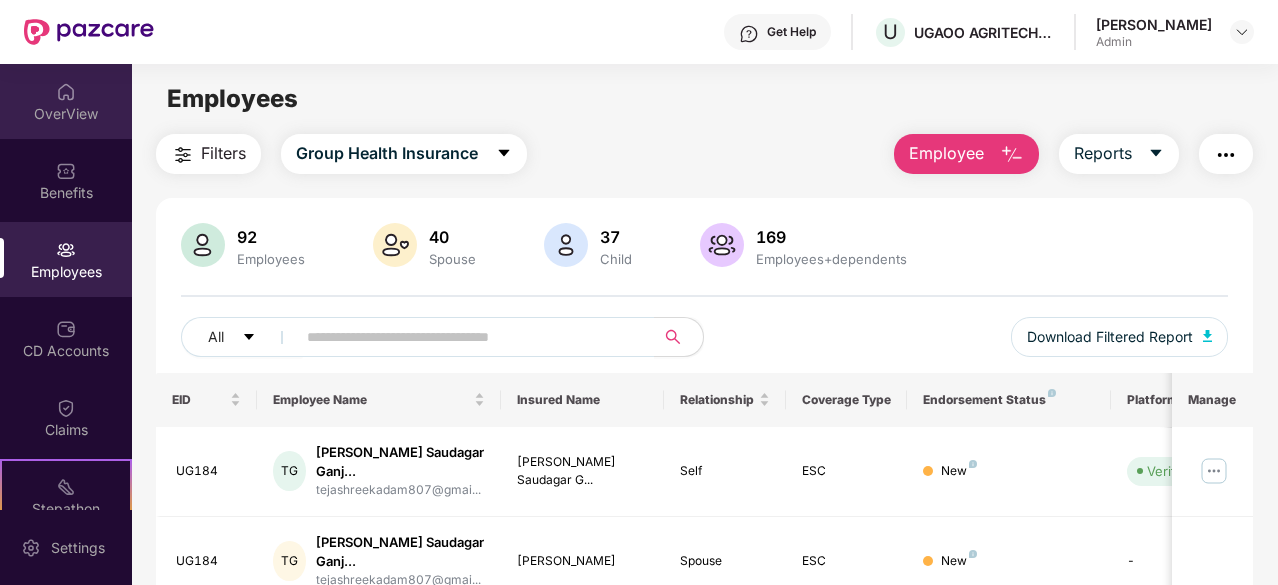 click on "OverView" at bounding box center [66, 101] 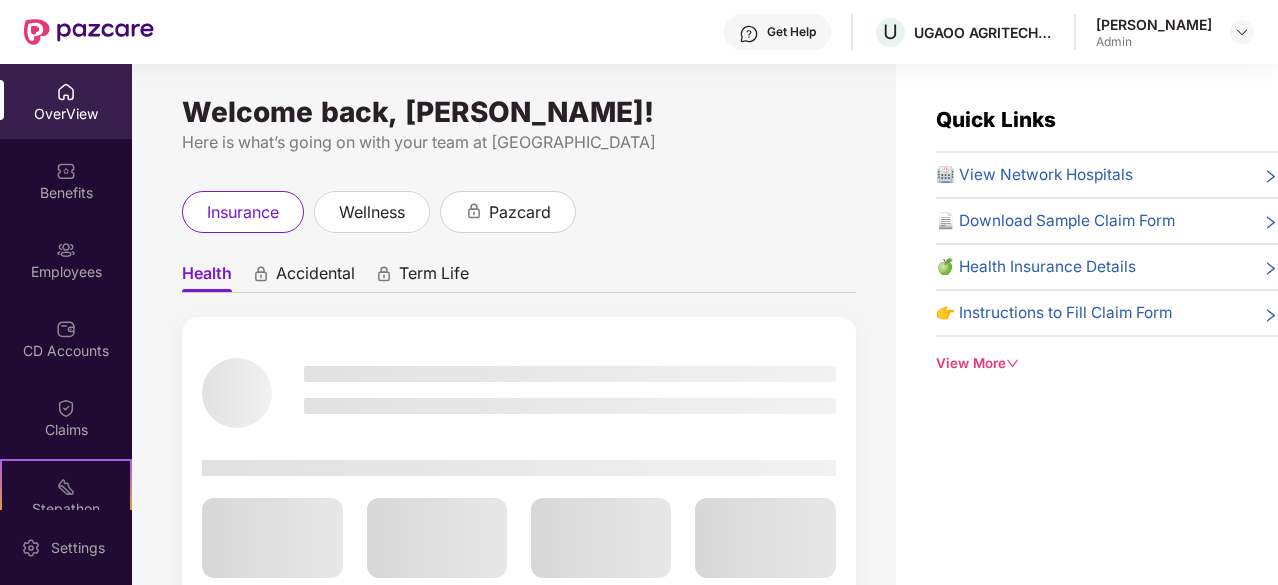 scroll, scrollTop: 185, scrollLeft: 0, axis: vertical 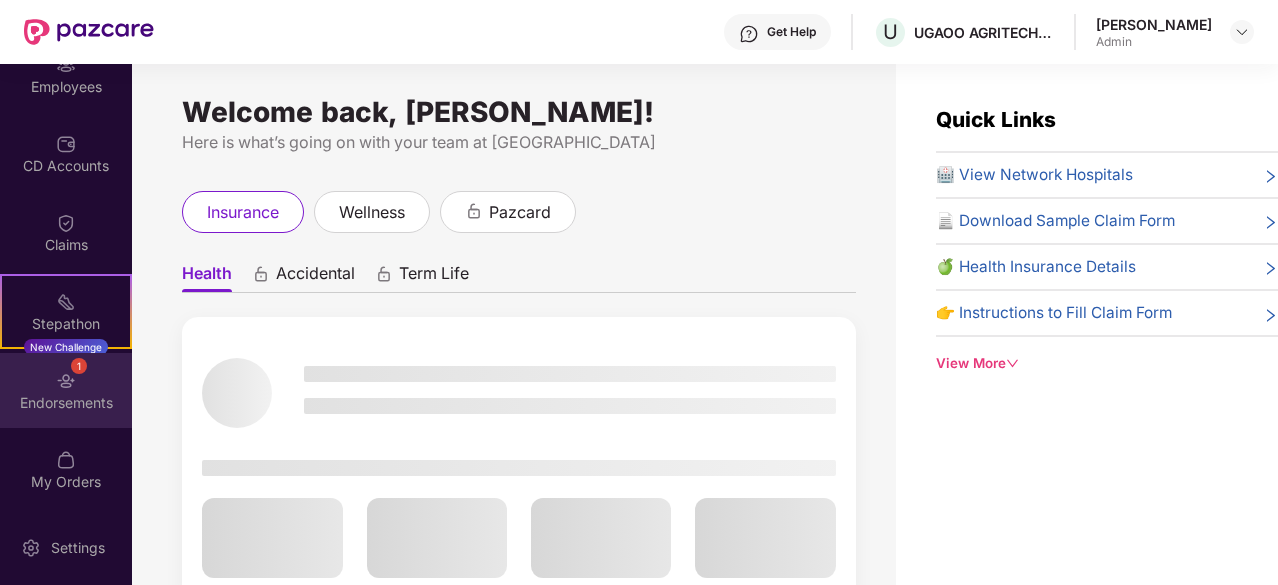 click on "1 Endorsements" at bounding box center (66, 390) 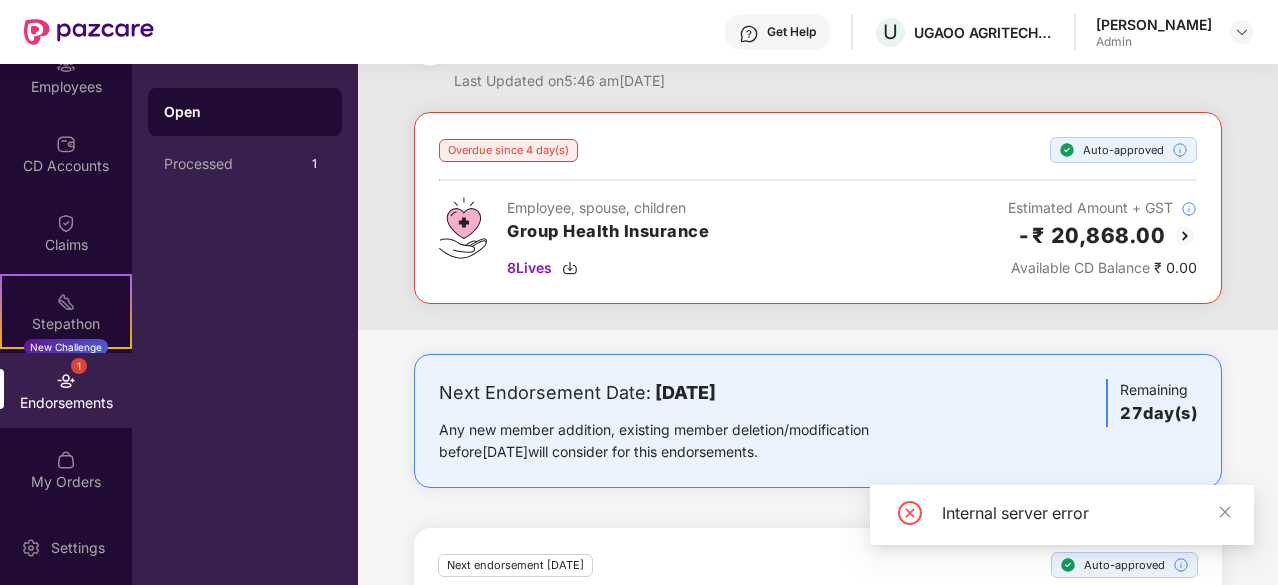 scroll, scrollTop: 214, scrollLeft: 0, axis: vertical 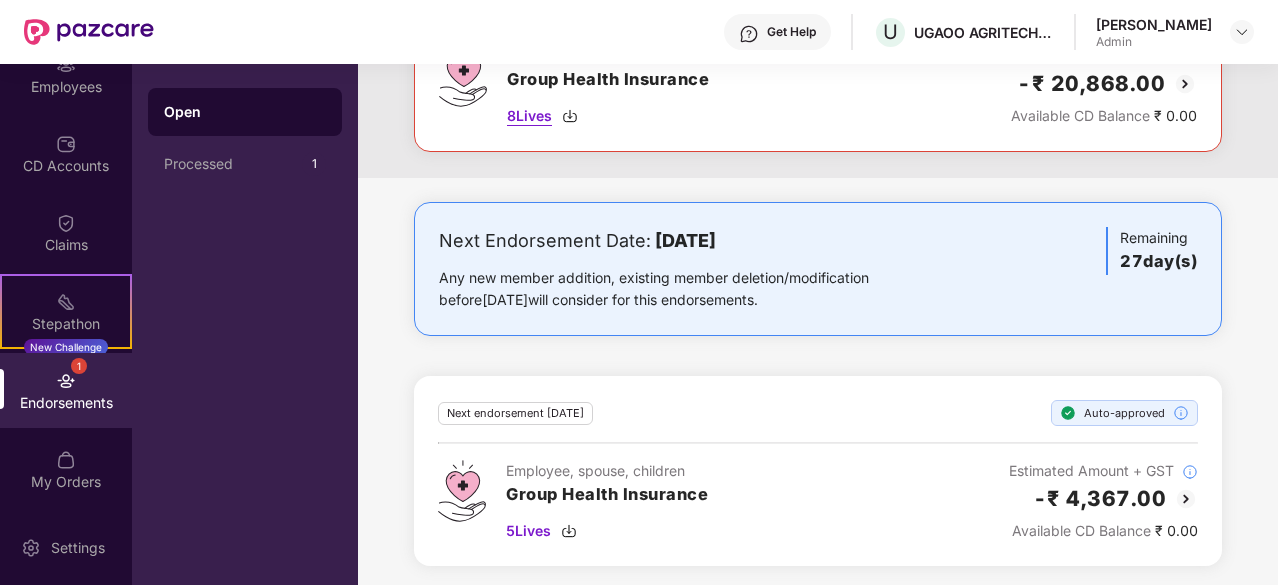 click on "8  Lives" at bounding box center (529, 116) 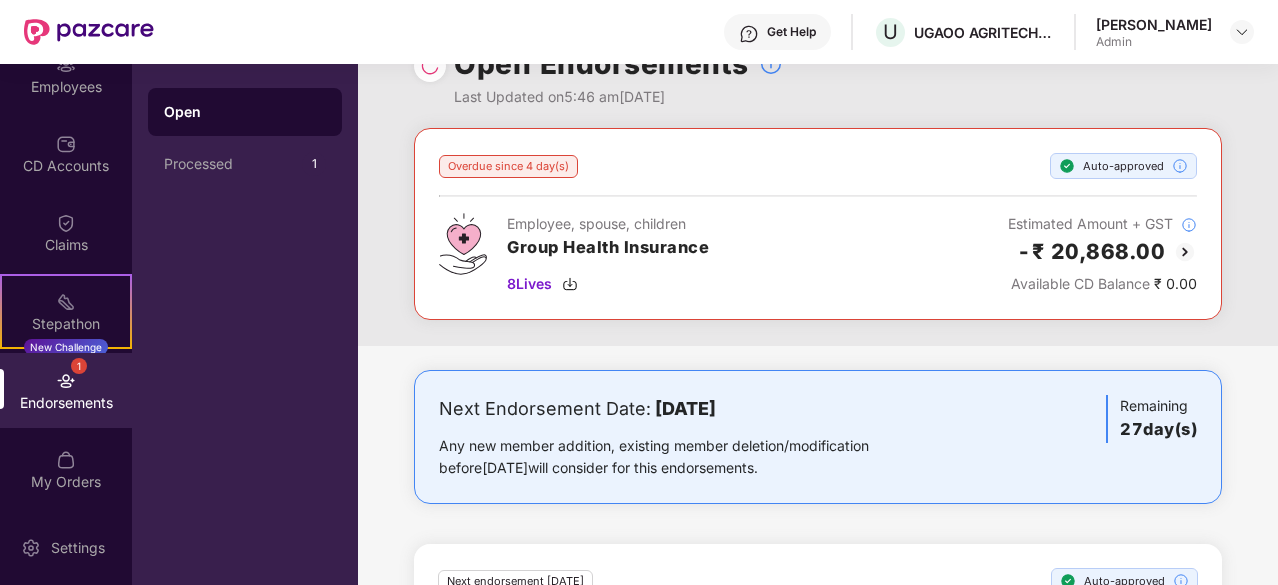 scroll, scrollTop: 0, scrollLeft: 0, axis: both 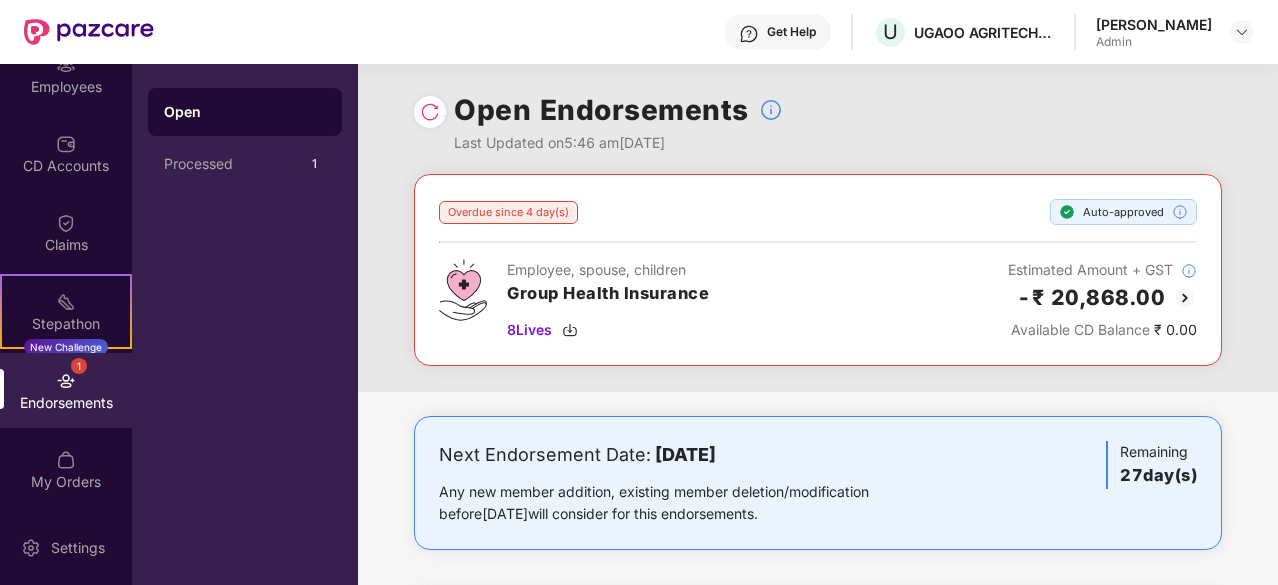 click at bounding box center (1185, 298) 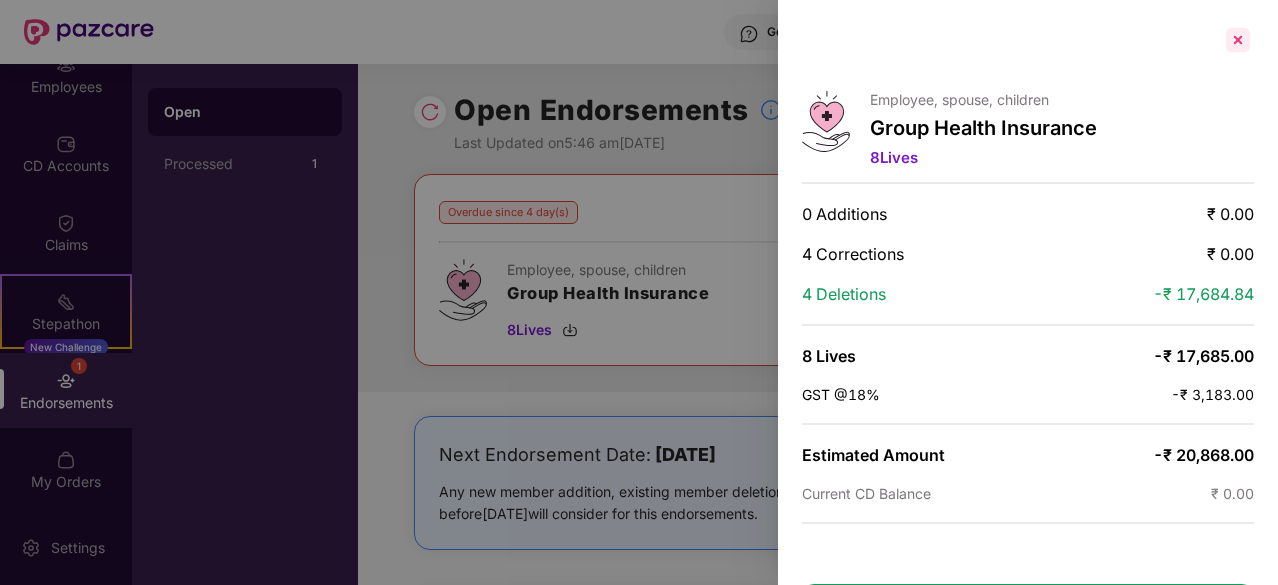 click at bounding box center [1238, 40] 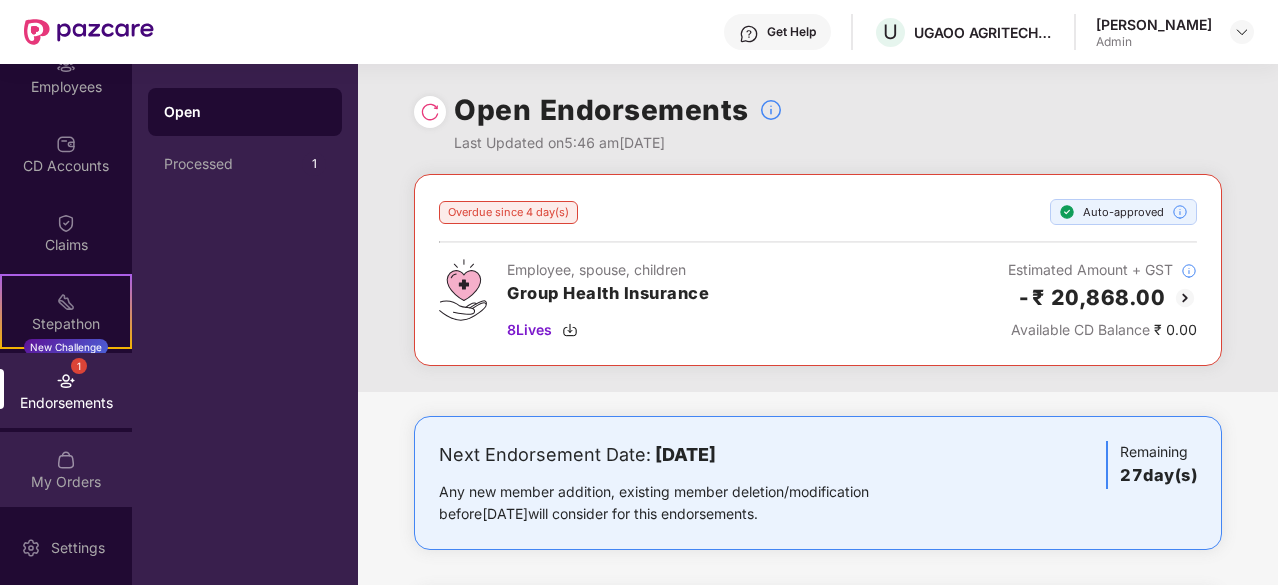 click on "My Orders" at bounding box center (66, 469) 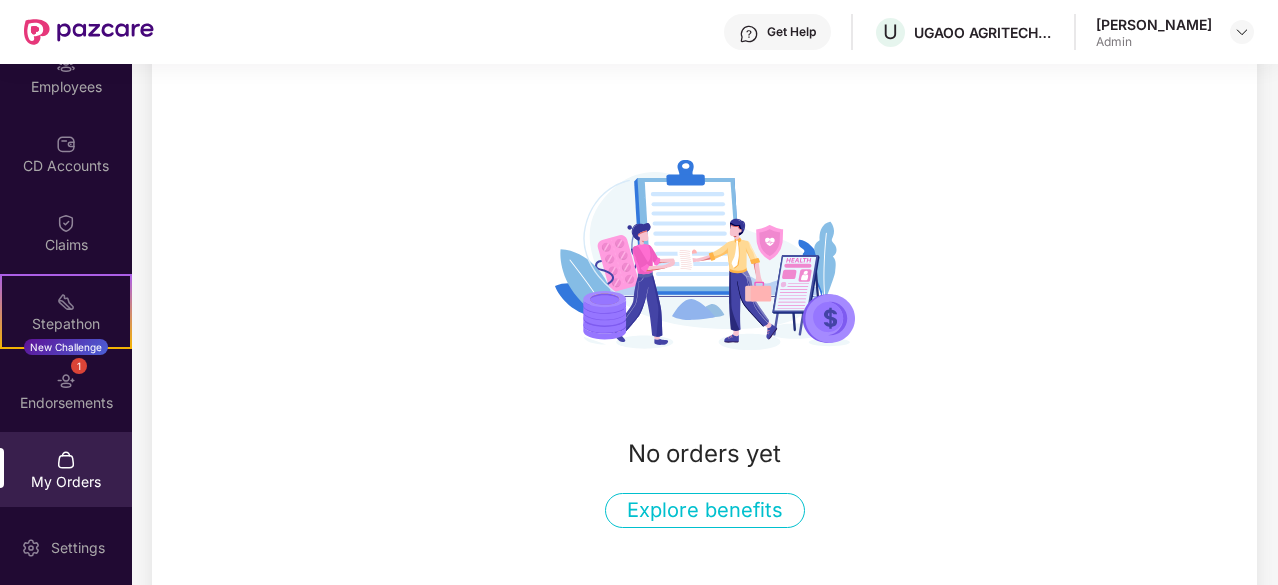 scroll, scrollTop: 183, scrollLeft: 0, axis: vertical 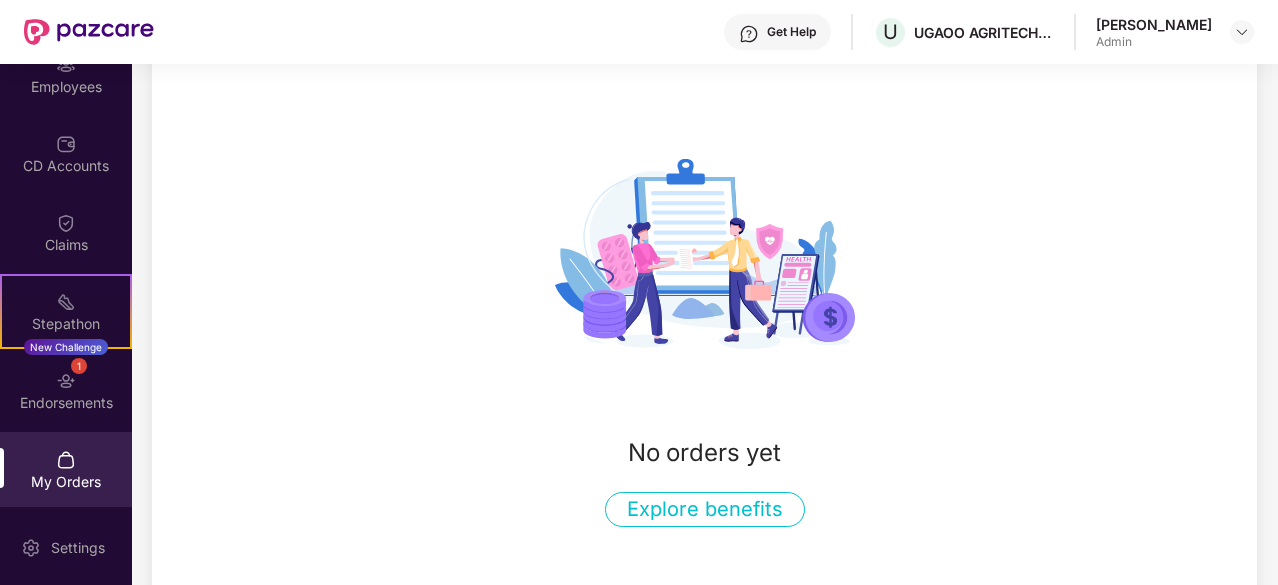 click on "Explore benefits" at bounding box center (705, 509) 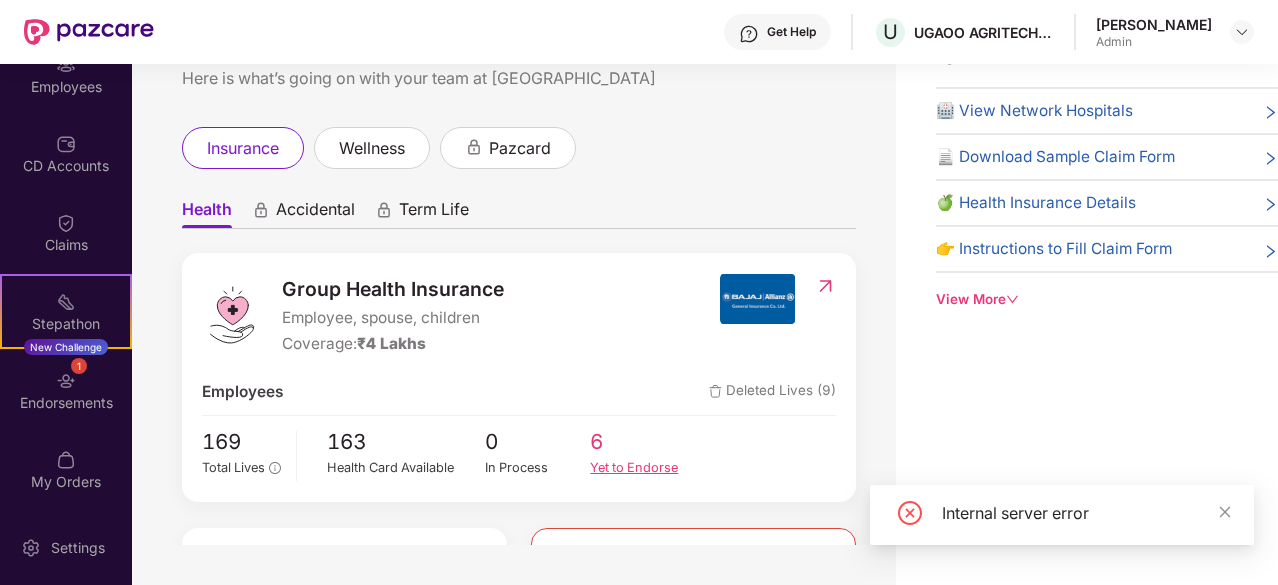 click on "Yet to Endorse" at bounding box center [643, 468] 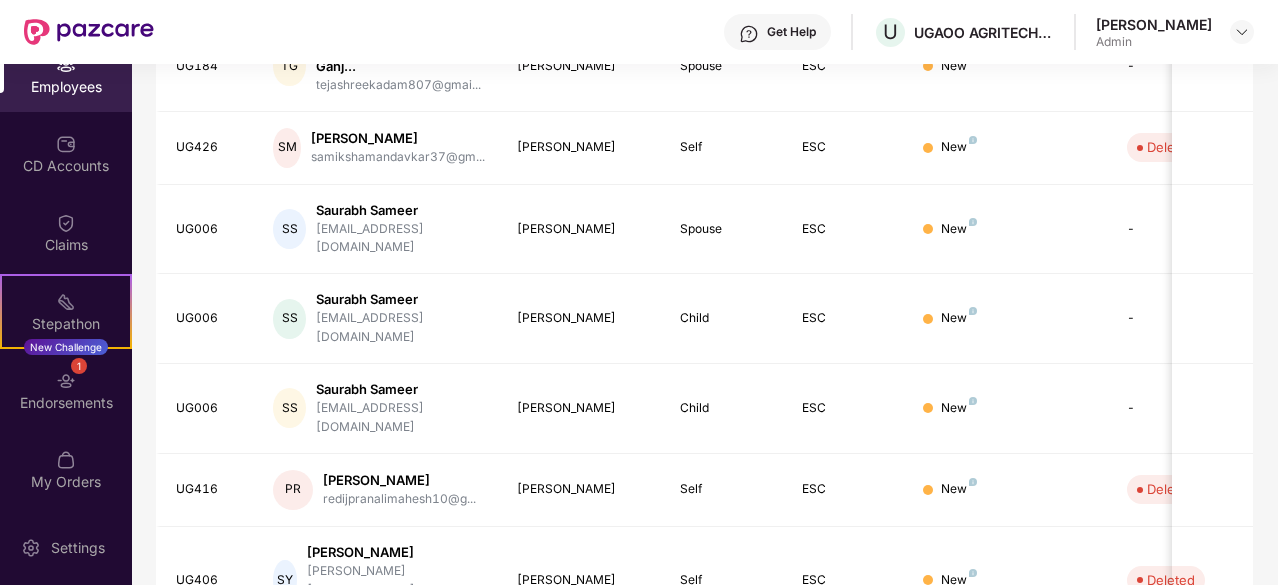 scroll, scrollTop: 639, scrollLeft: 0, axis: vertical 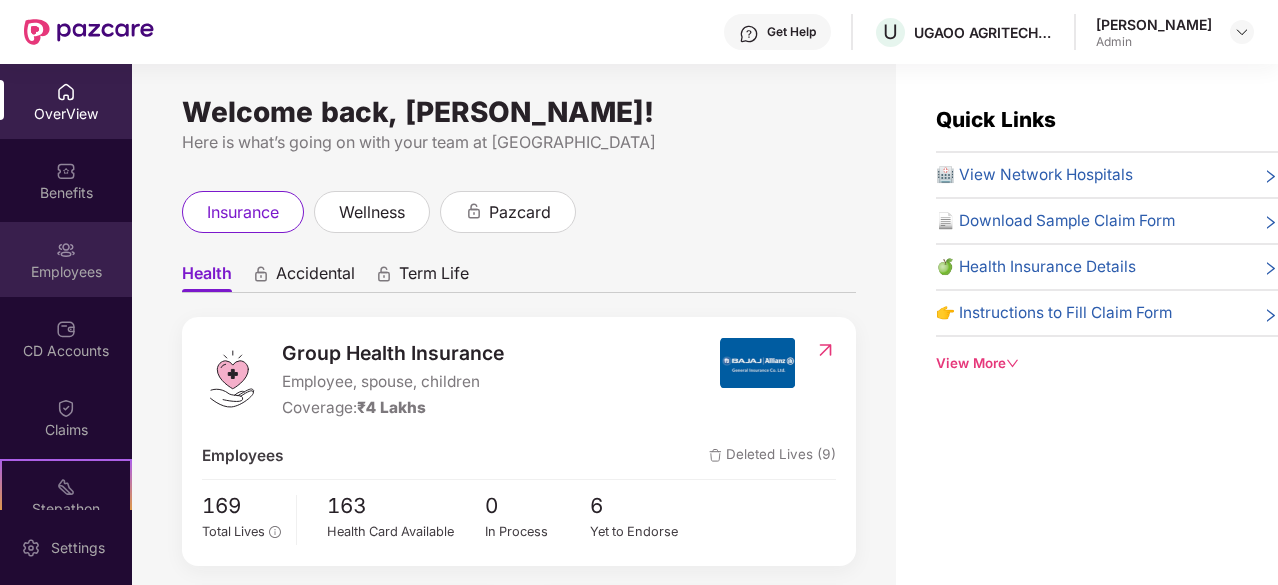 click on "Employees" at bounding box center [66, 272] 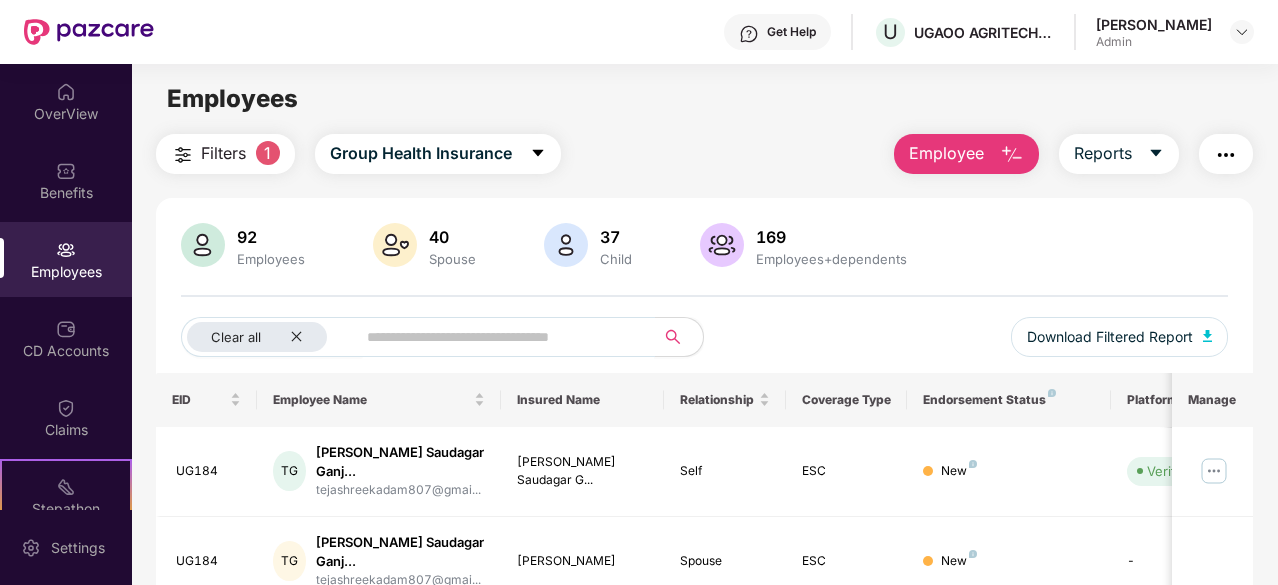 click at bounding box center [497, 337] 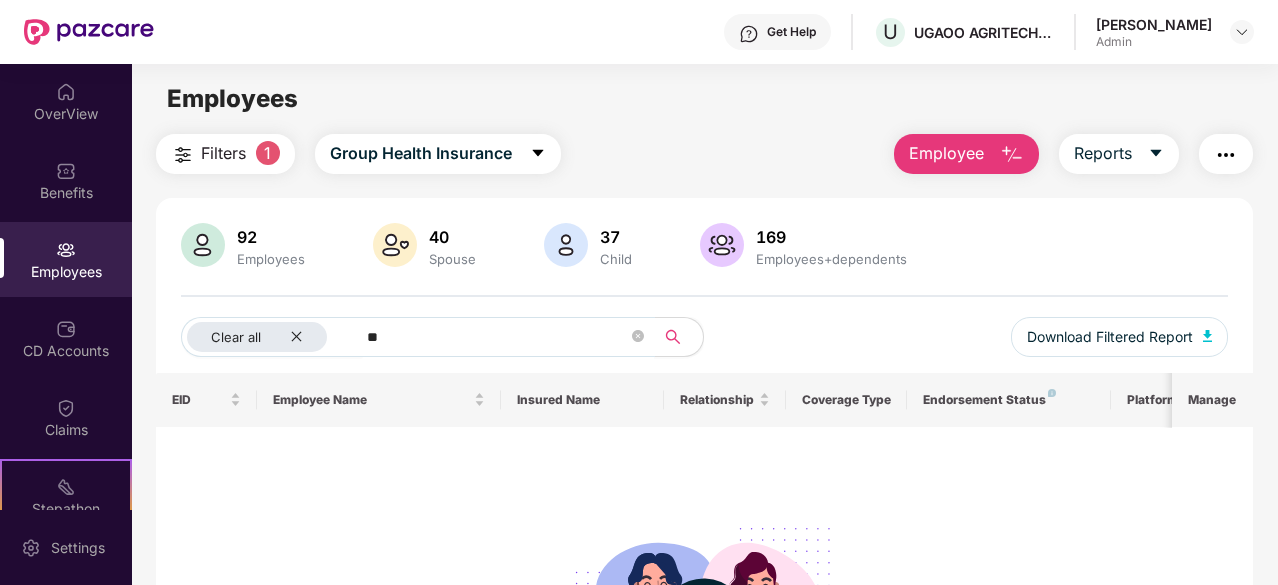 type on "*" 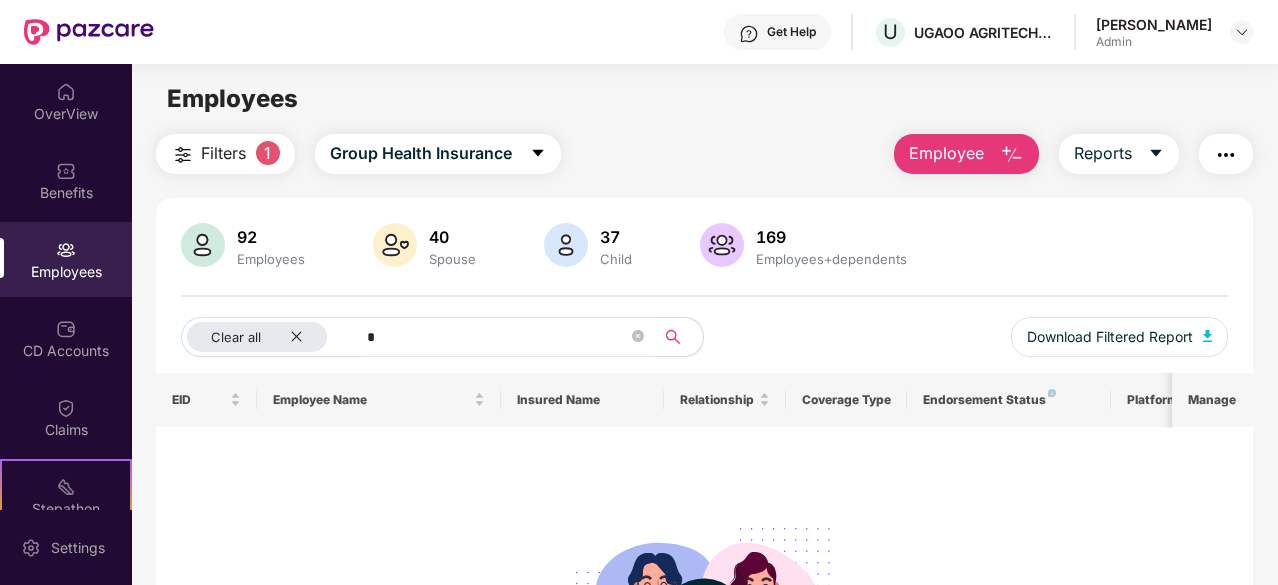 type 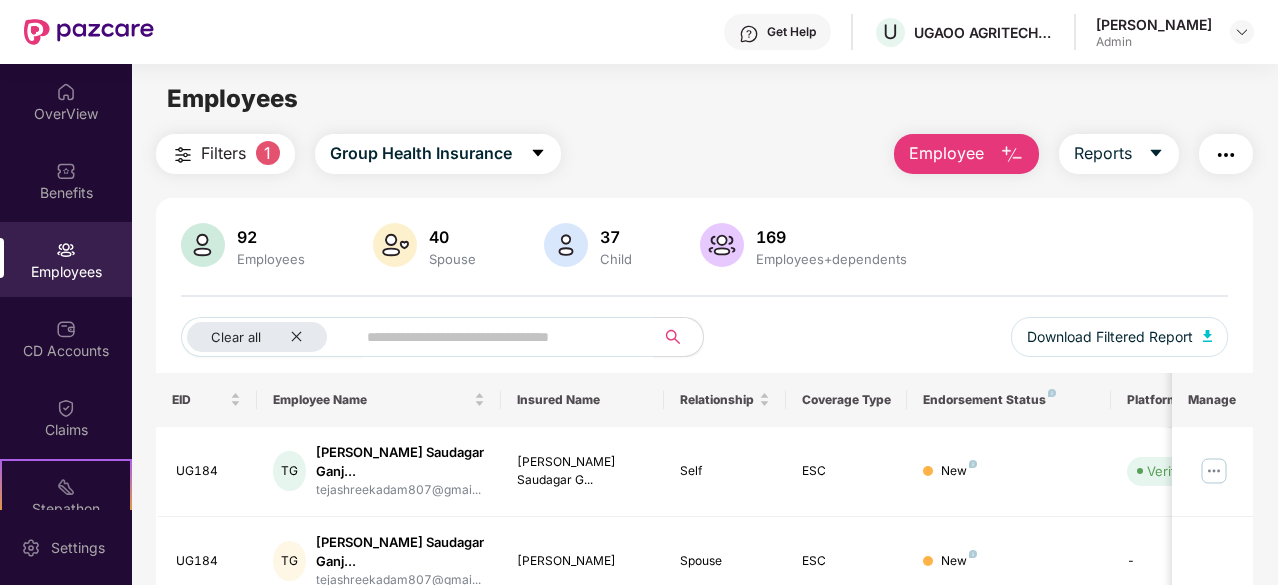 click on "Employee" at bounding box center [946, 153] 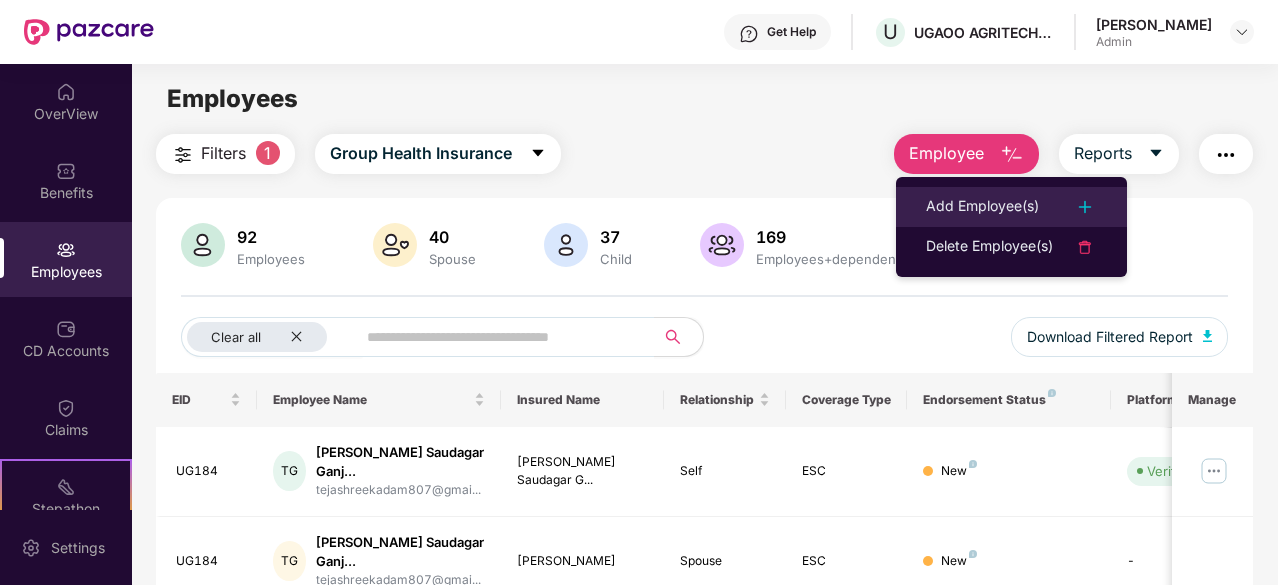 click on "Add Employee(s)" at bounding box center [1011, 207] 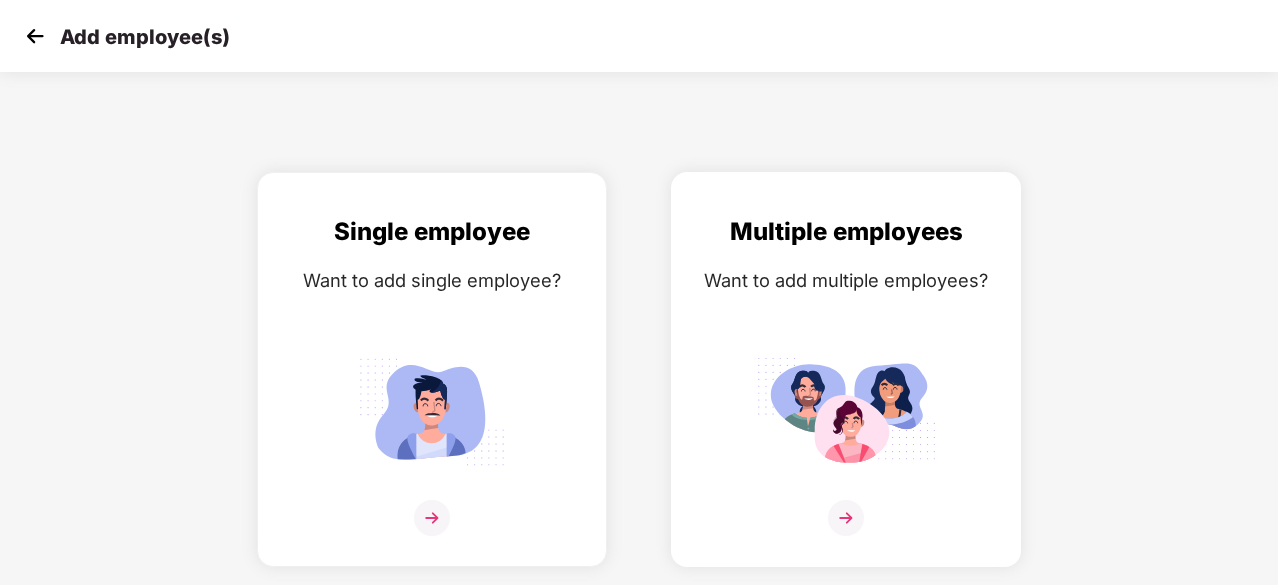 click on "Multiple employees Want to add multiple employees?" at bounding box center (846, 387) 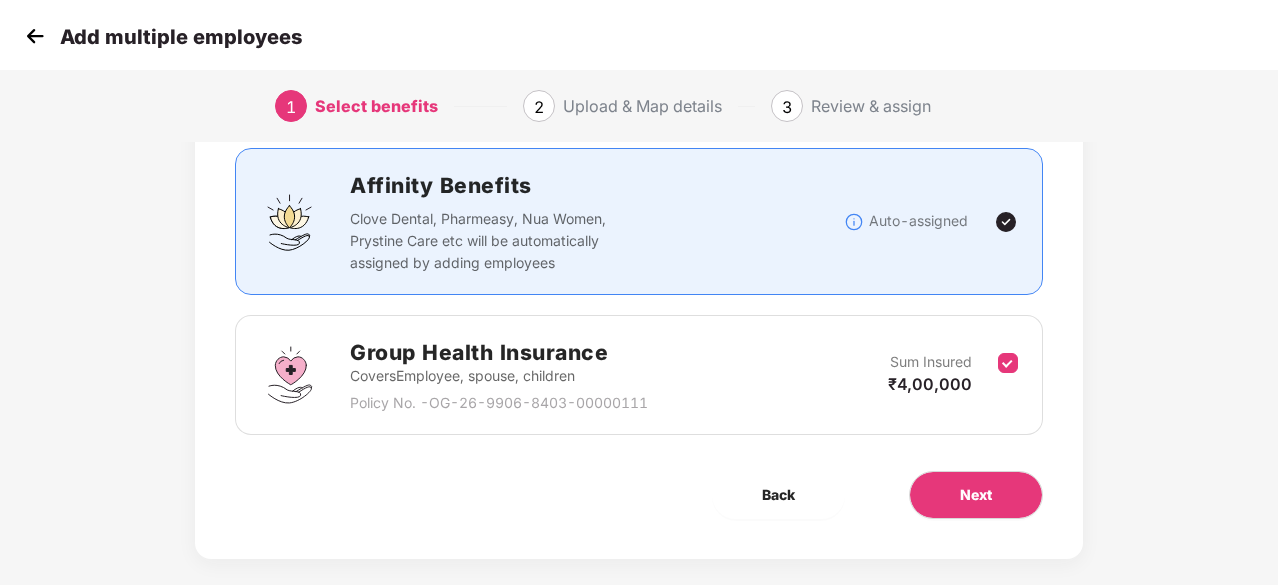 scroll, scrollTop: 150, scrollLeft: 0, axis: vertical 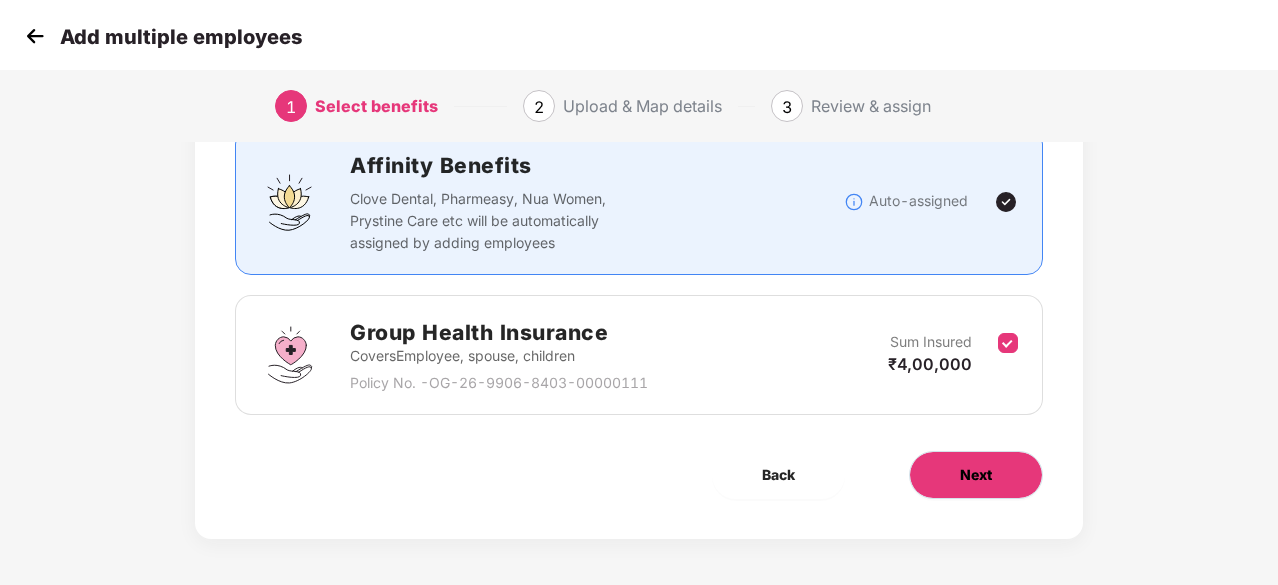 click on "Next" at bounding box center [976, 475] 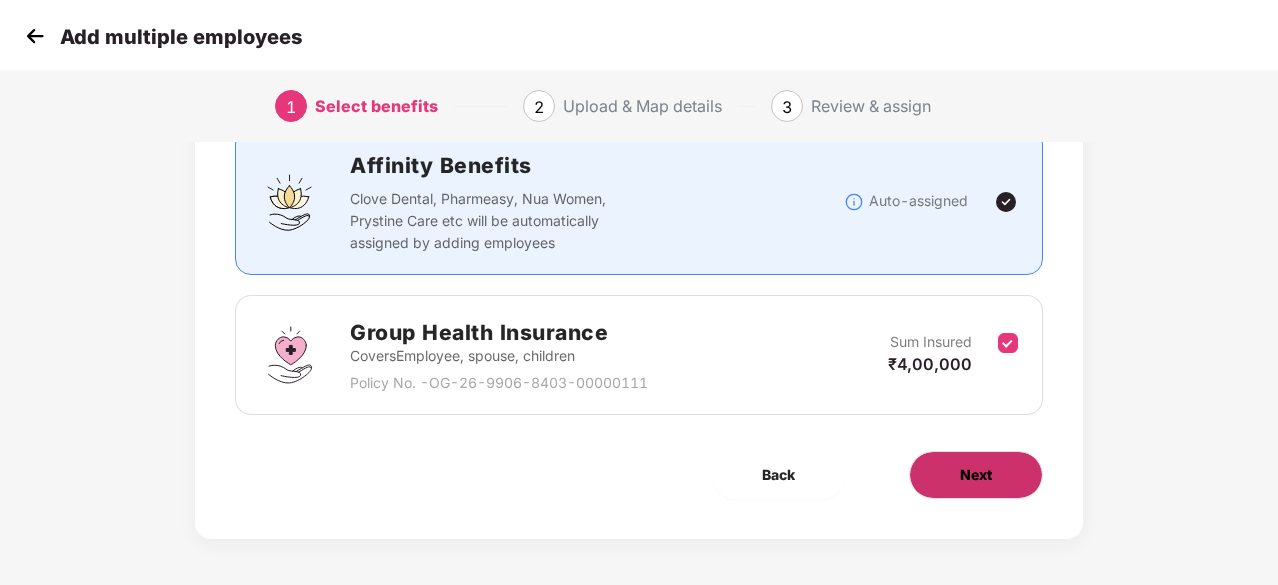 scroll, scrollTop: 0, scrollLeft: 0, axis: both 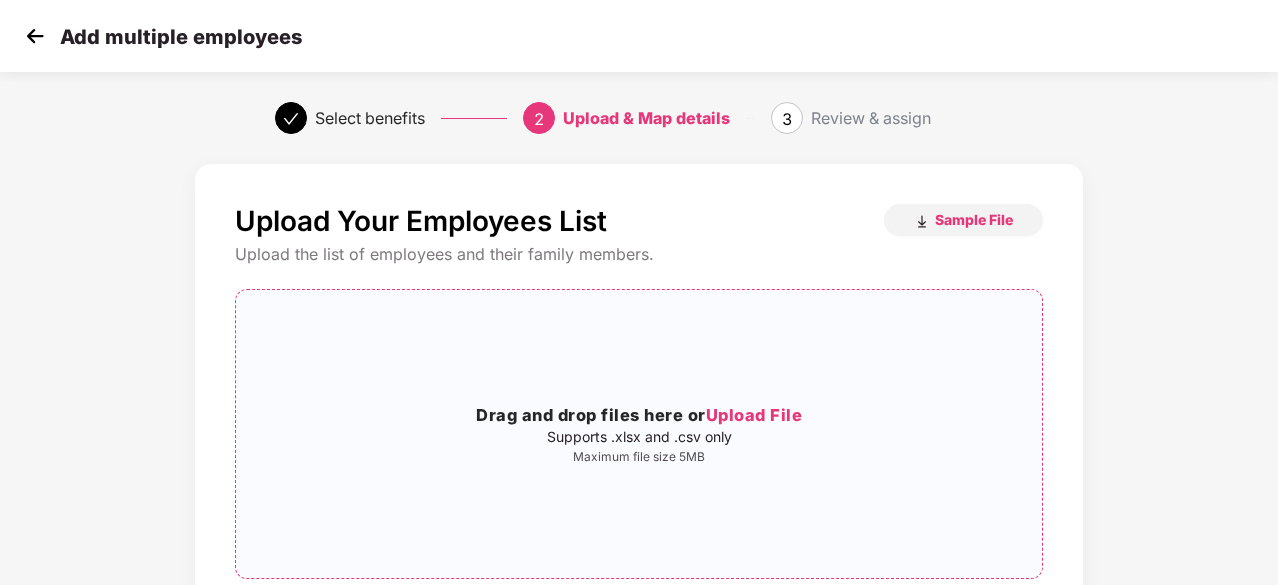 click on "Drag and drop files here or  Upload File Supports .xlsx and .csv only Maximum file size 5MB" at bounding box center [639, 434] 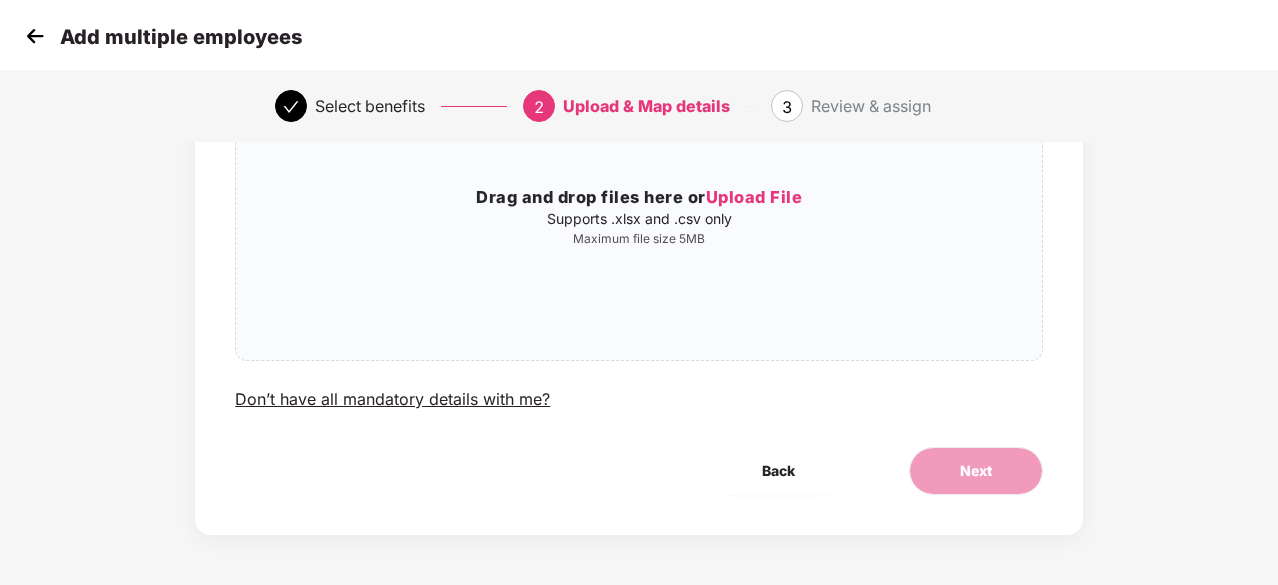 scroll, scrollTop: 0, scrollLeft: 0, axis: both 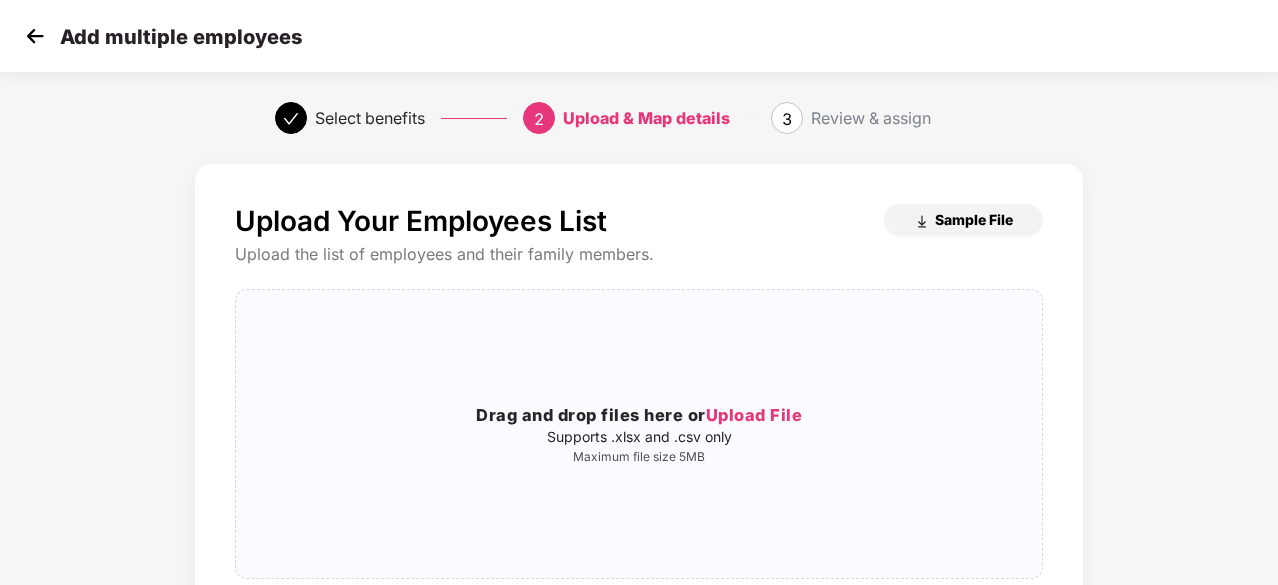 click on "Sample File" at bounding box center [963, 220] 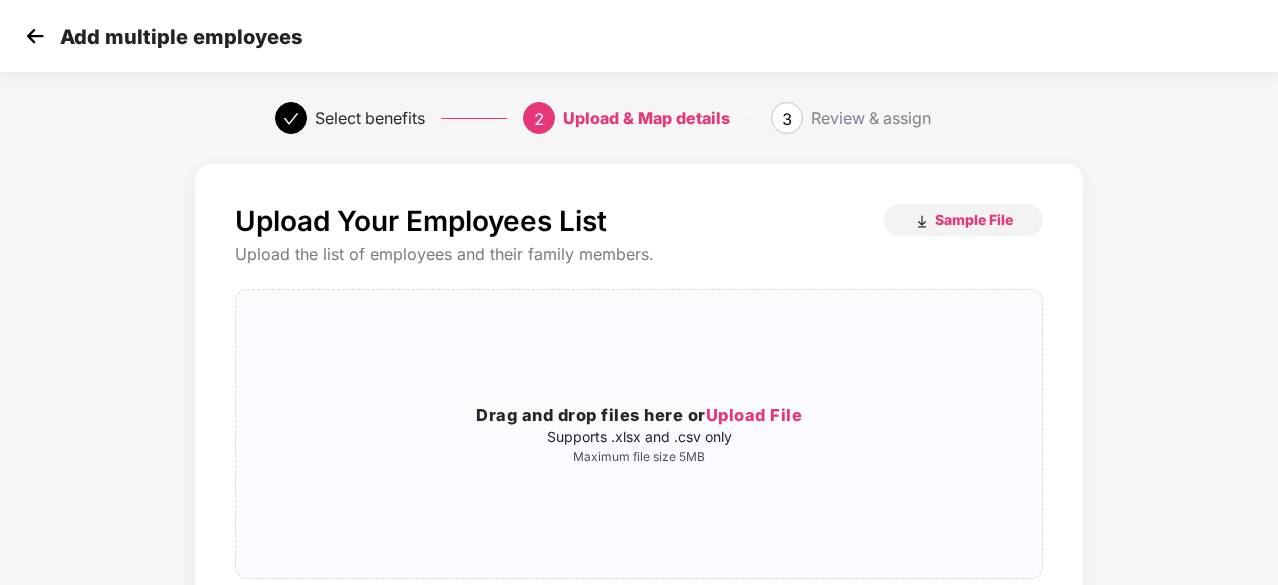 click at bounding box center [35, 36] 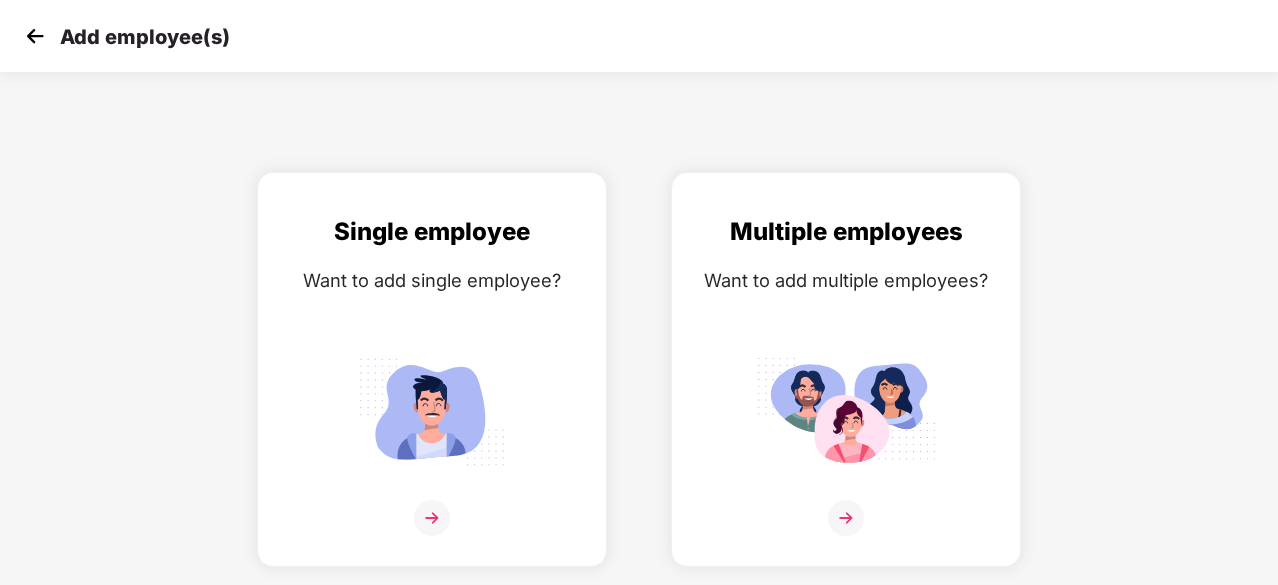 click at bounding box center (35, 36) 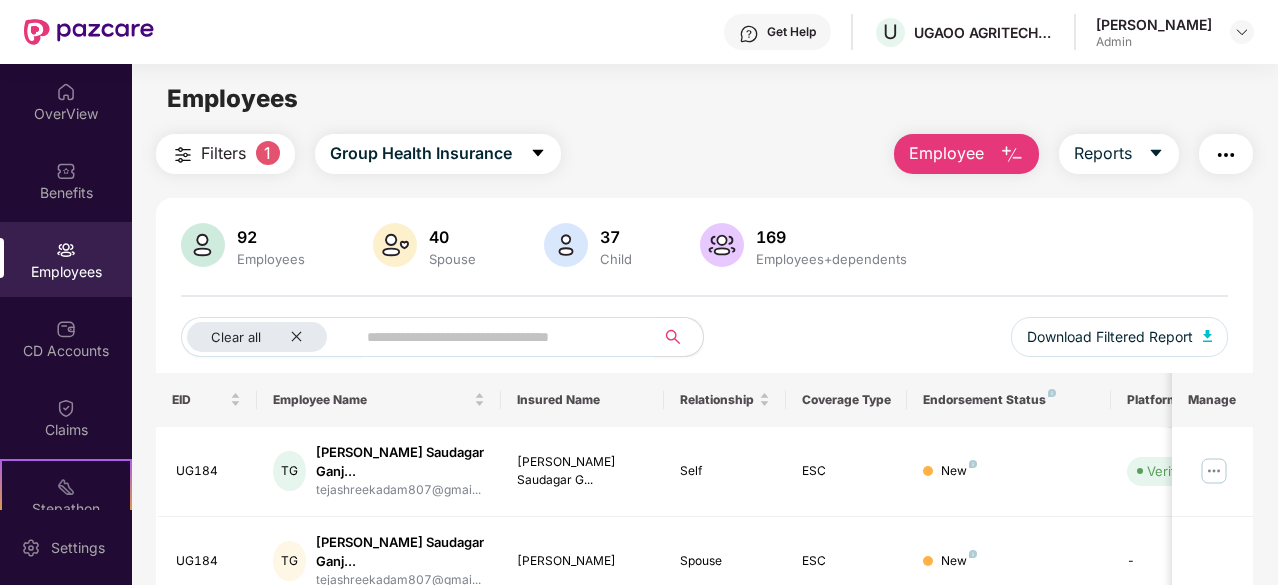 click at bounding box center (497, 337) 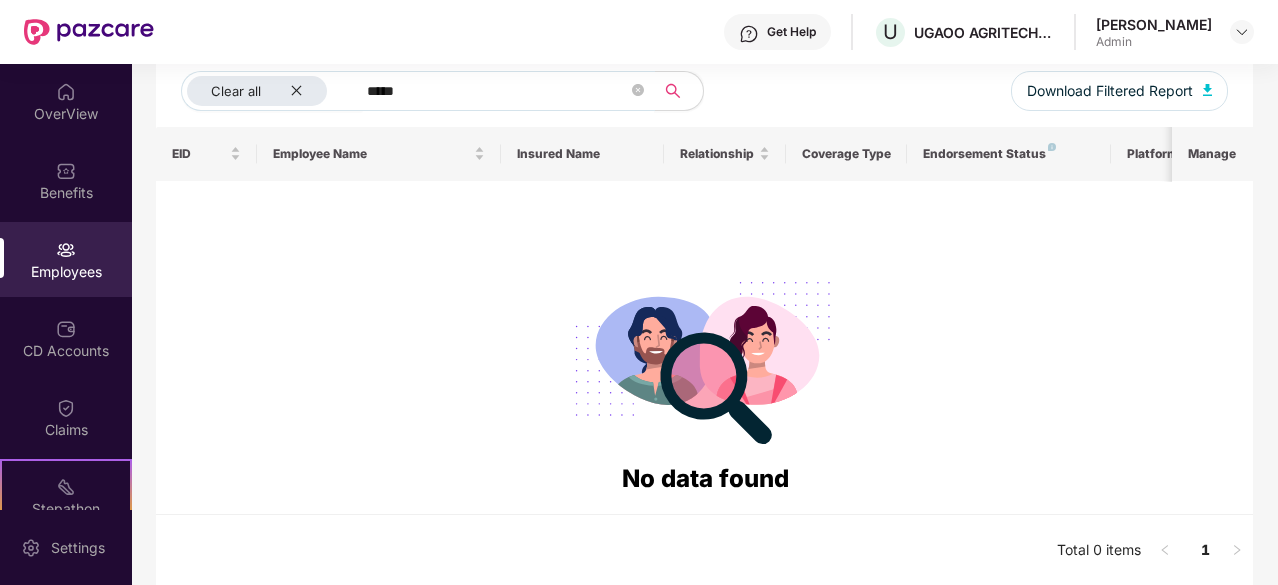scroll, scrollTop: 0, scrollLeft: 0, axis: both 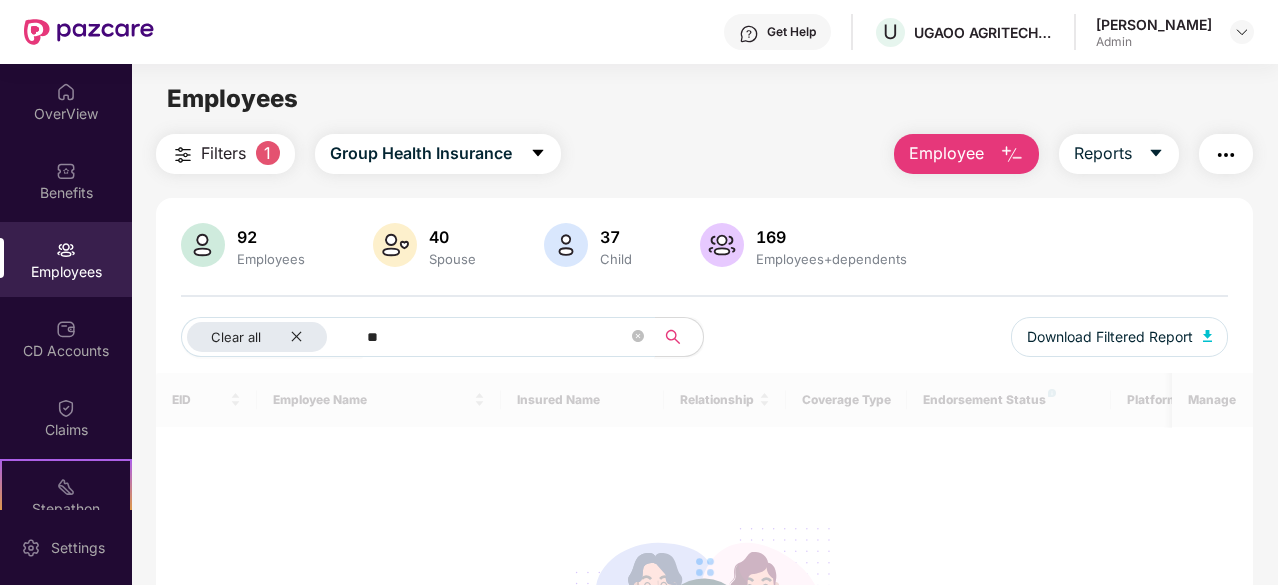type on "*" 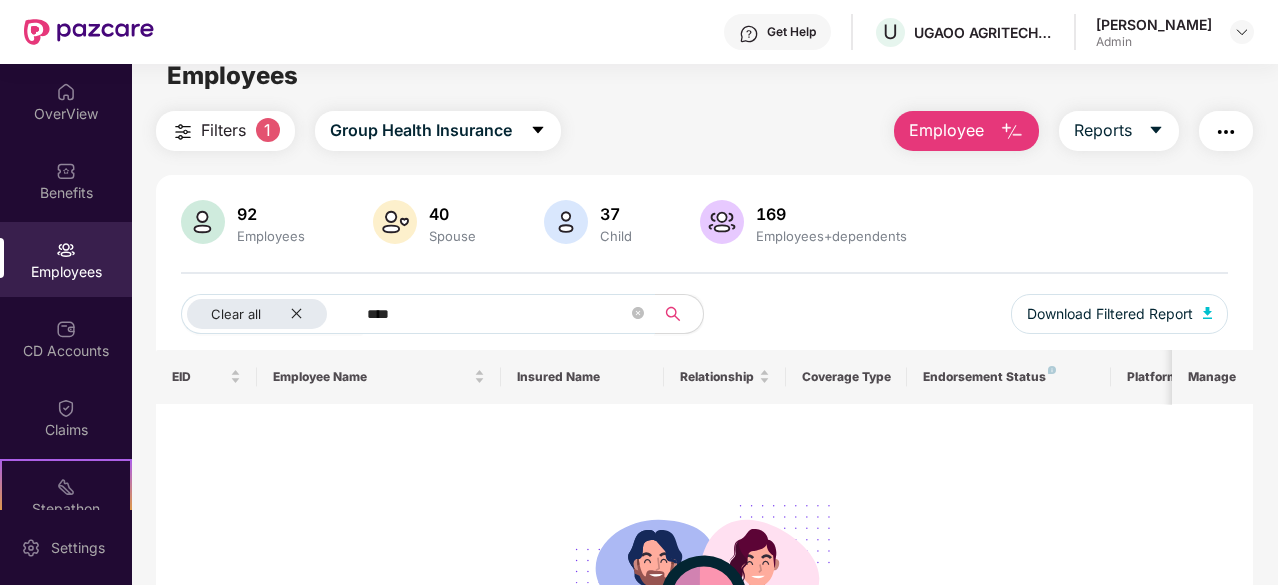 scroll, scrollTop: 24, scrollLeft: 0, axis: vertical 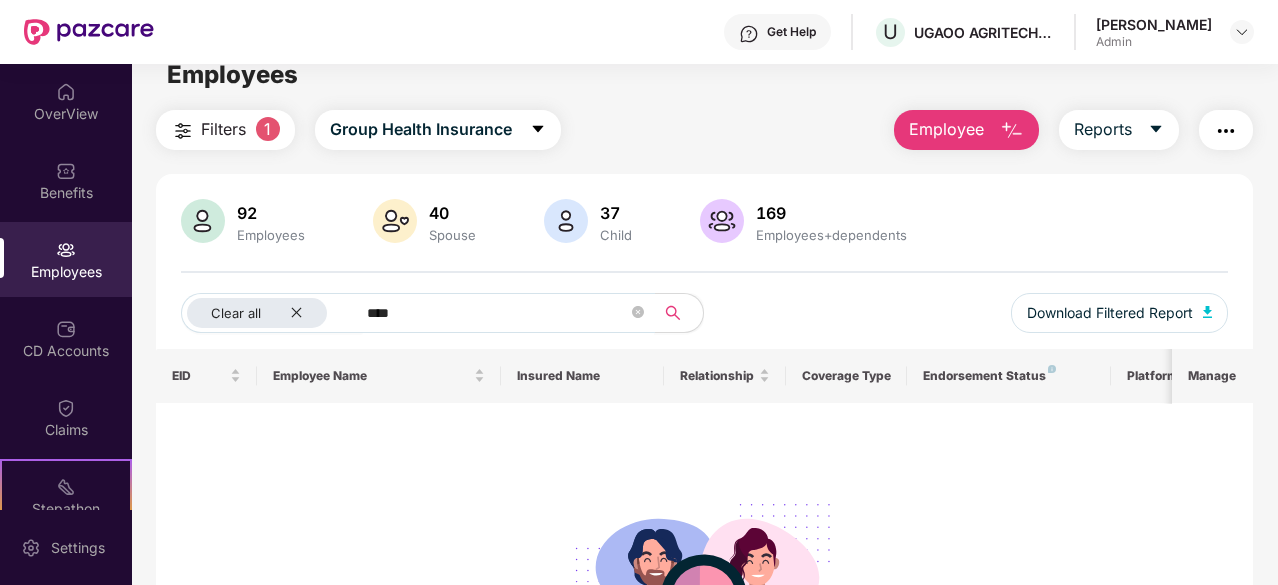 click at bounding box center (203, 223) 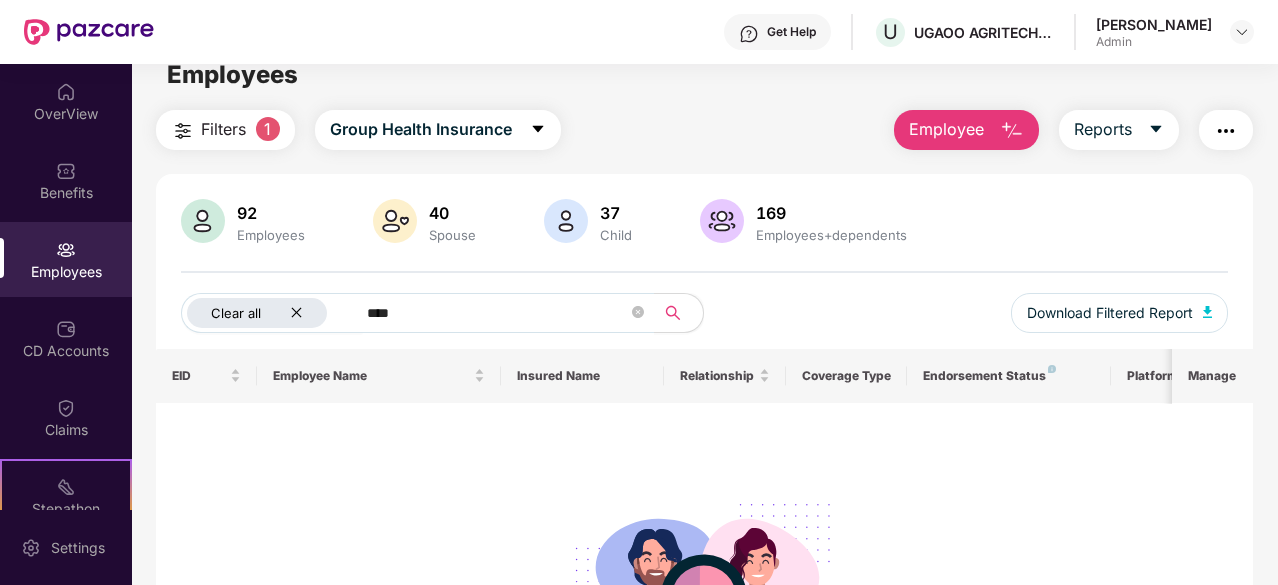 click on "Clear all" at bounding box center [257, 313] 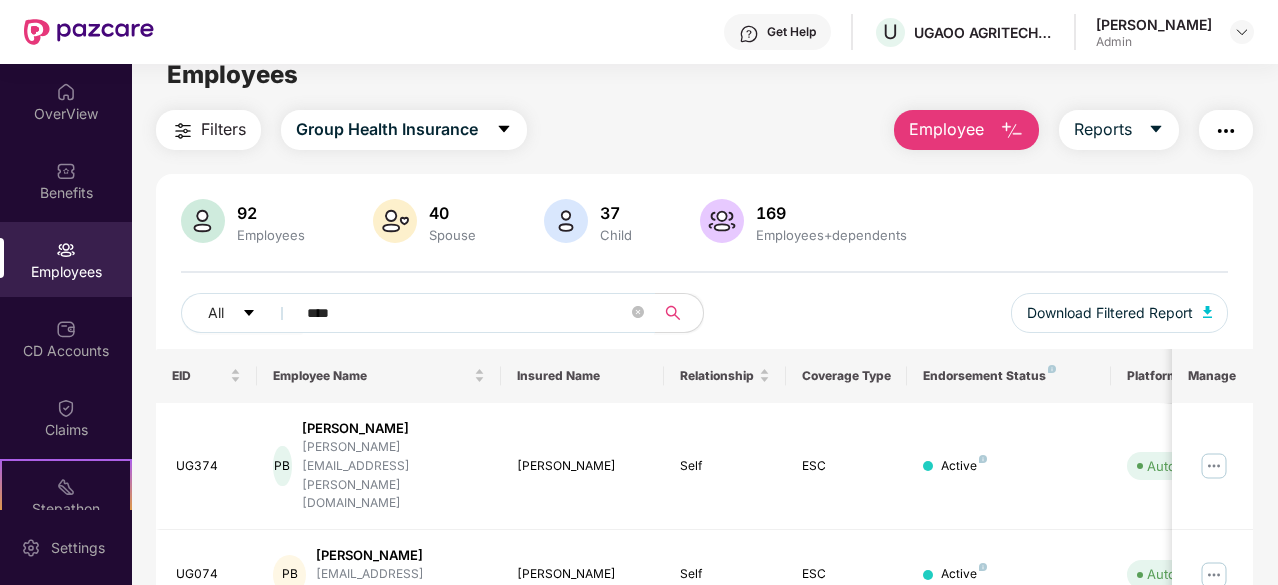 click on "****" at bounding box center (467, 313) 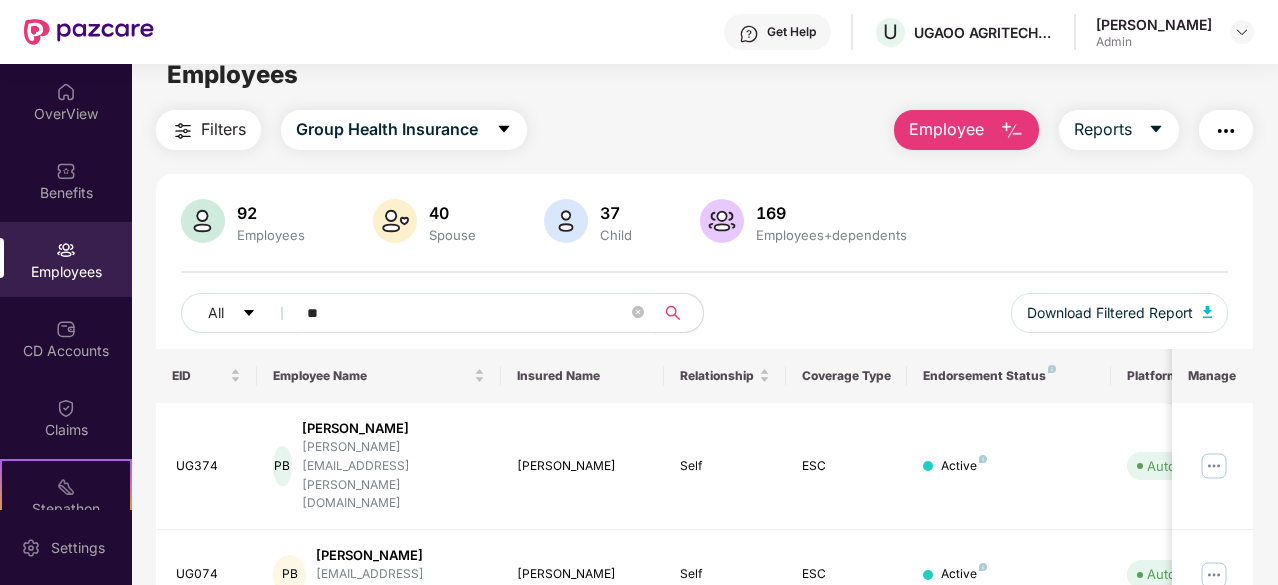 type on "*" 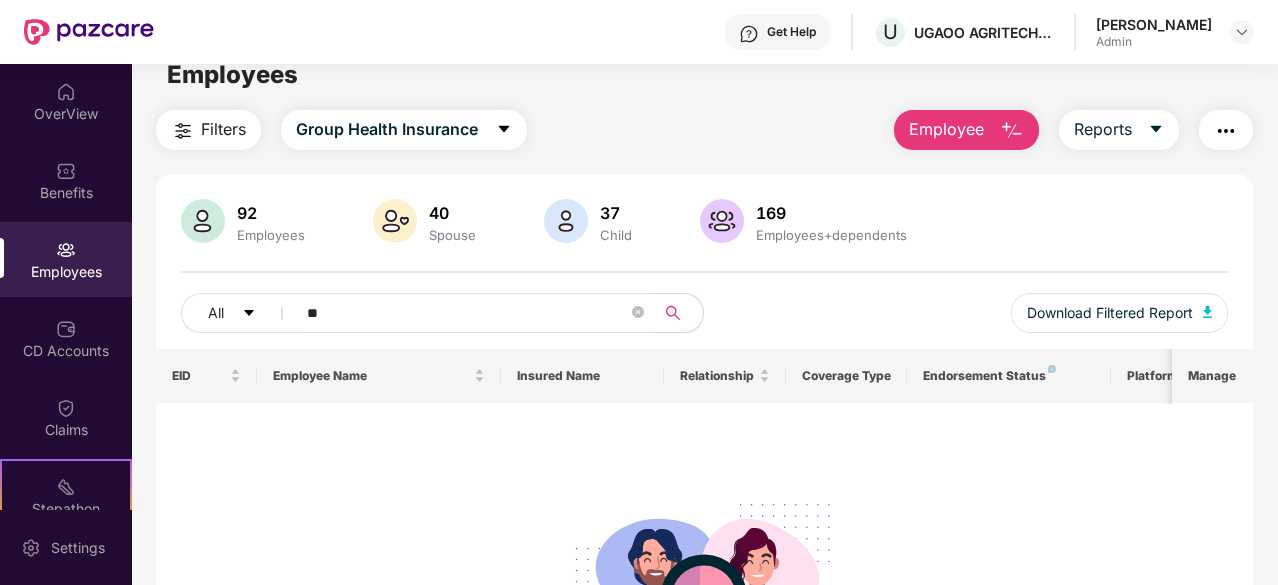 type on "*" 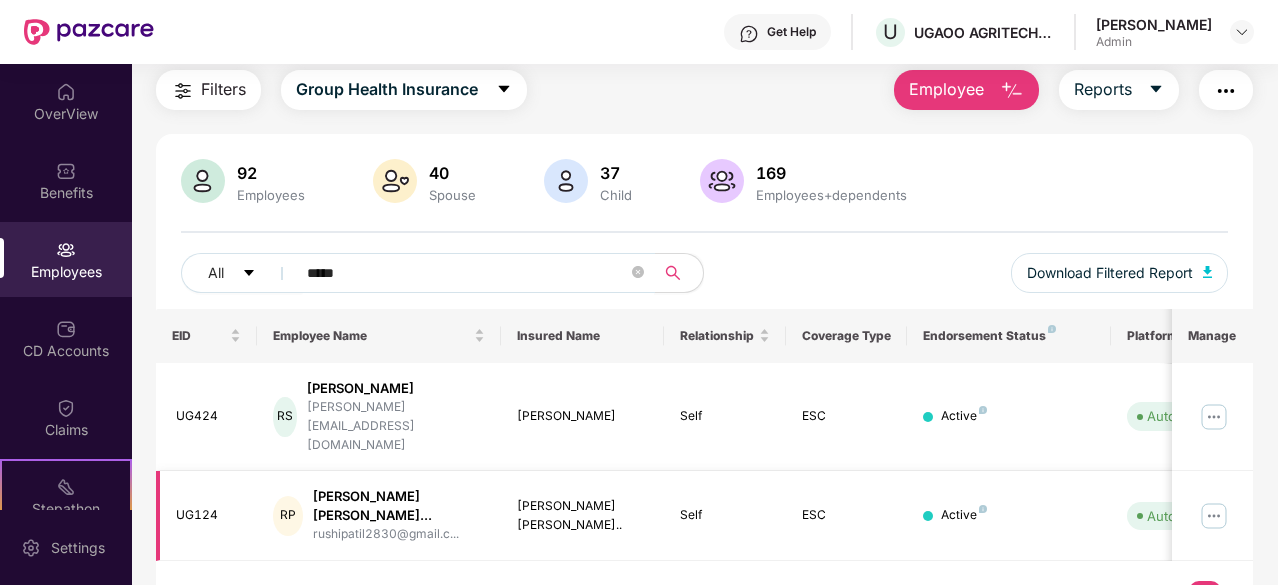scroll, scrollTop: 63, scrollLeft: 0, axis: vertical 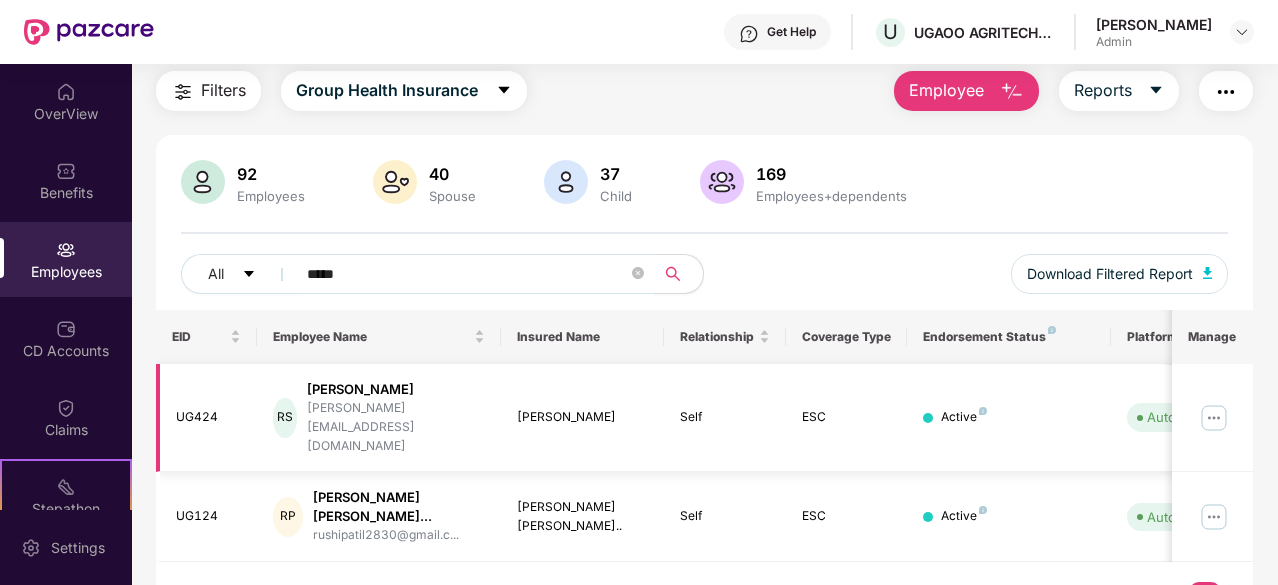 type on "*****" 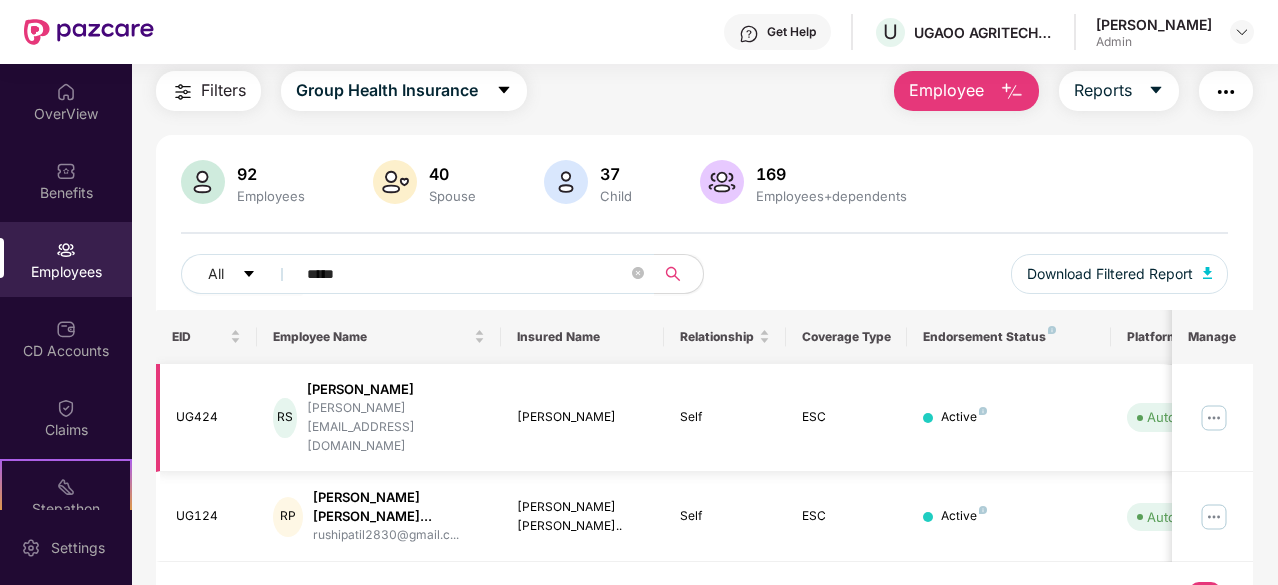 click on "[PERSON_NAME]" at bounding box center (396, 389) 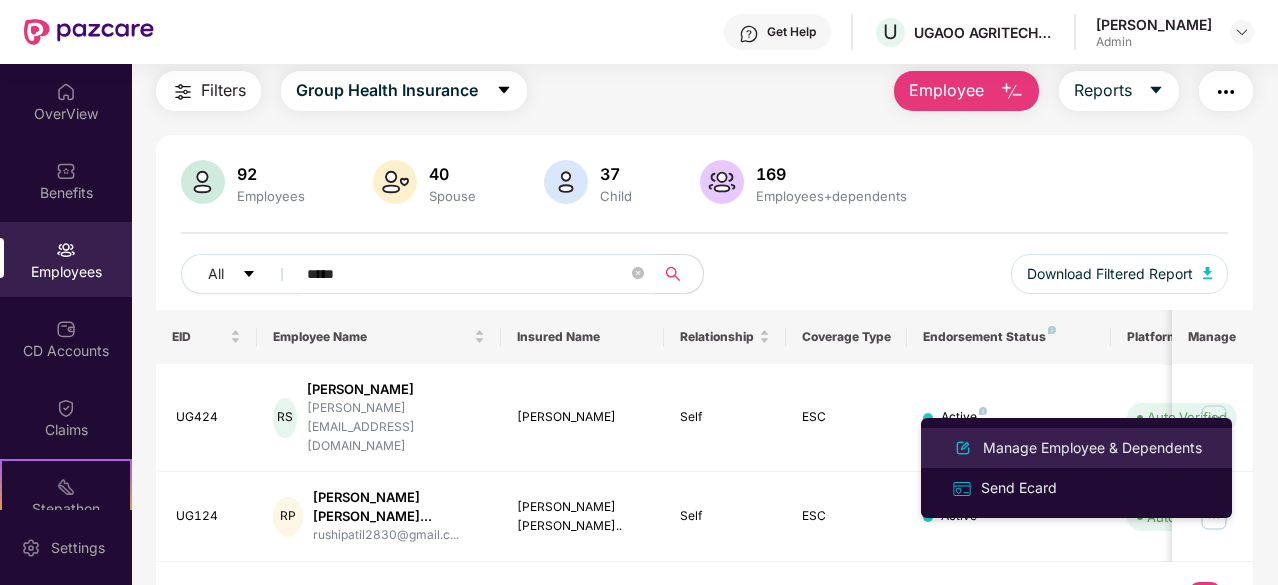 click on "Manage Employee & Dependents" at bounding box center (1076, 448) 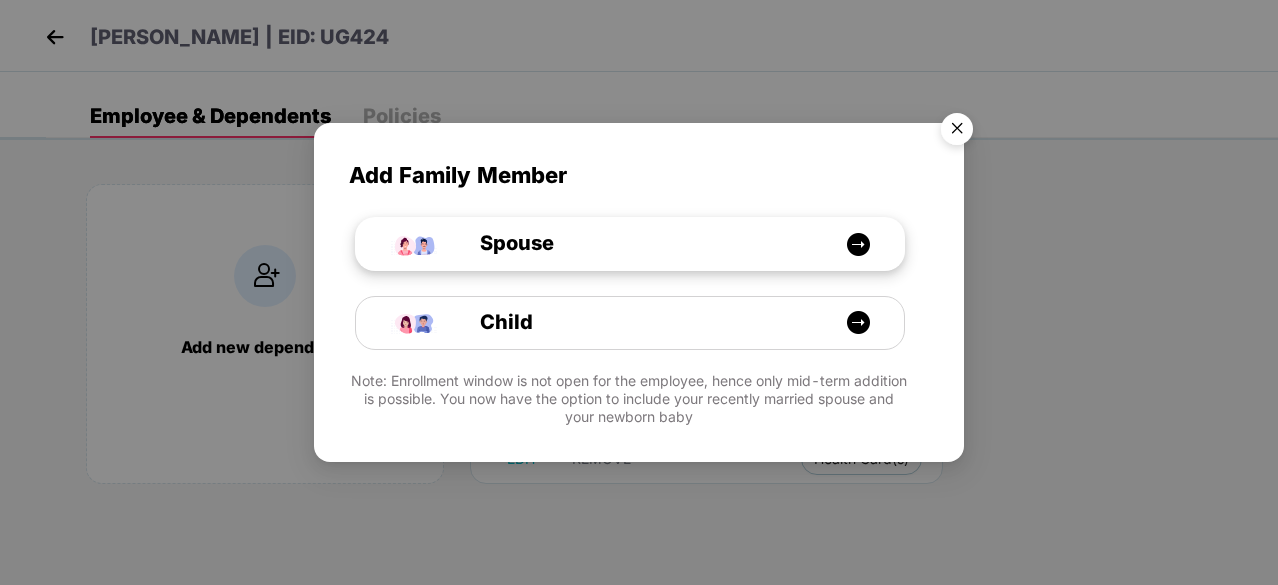 click on "Spouse" at bounding box center (640, 243) 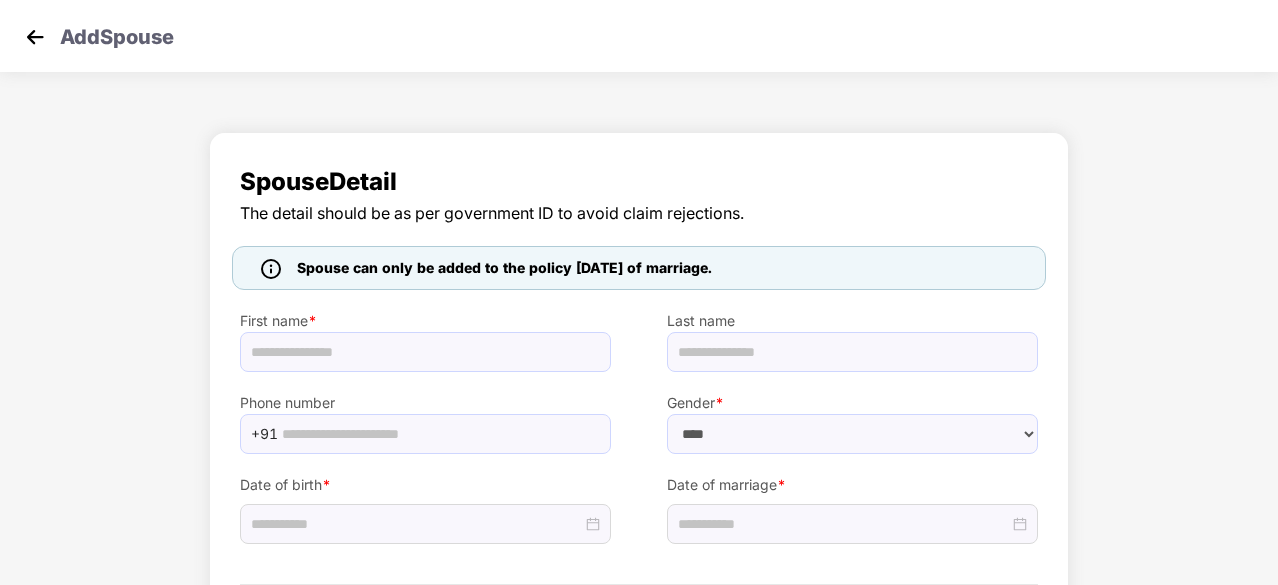 select on "******" 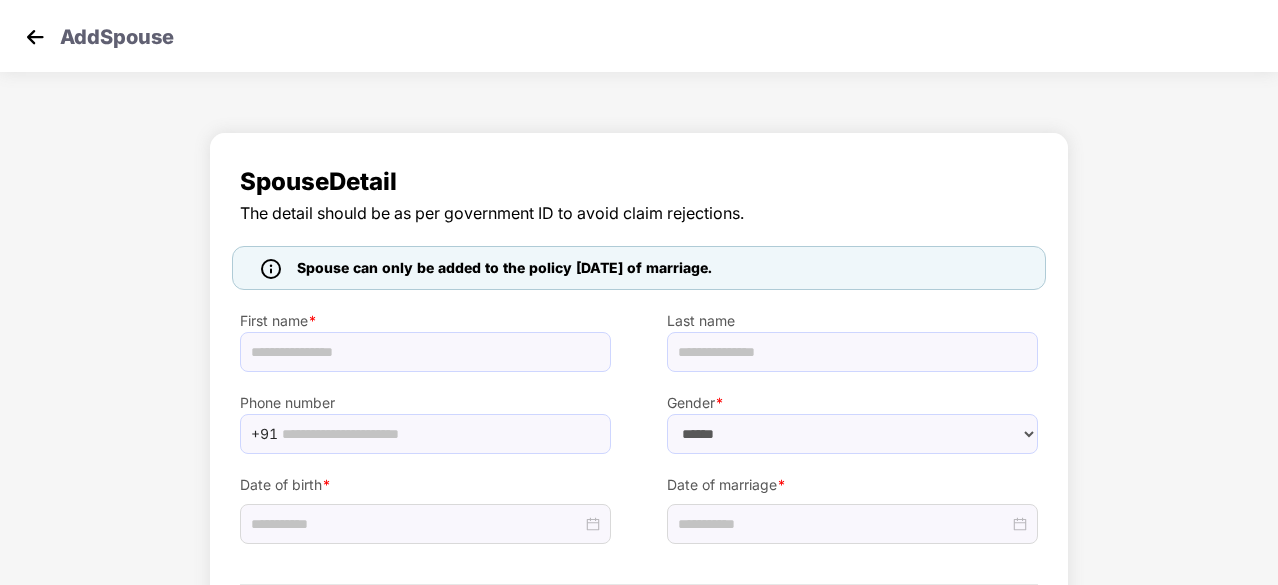 click at bounding box center [35, 37] 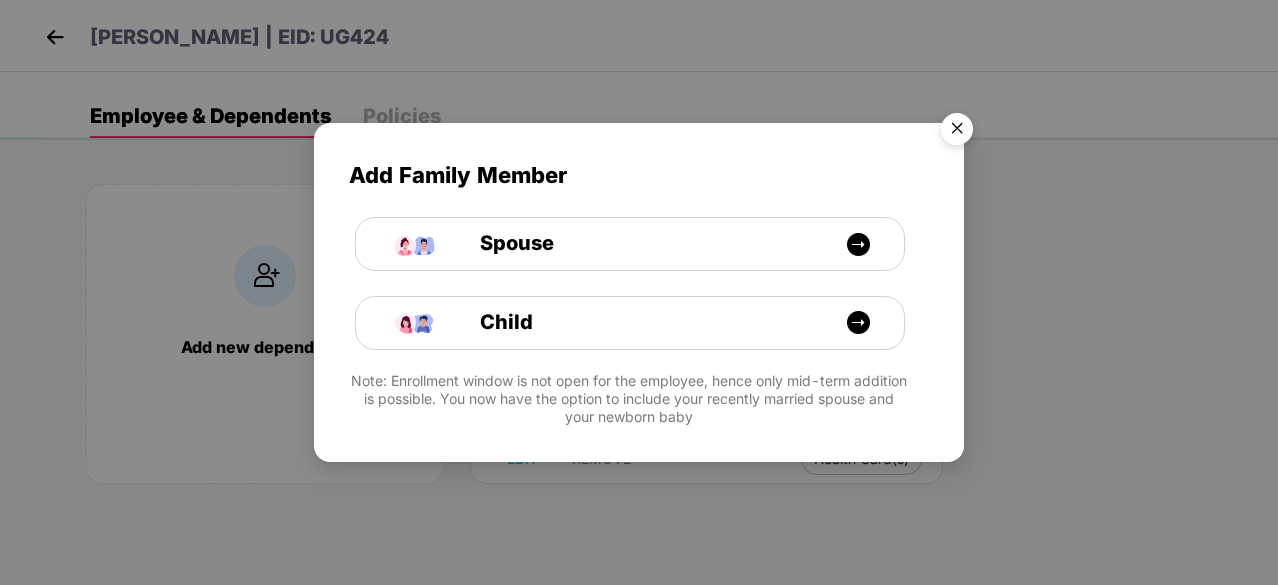 click at bounding box center [957, 132] 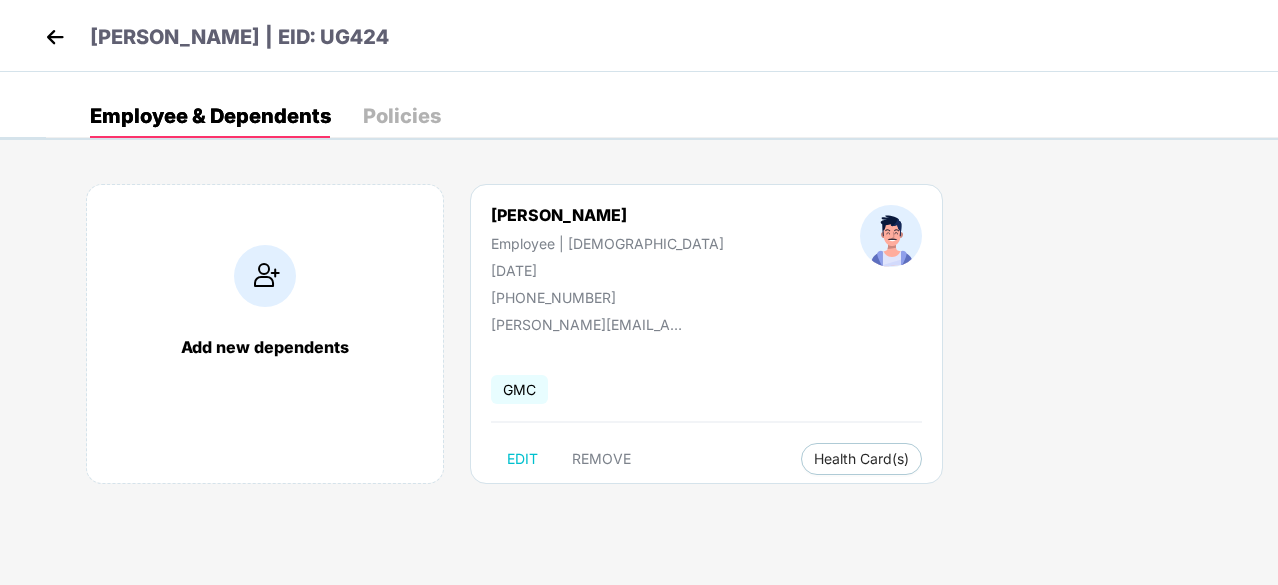 click at bounding box center [55, 37] 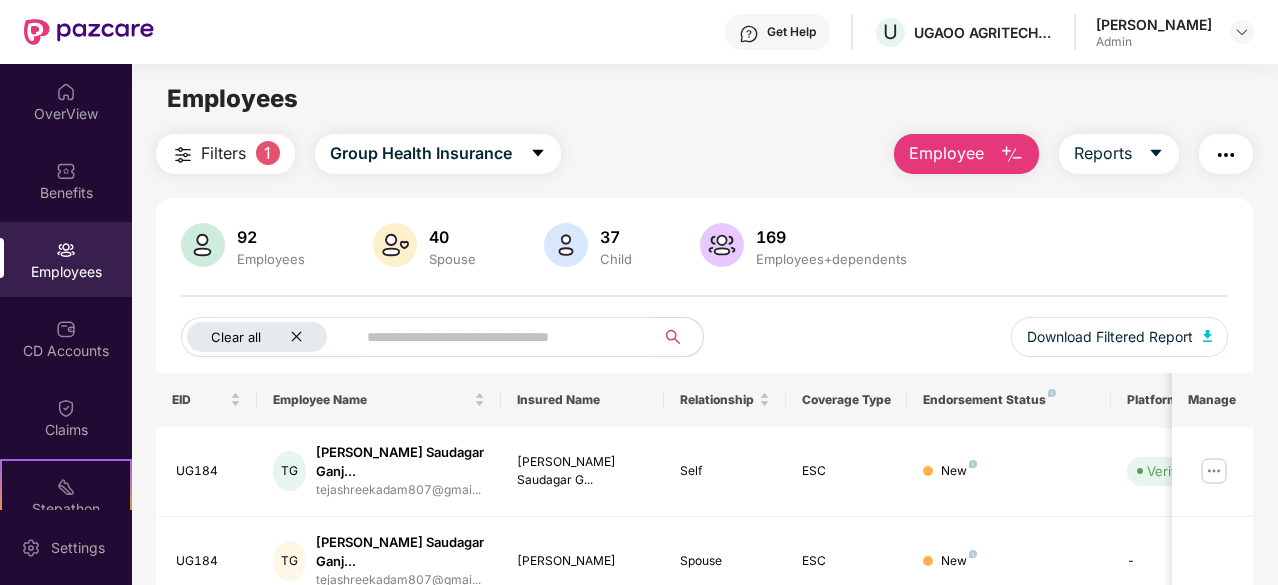 click on "Clear all" at bounding box center (257, 337) 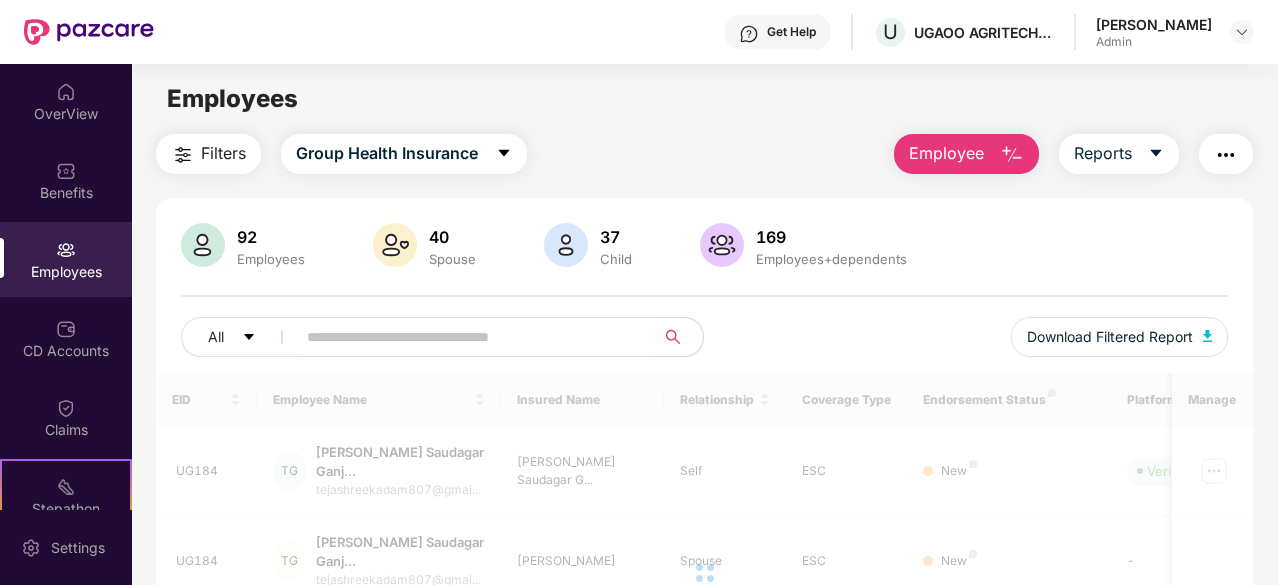 click at bounding box center (467, 337) 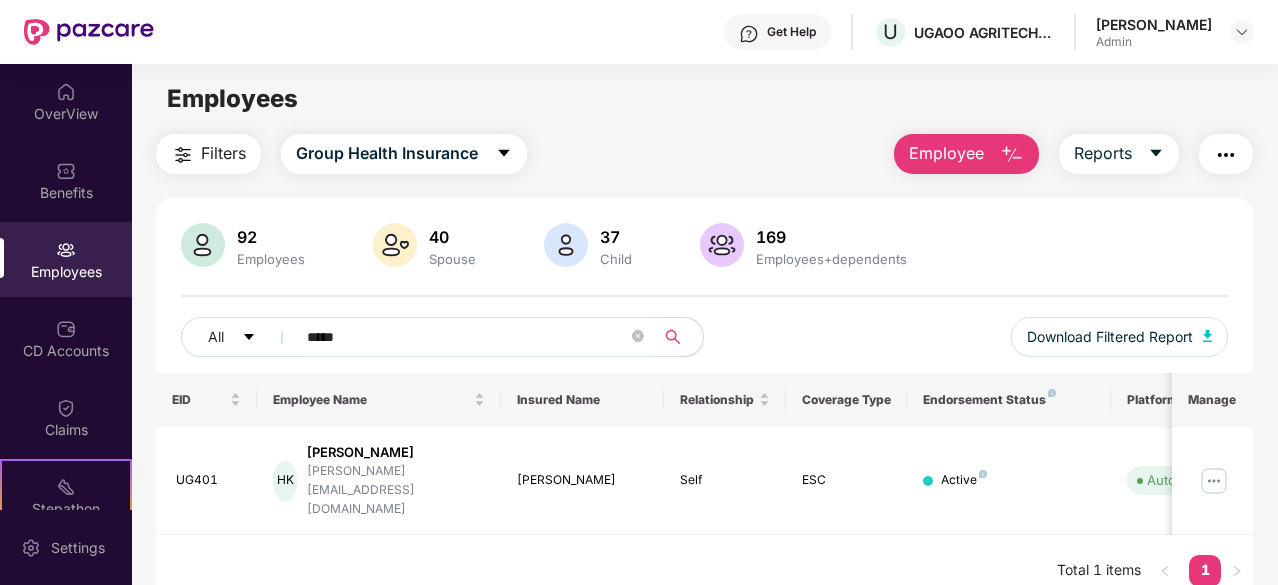 type on "*****" 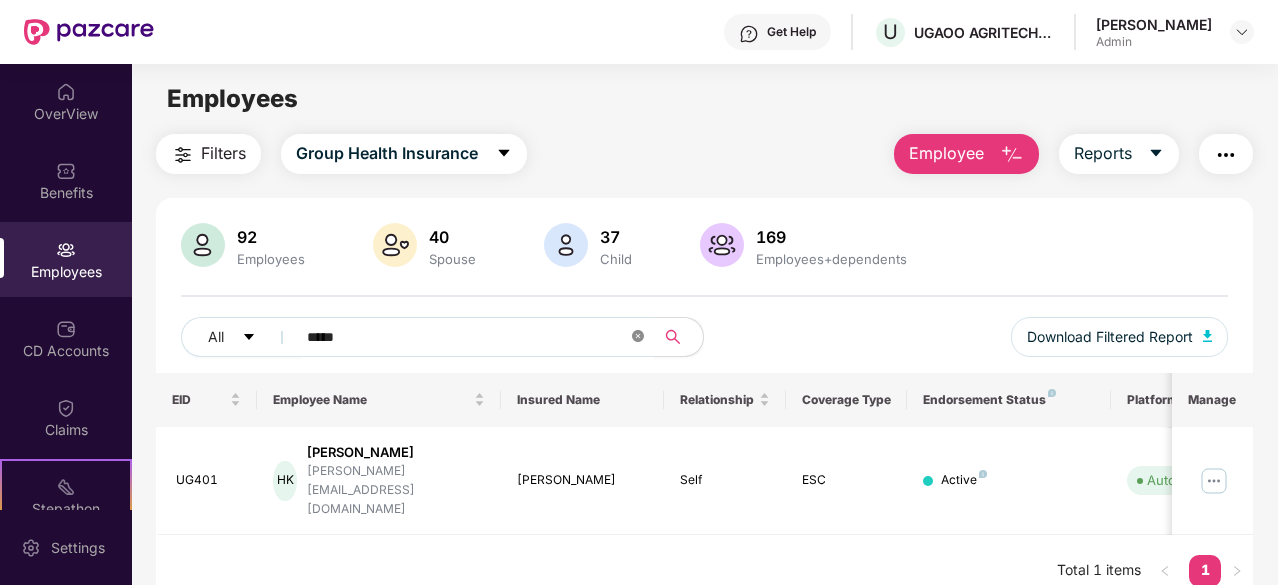 click 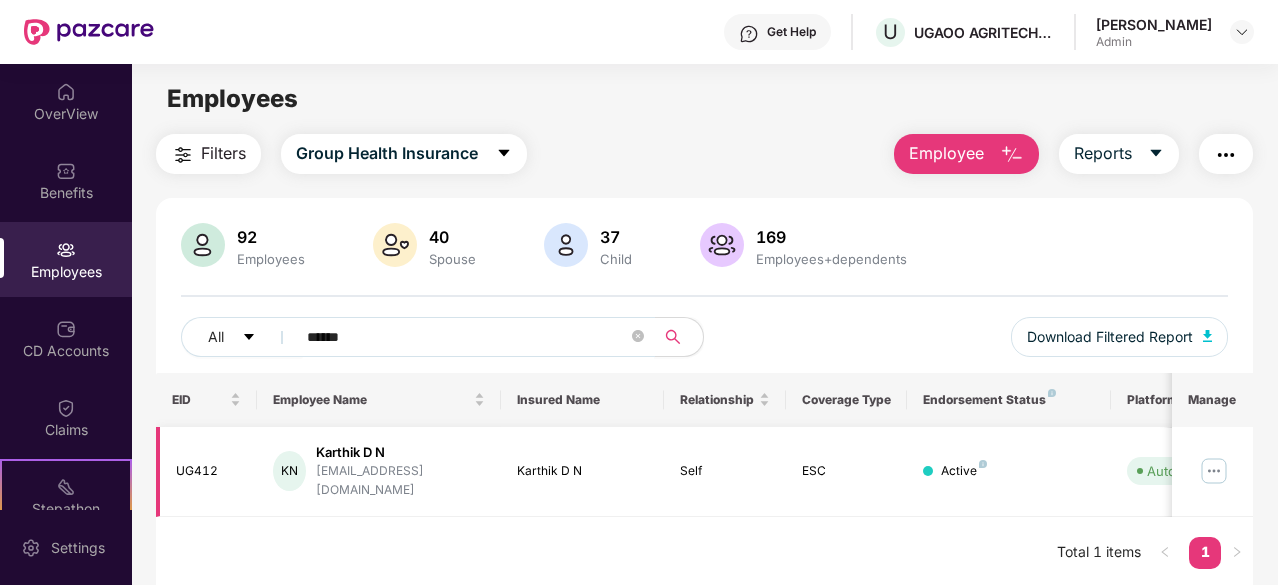 type on "******" 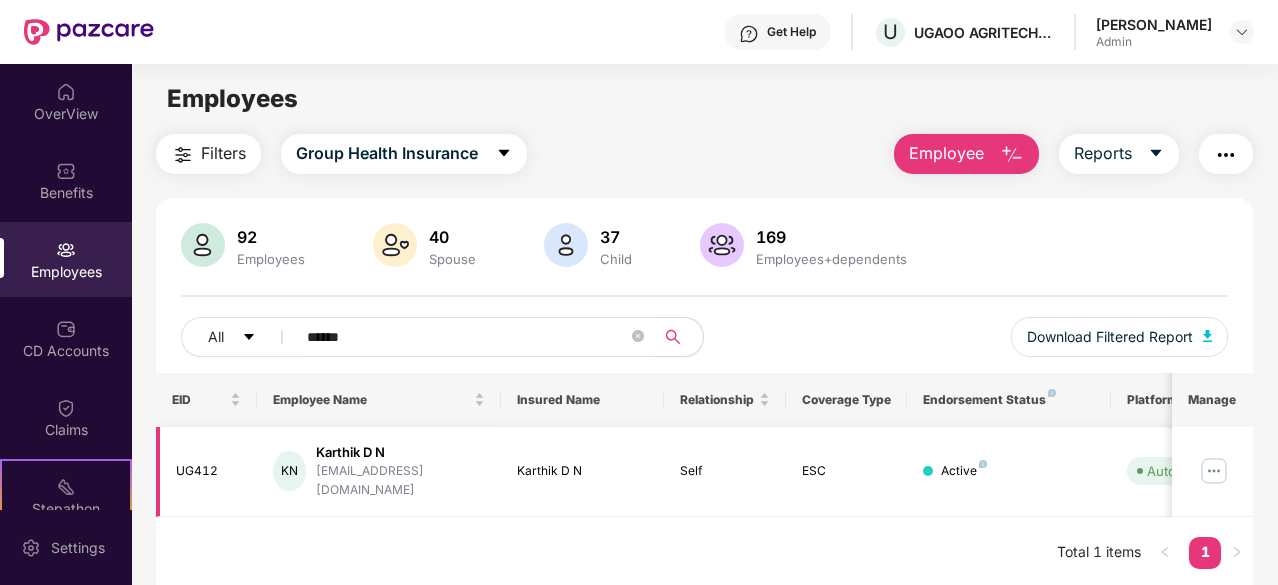 click at bounding box center [1214, 471] 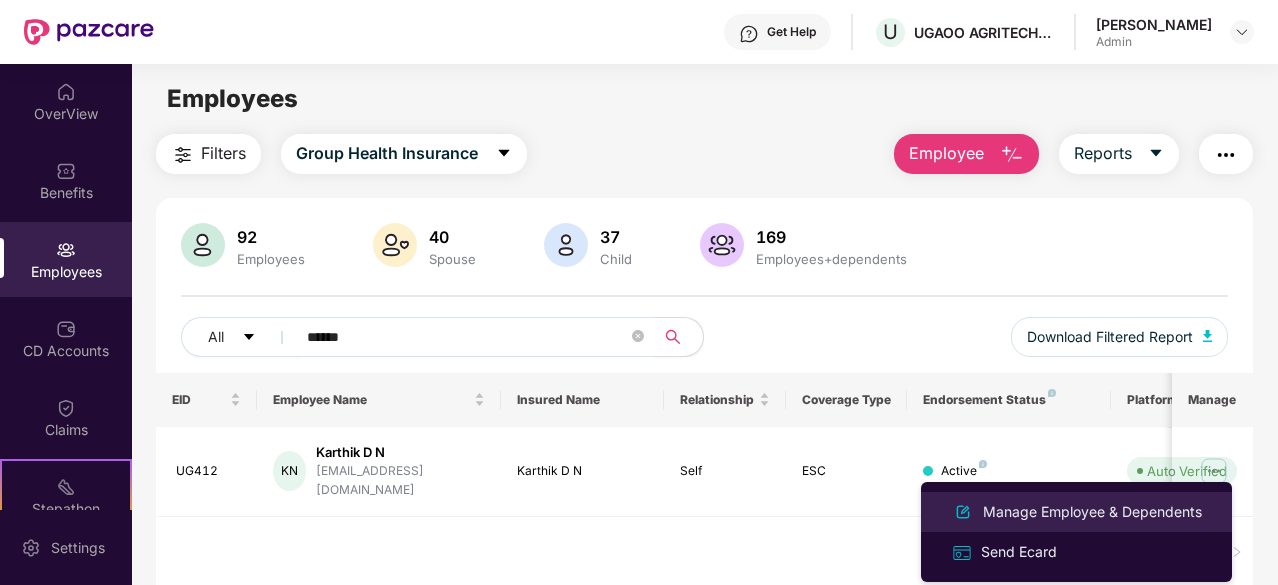 click on "Manage Employee & Dependents" at bounding box center (1092, 512) 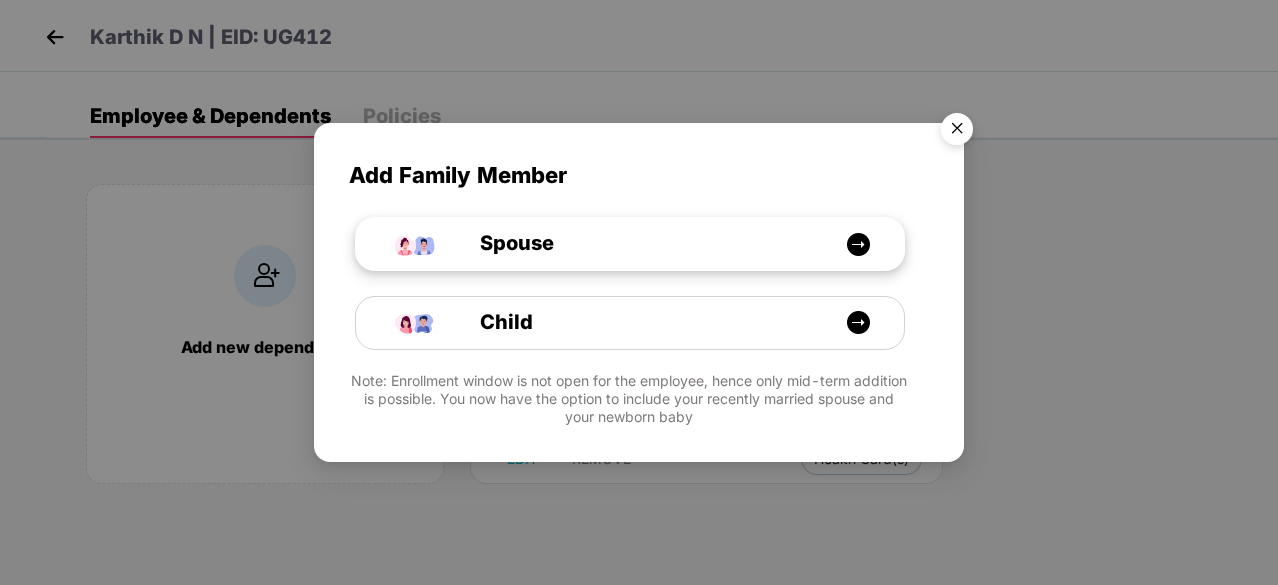 click on "Spouse" at bounding box center (640, 243) 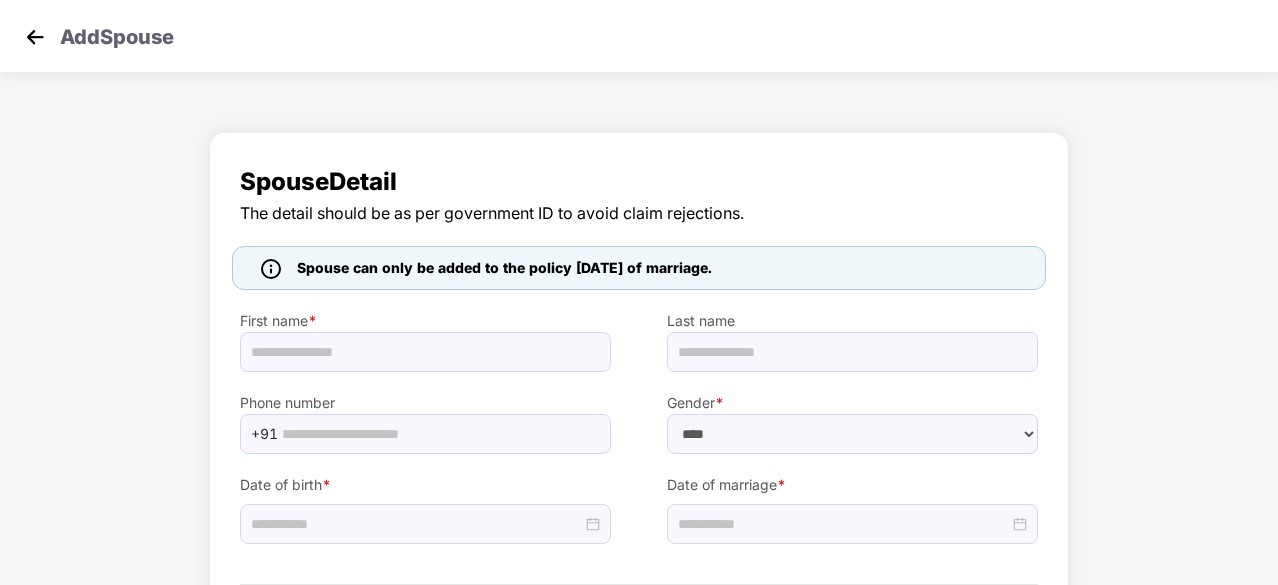 select on "******" 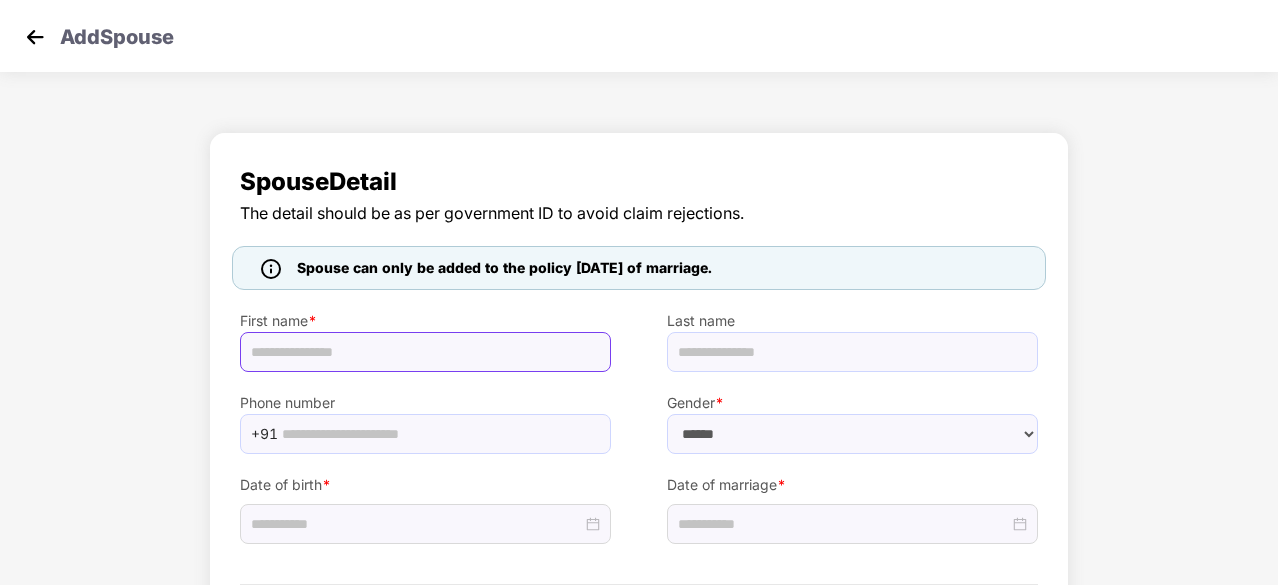 click at bounding box center (425, 352) 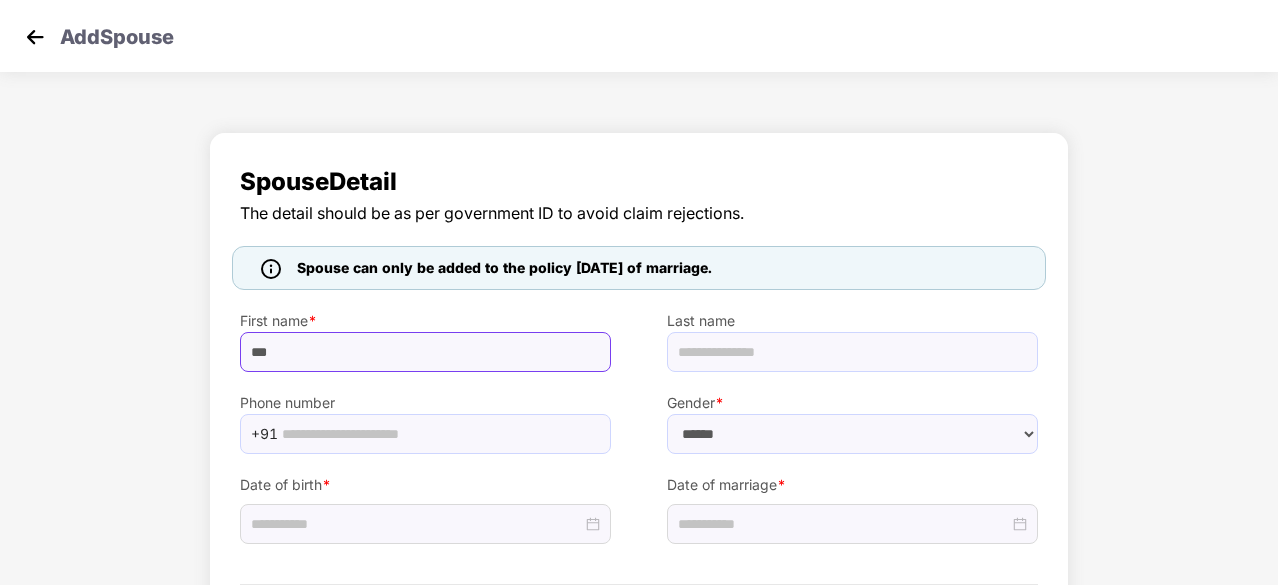 type on "***" 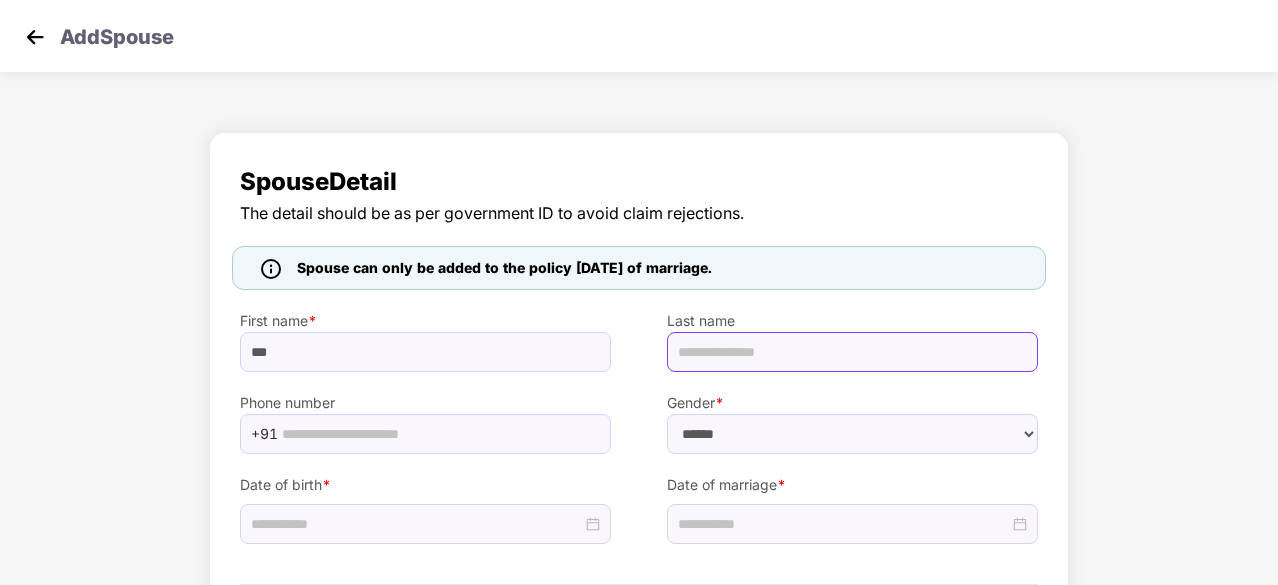 click at bounding box center [852, 352] 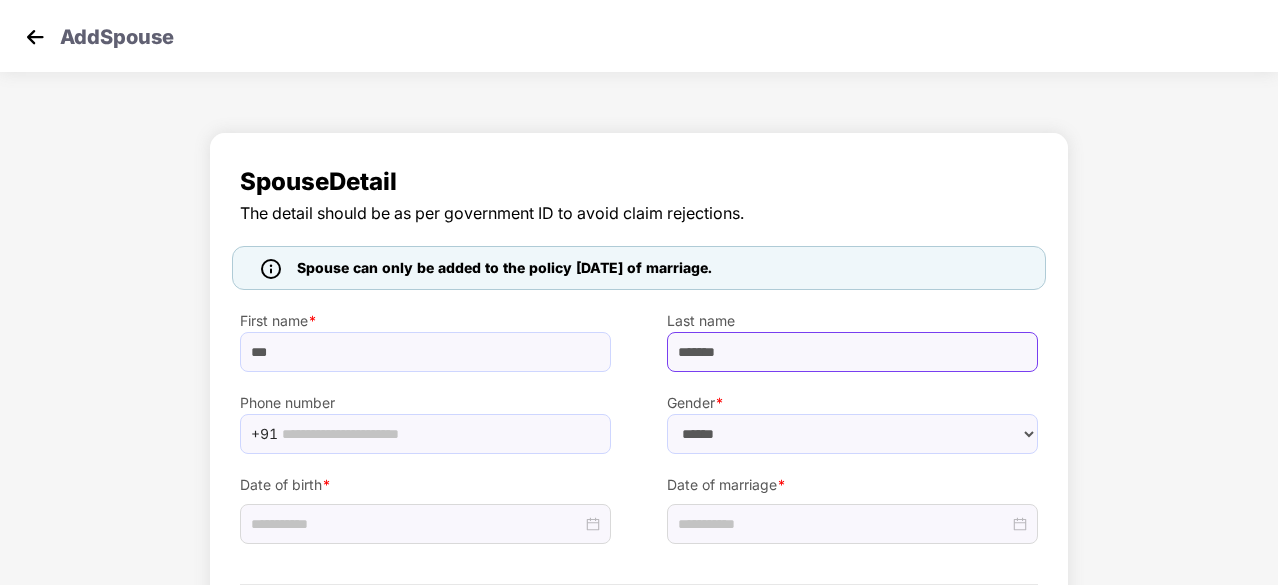 type on "*******" 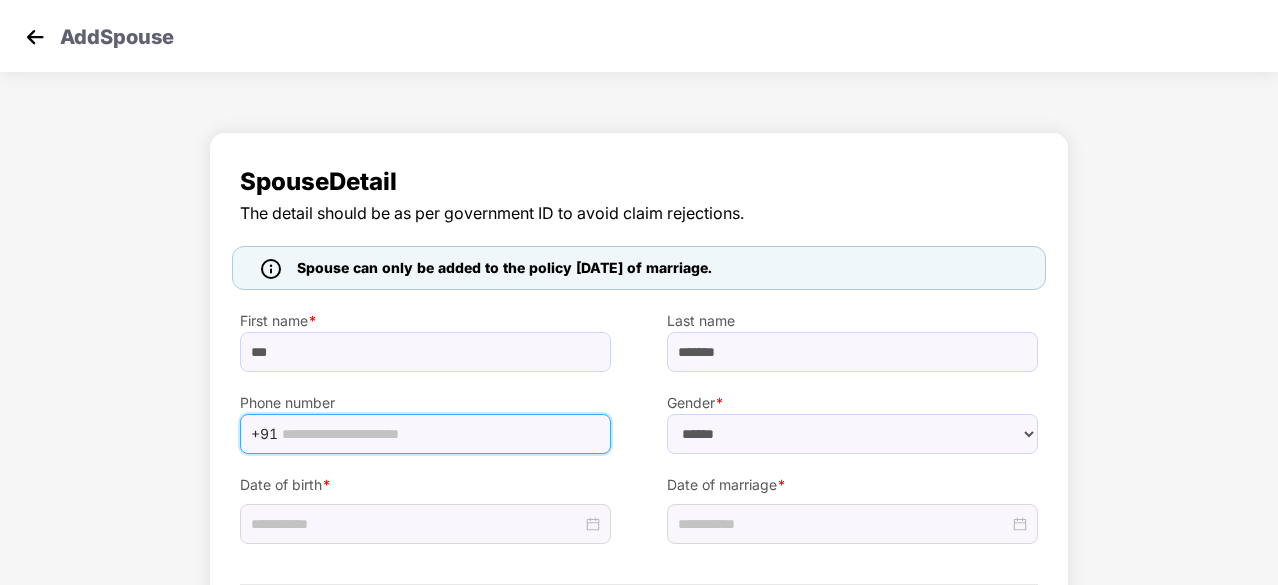 click at bounding box center (440, 434) 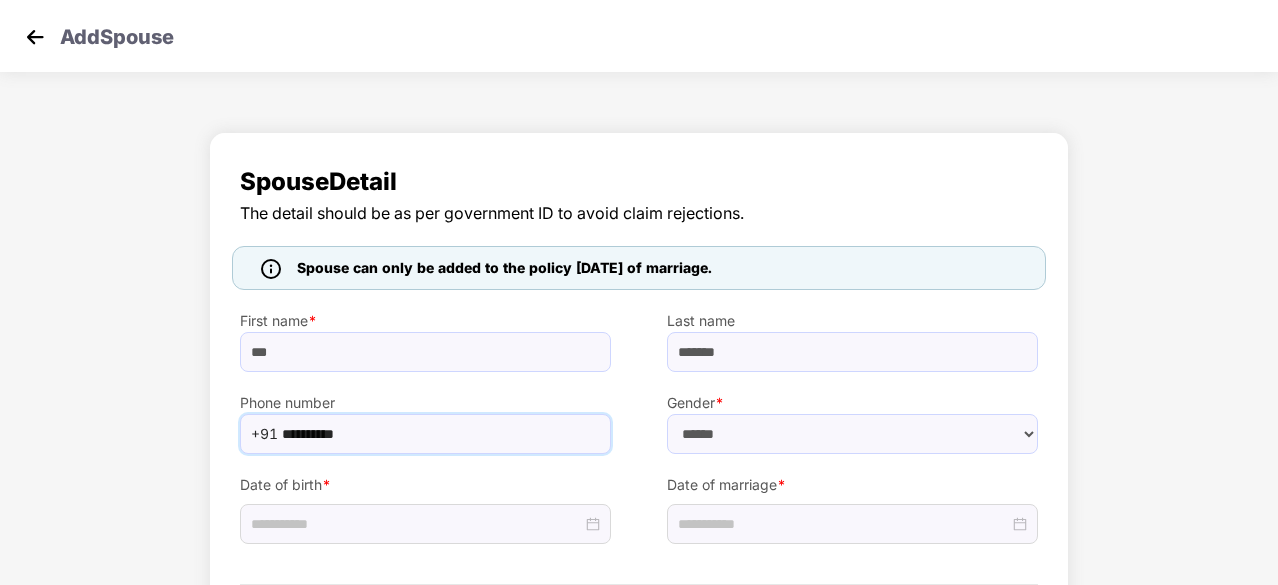type on "**********" 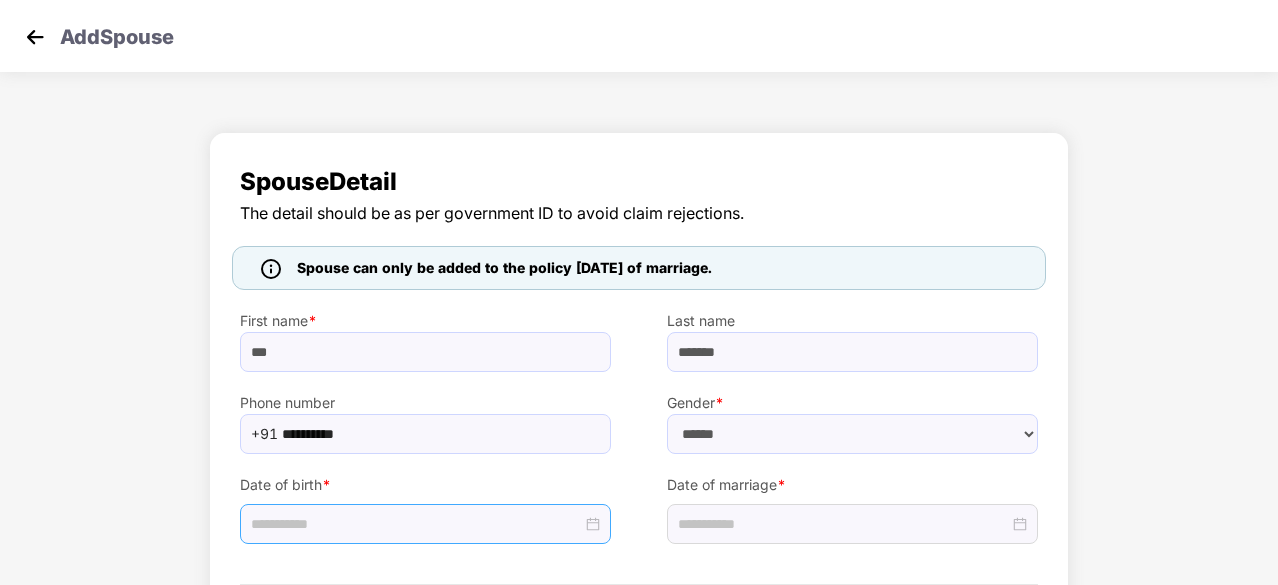 drag, startPoint x: 517, startPoint y: 537, endPoint x: 538, endPoint y: 518, distance: 28.319605 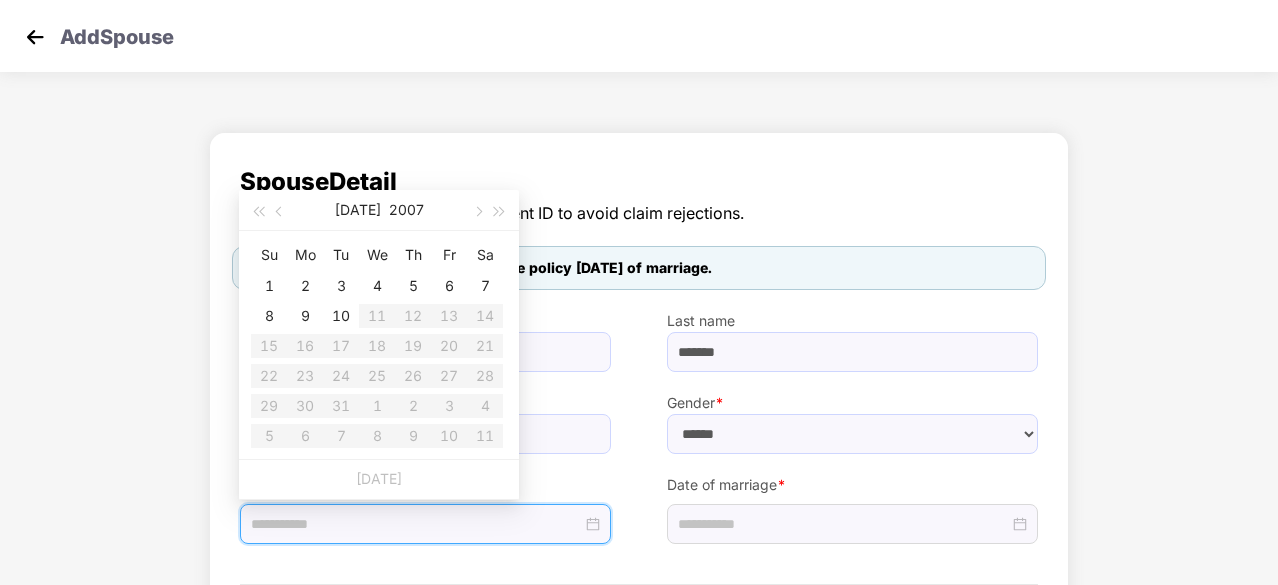 click at bounding box center (416, 524) 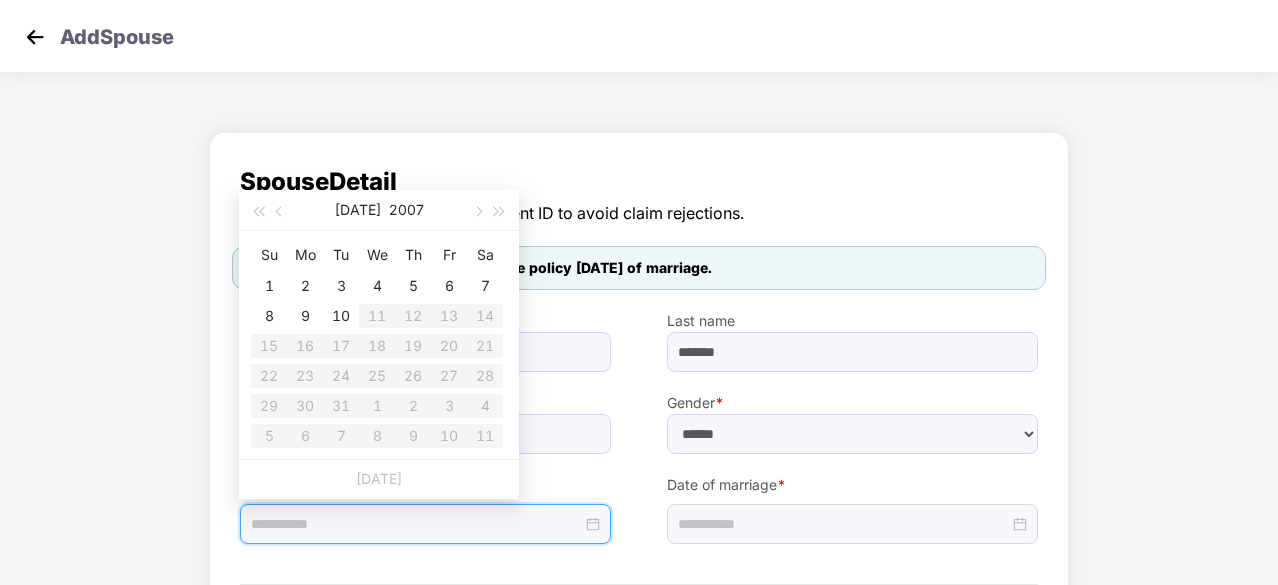 type on "**********" 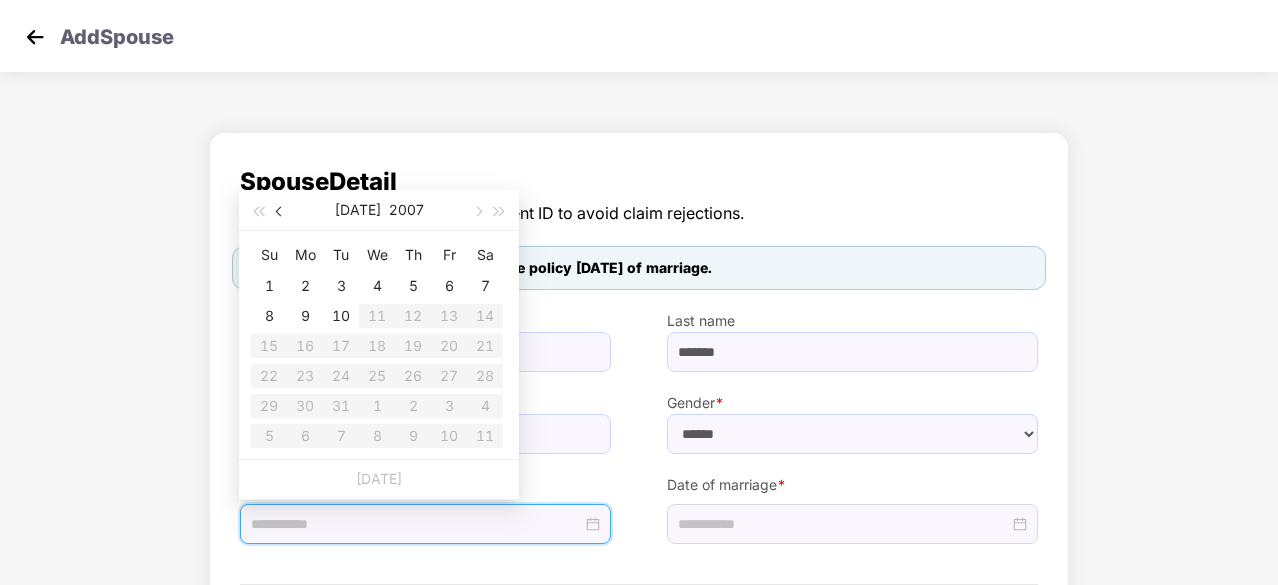 click at bounding box center [280, 210] 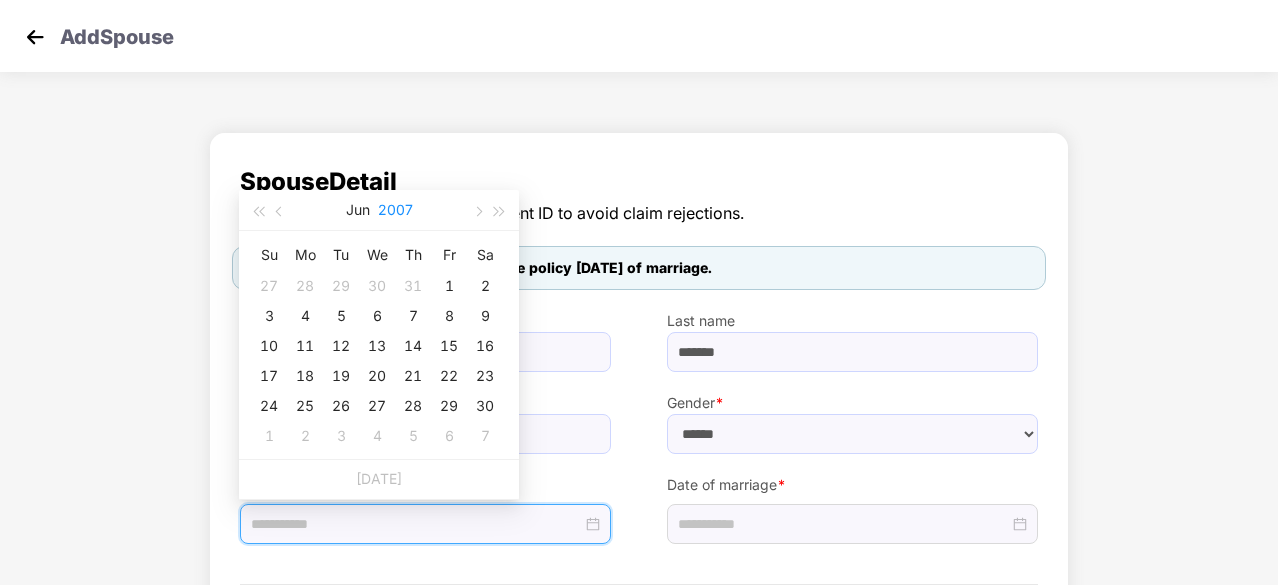 click on "2007" at bounding box center (395, 210) 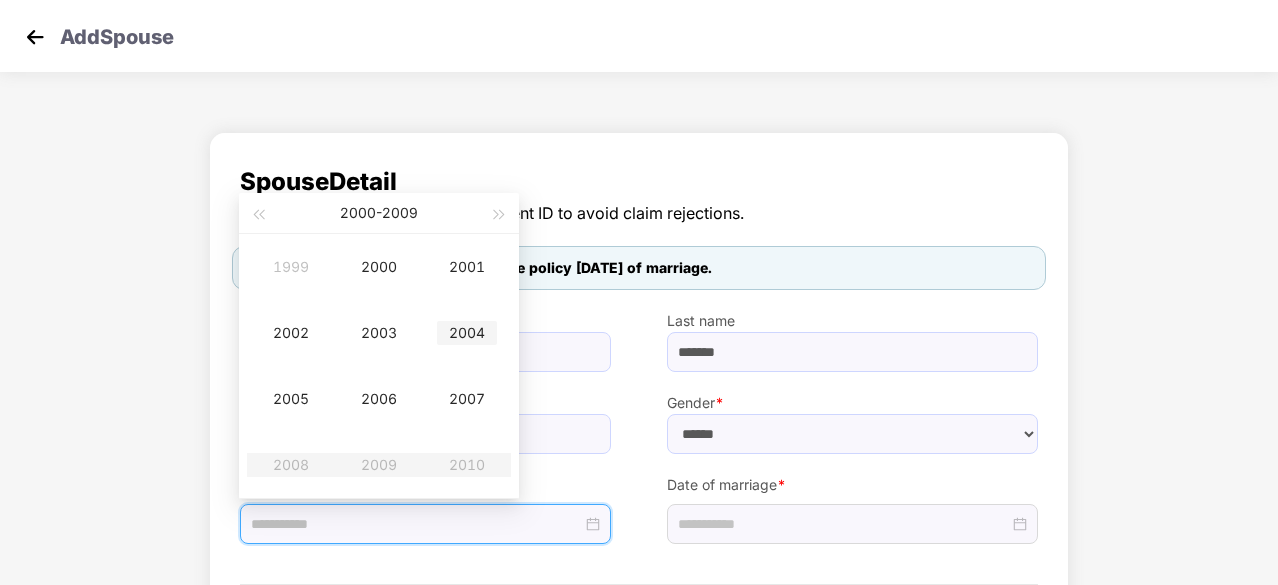 type on "**********" 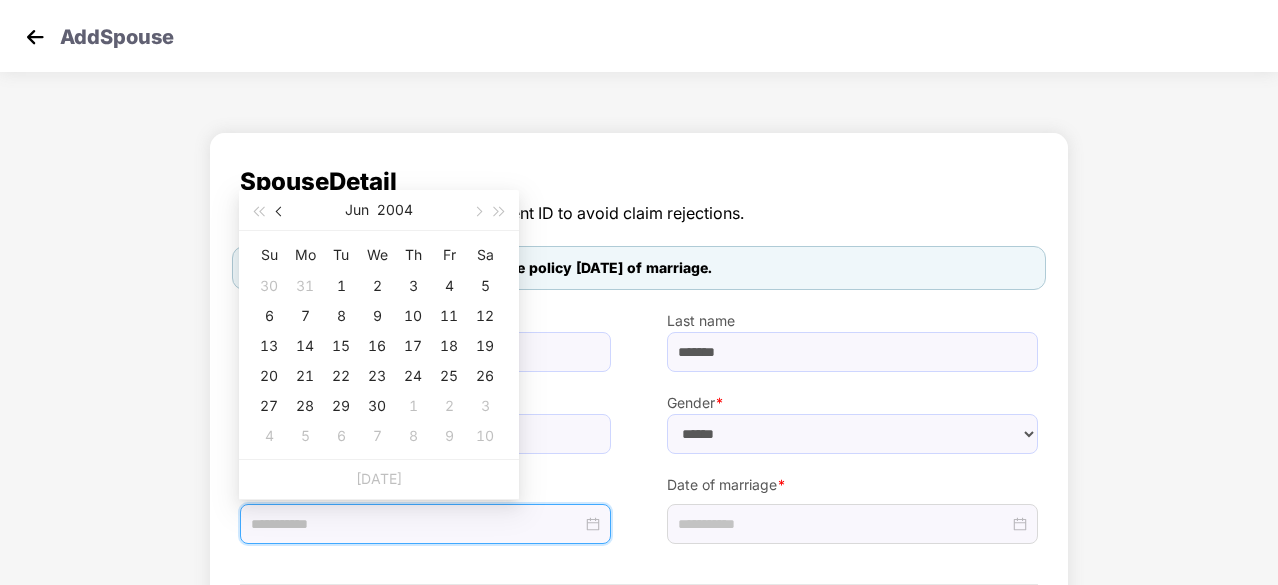 type on "**********" 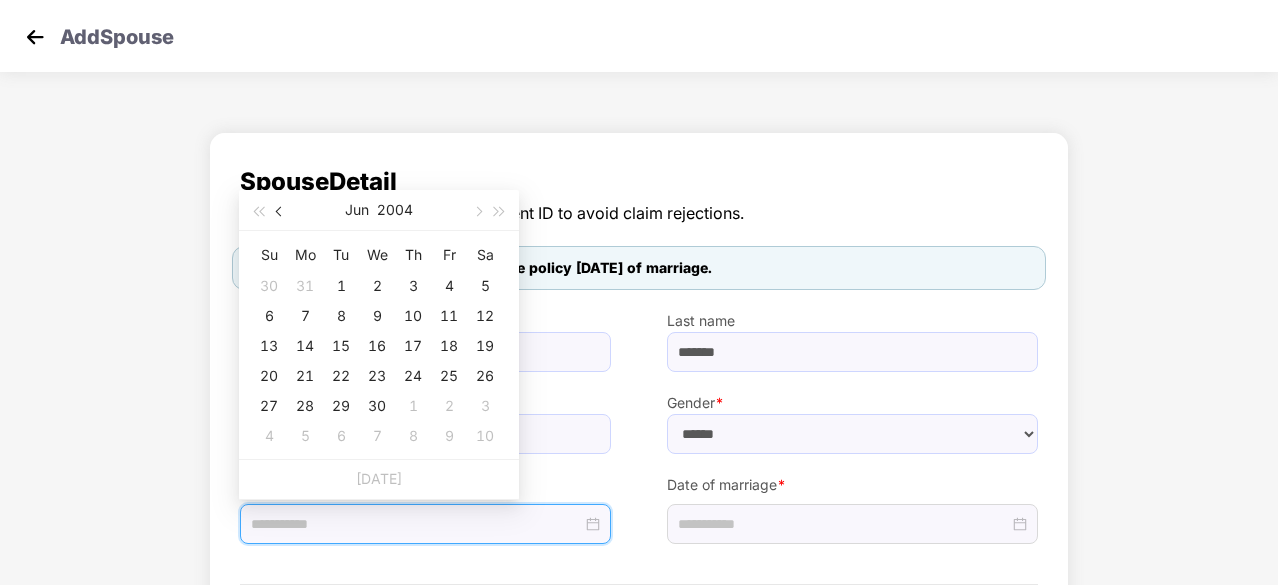 click at bounding box center (281, 212) 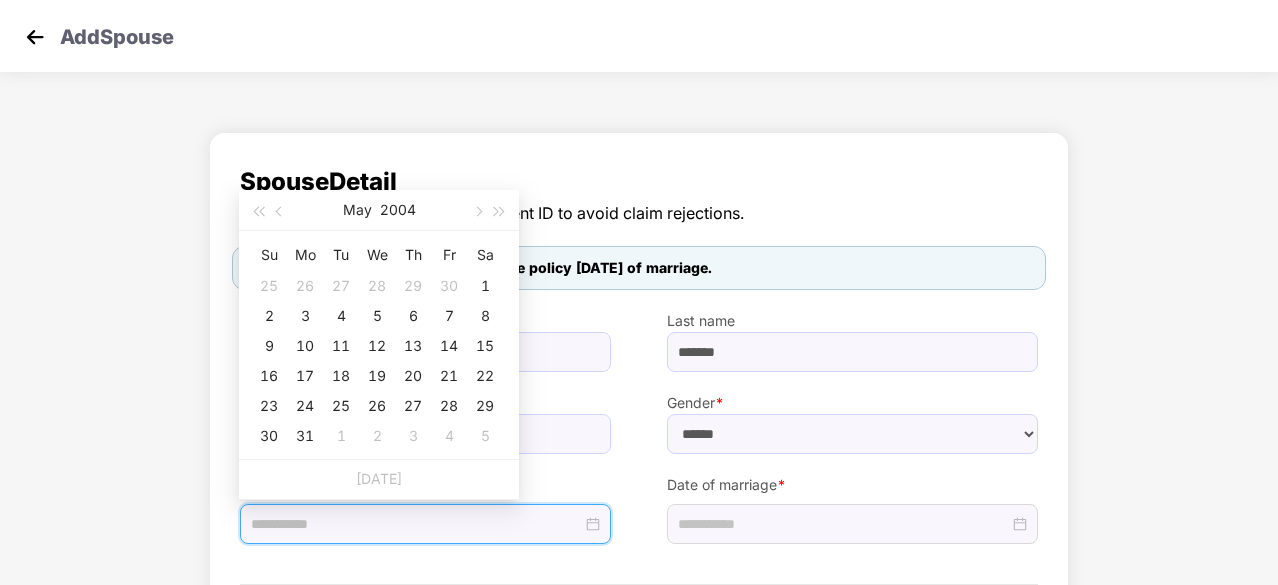 type on "**********" 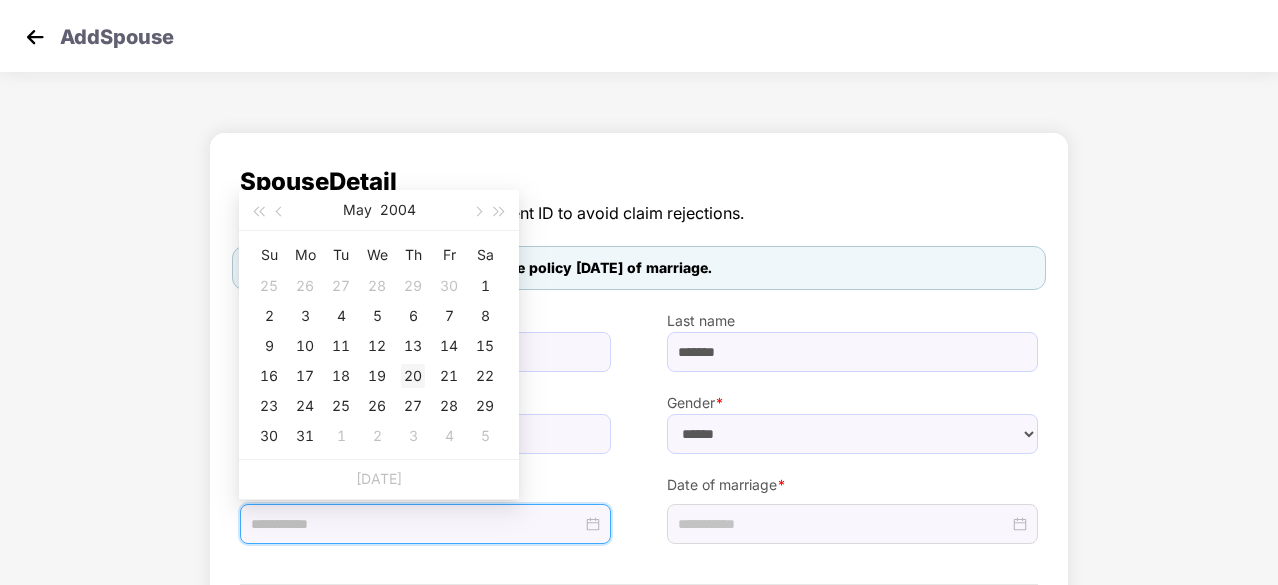 type on "**********" 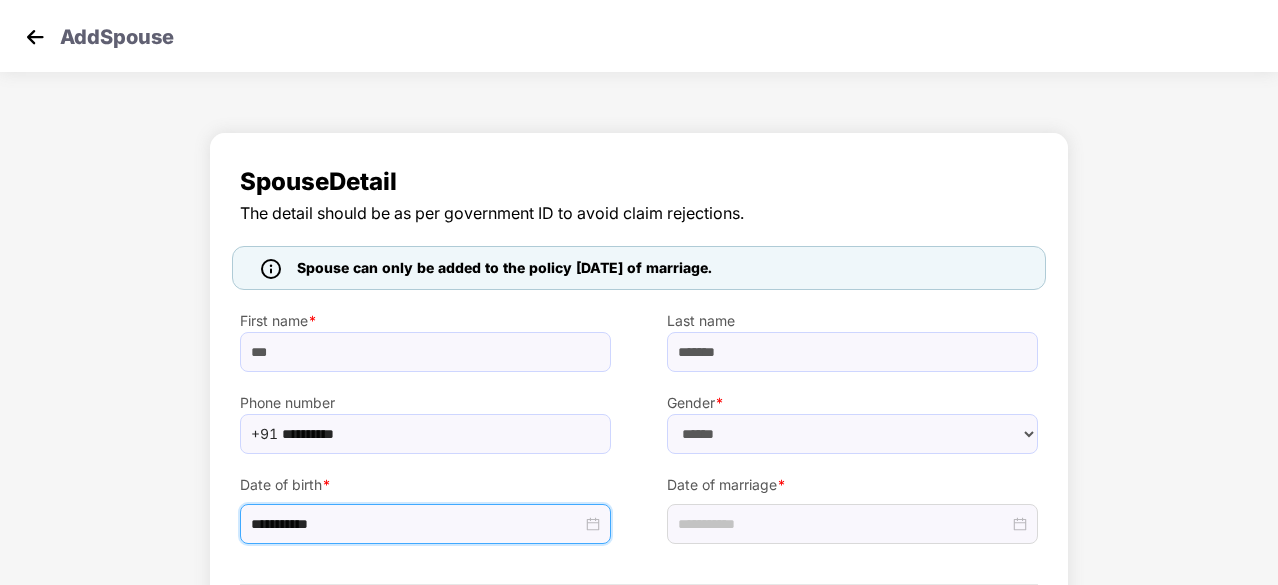 scroll, scrollTop: 113, scrollLeft: 0, axis: vertical 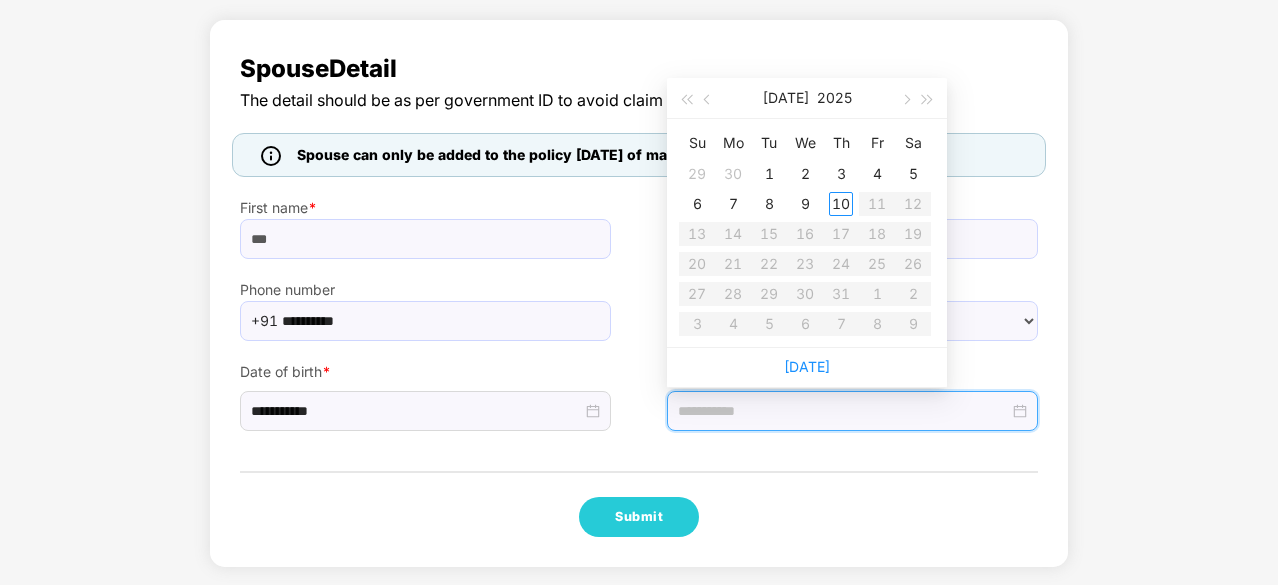 click at bounding box center (843, 411) 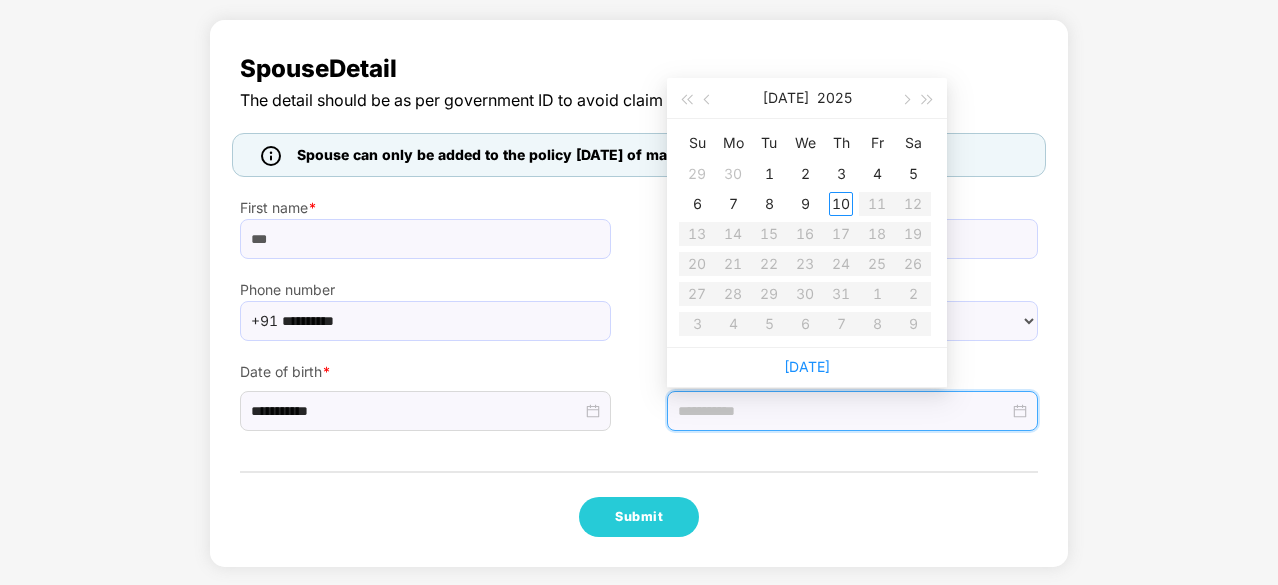 click at bounding box center [843, 411] 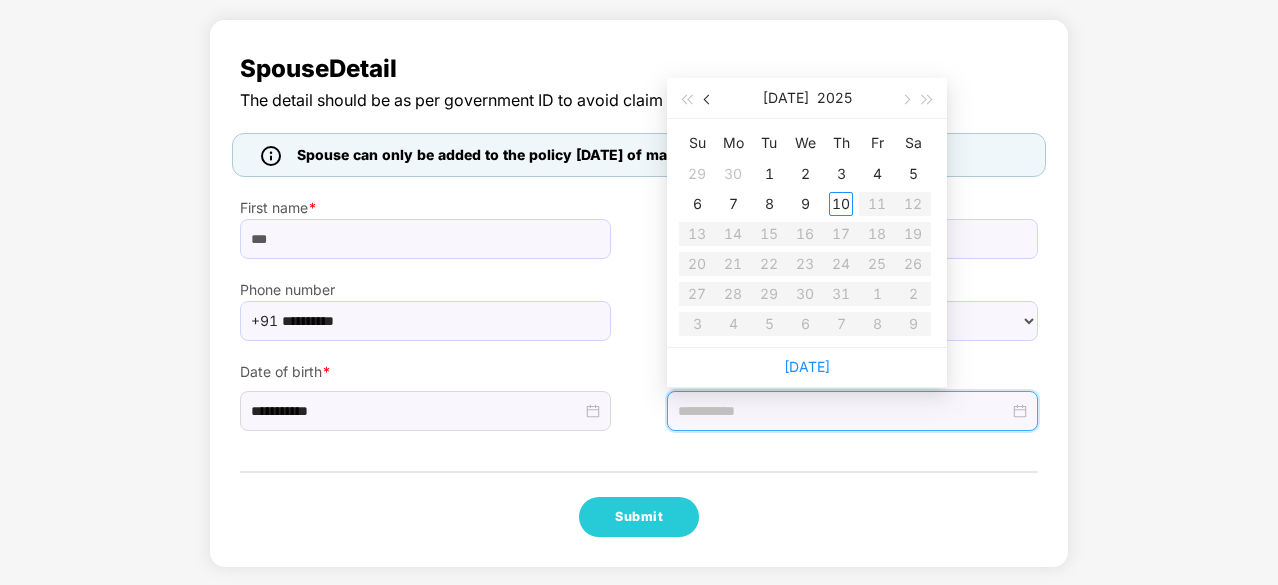 click at bounding box center (708, 98) 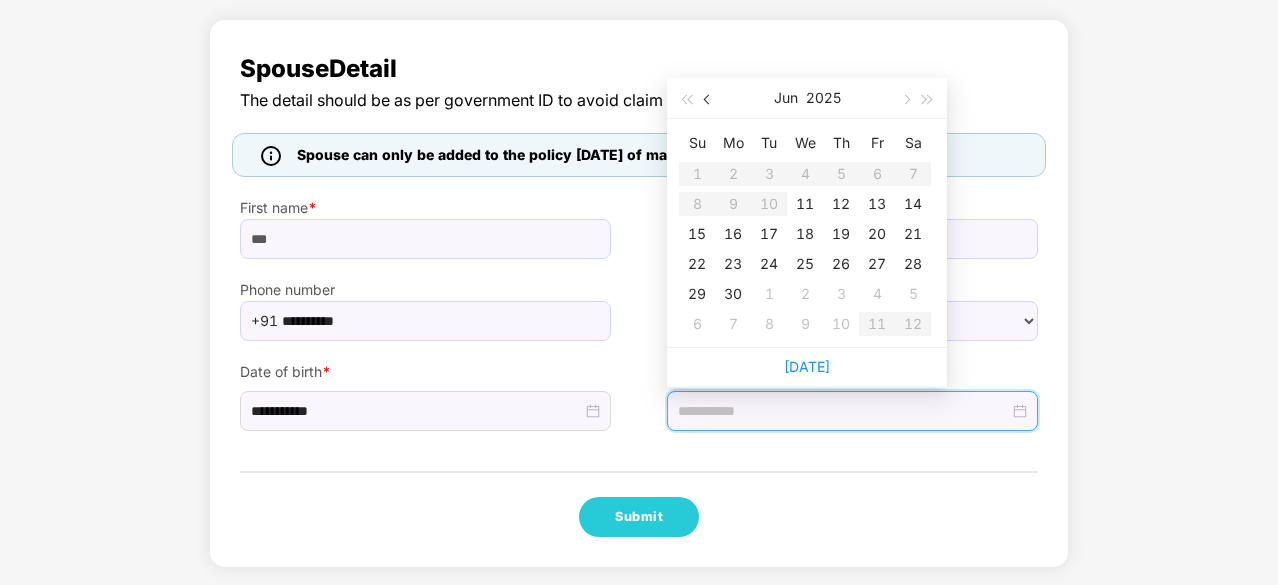 click at bounding box center (708, 98) 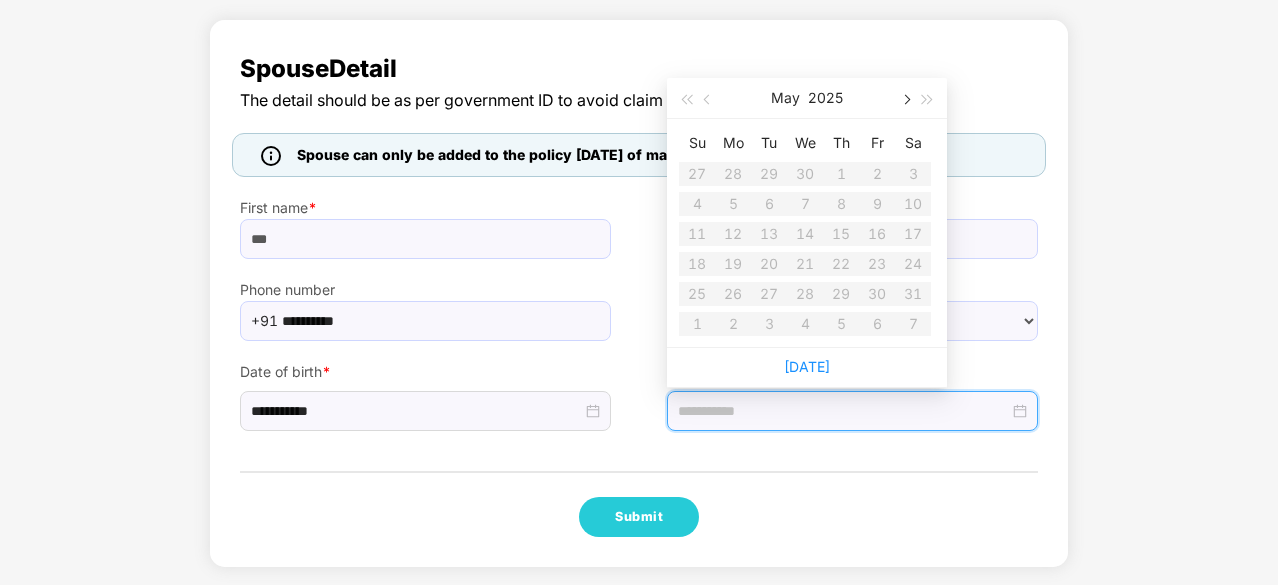 click at bounding box center (905, 99) 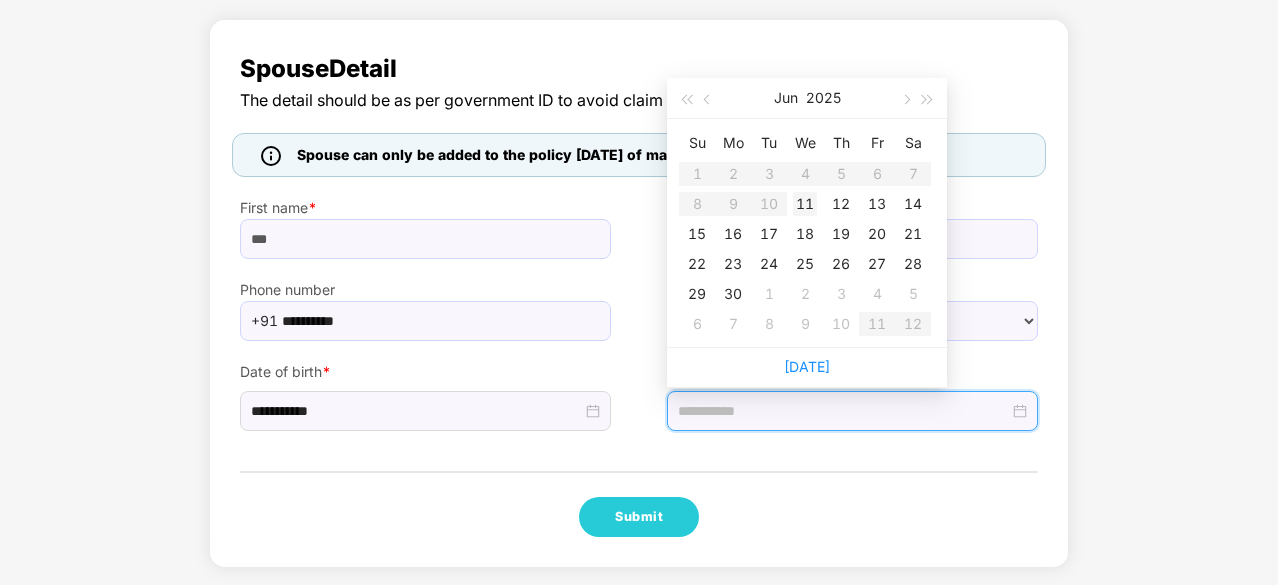 type on "**********" 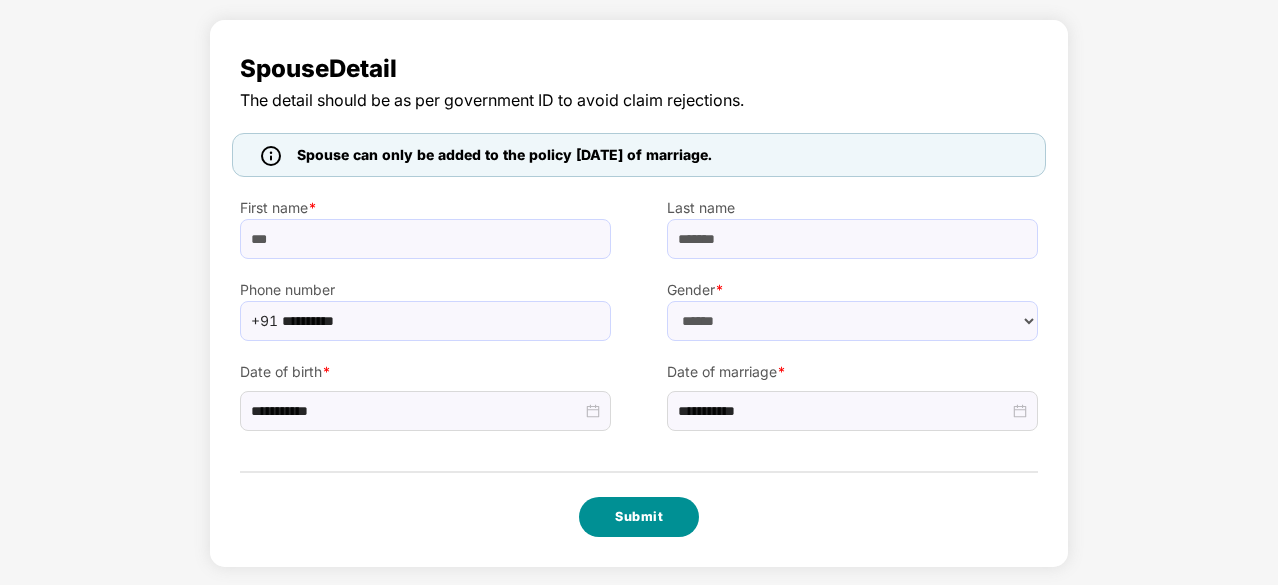 click on "Submit" at bounding box center [639, 517] 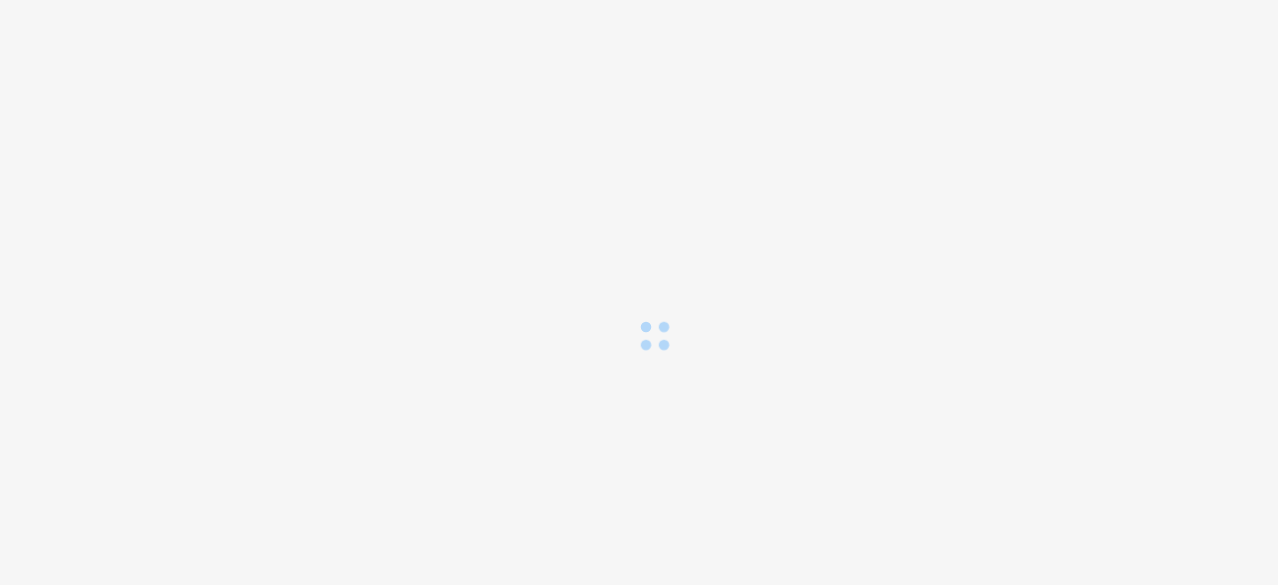 scroll, scrollTop: 0, scrollLeft: 0, axis: both 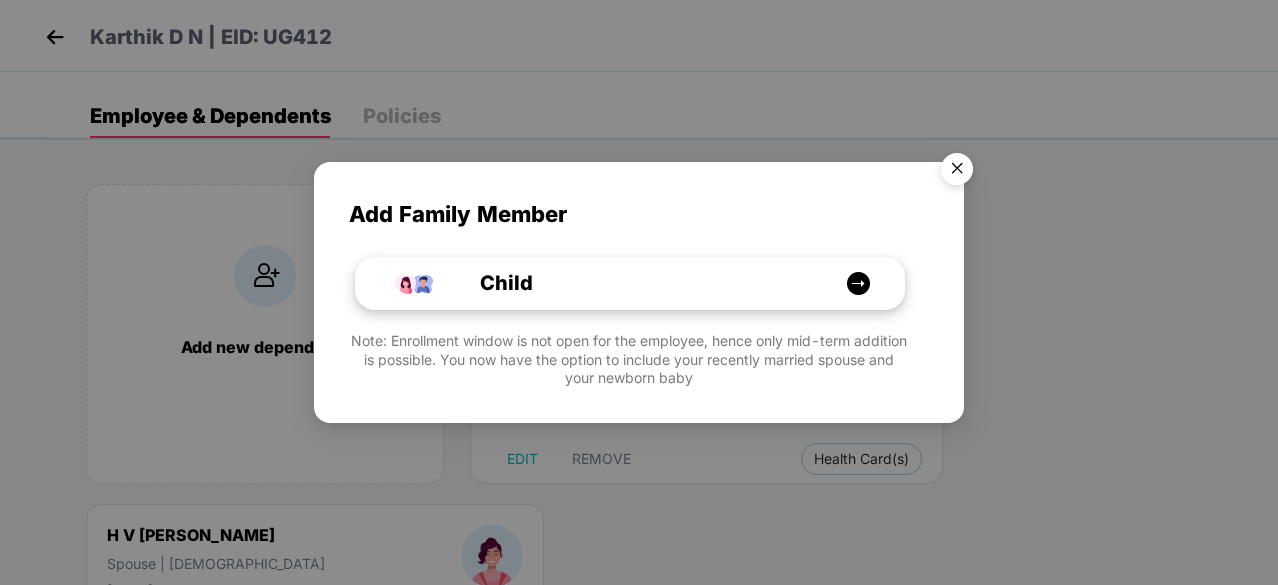 click on "Child" at bounding box center [640, 283] 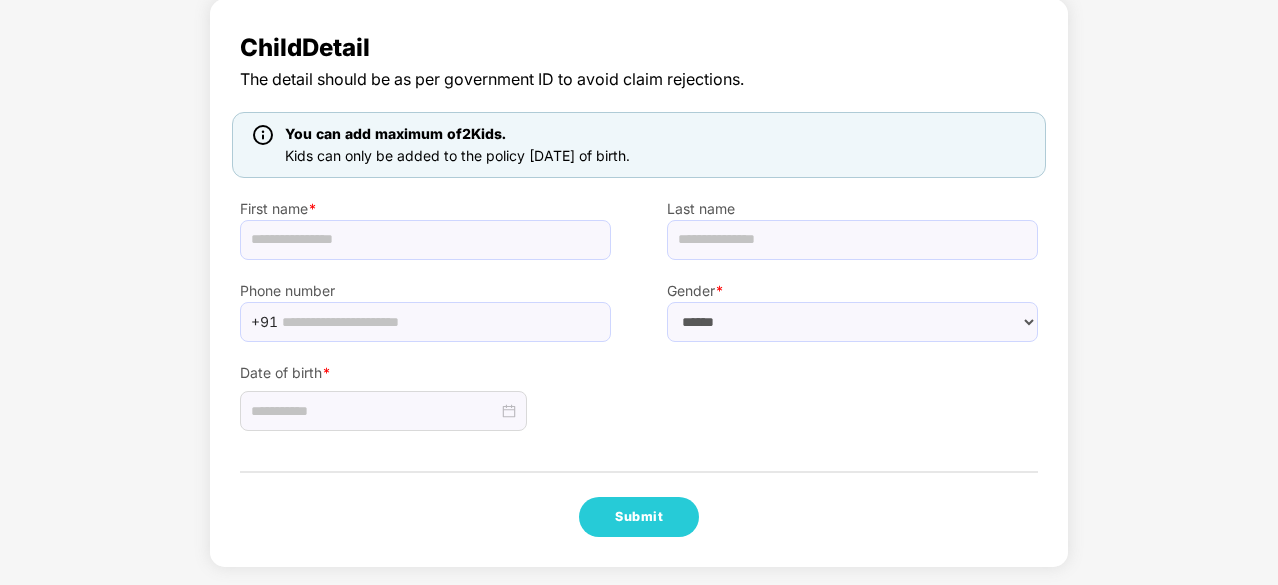 scroll, scrollTop: 0, scrollLeft: 0, axis: both 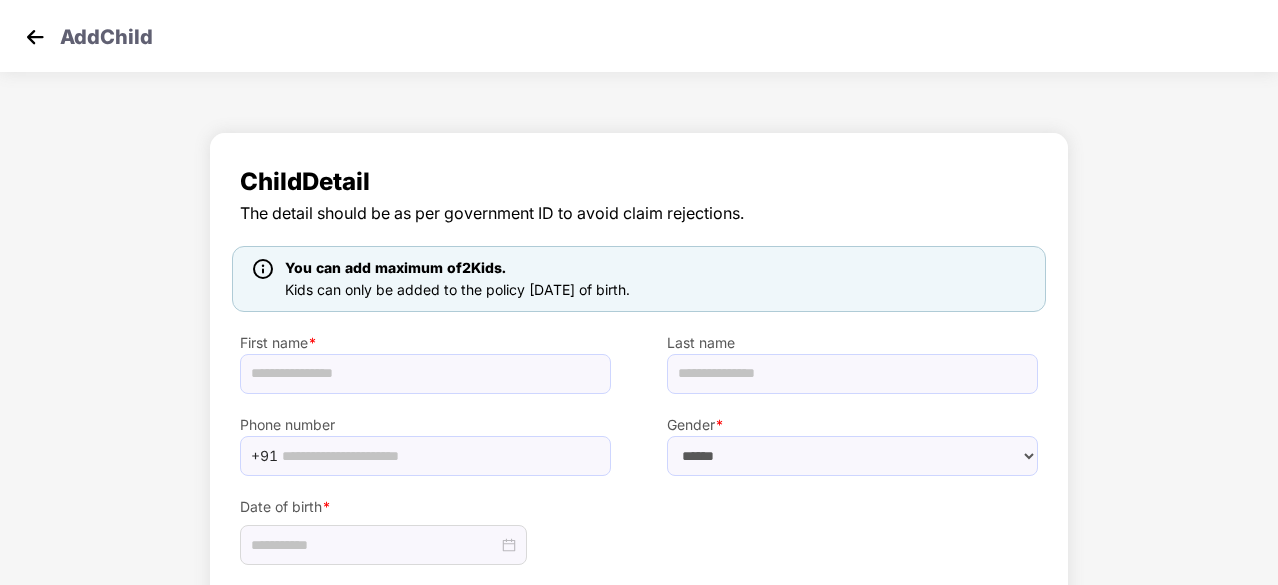 click at bounding box center [35, 37] 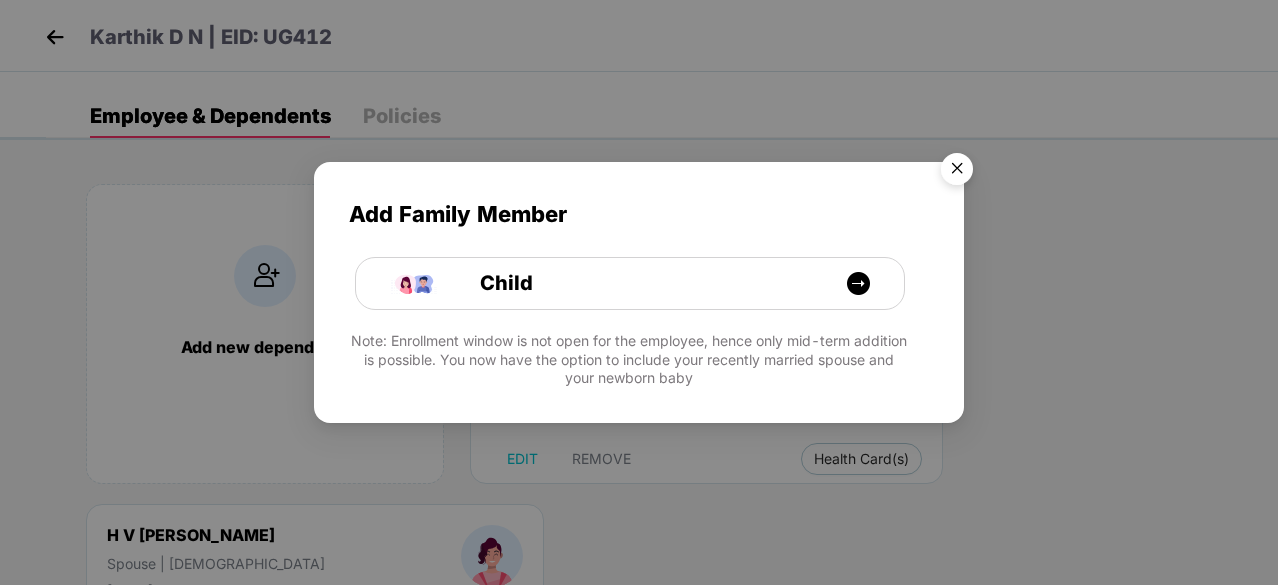 click at bounding box center (957, 172) 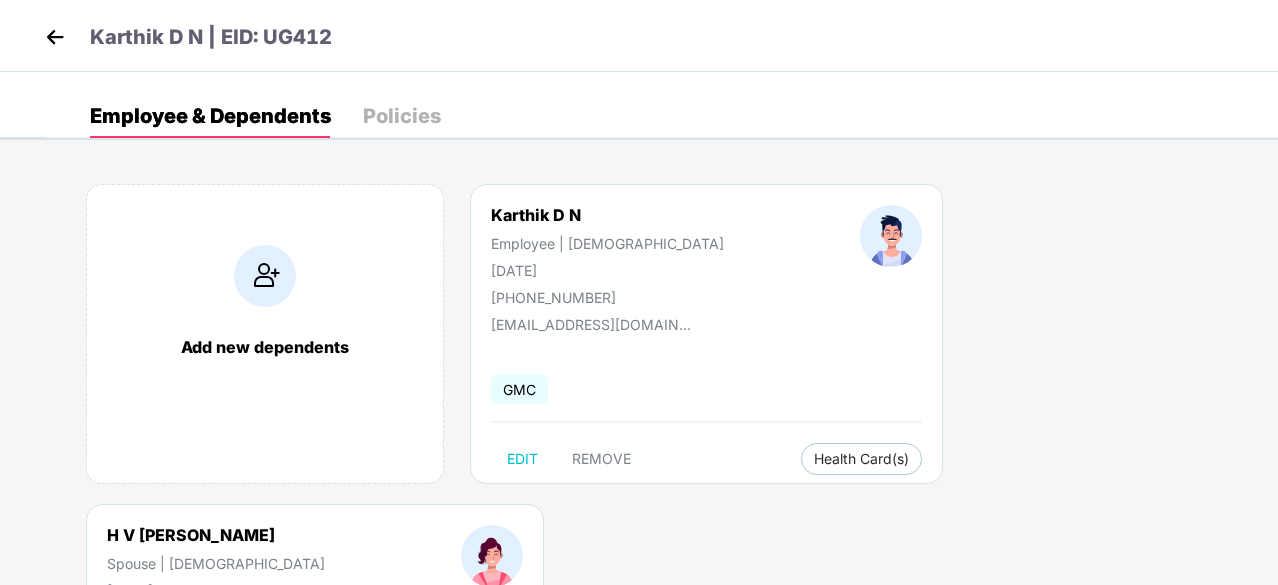 click at bounding box center [55, 37] 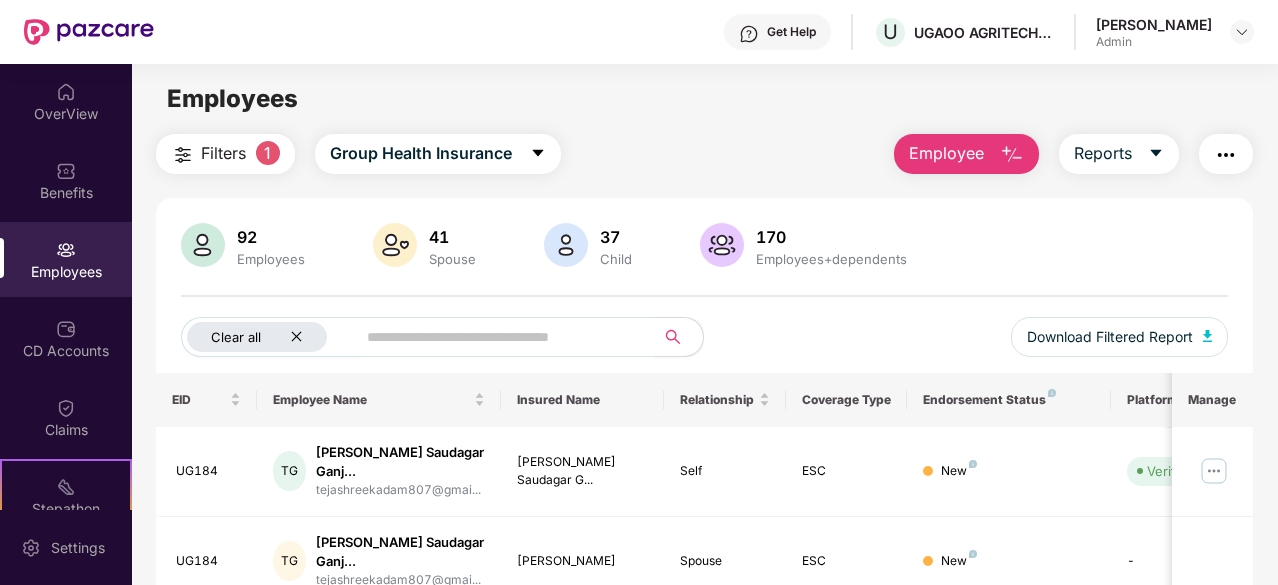 click 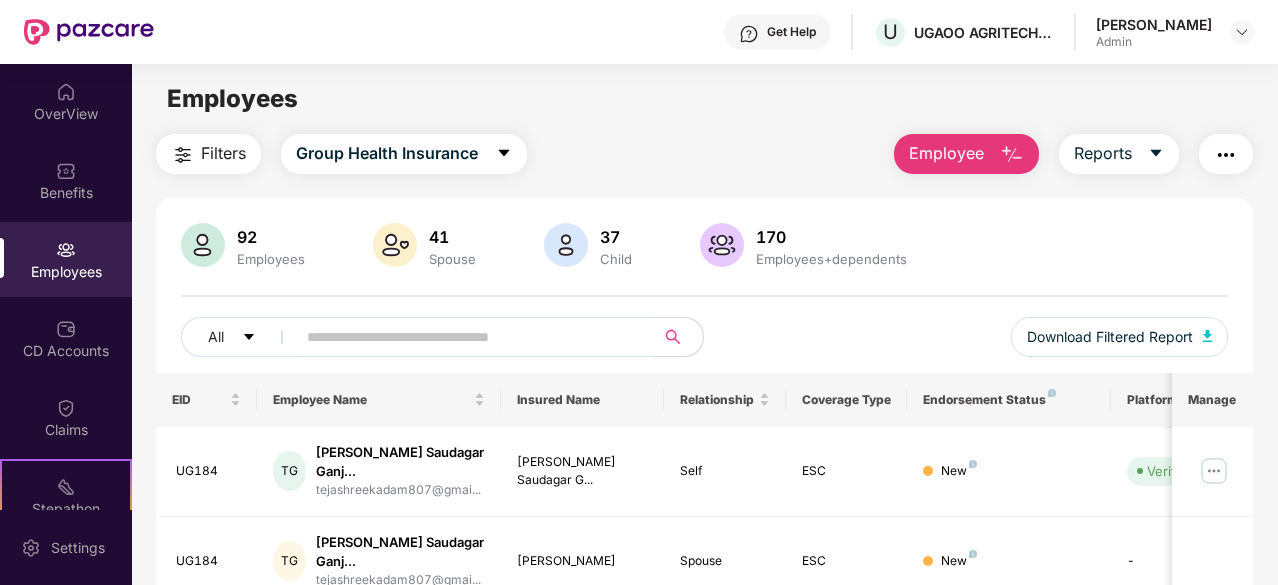 click at bounding box center (469, 337) 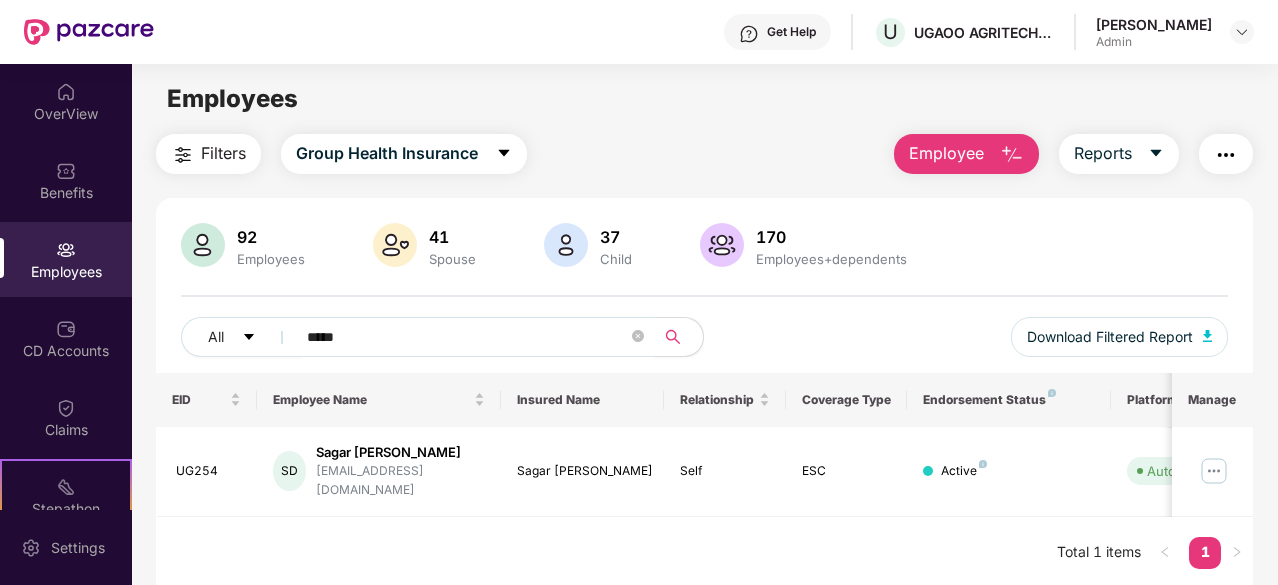 type on "*****" 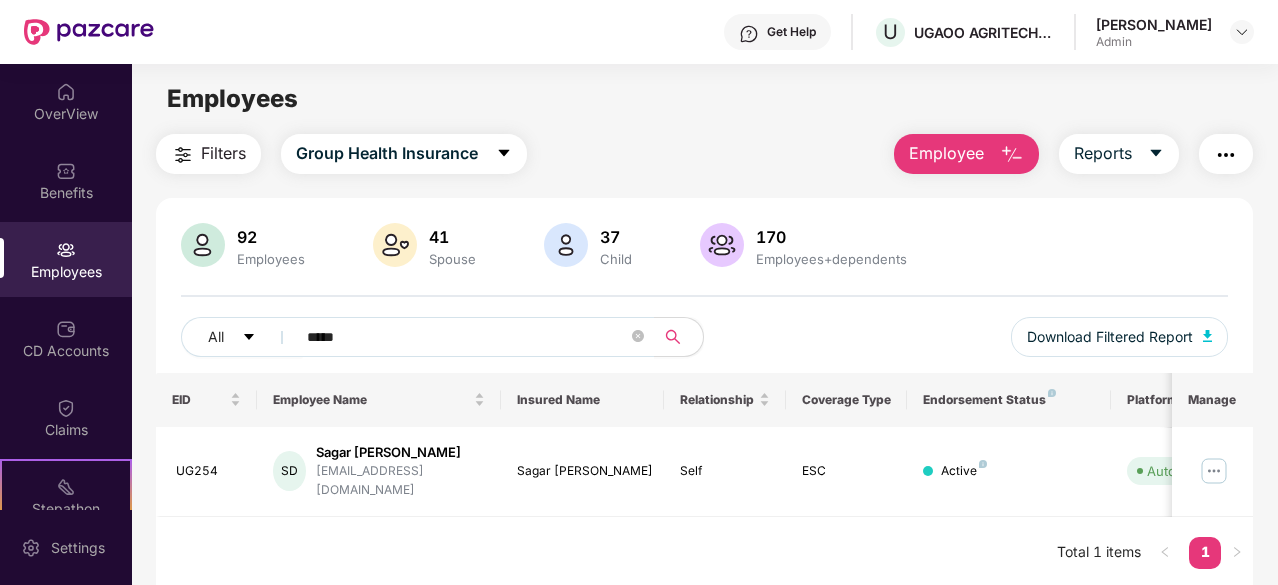 click on "Employees" at bounding box center (704, 99) 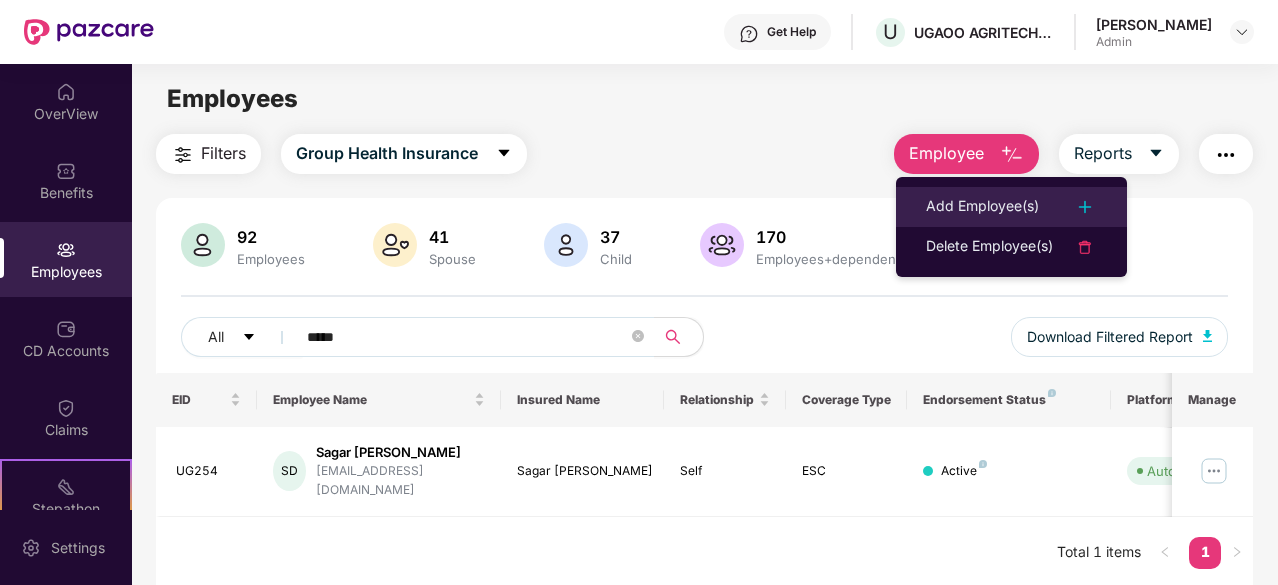 click on "Add Employee(s)" at bounding box center (1011, 207) 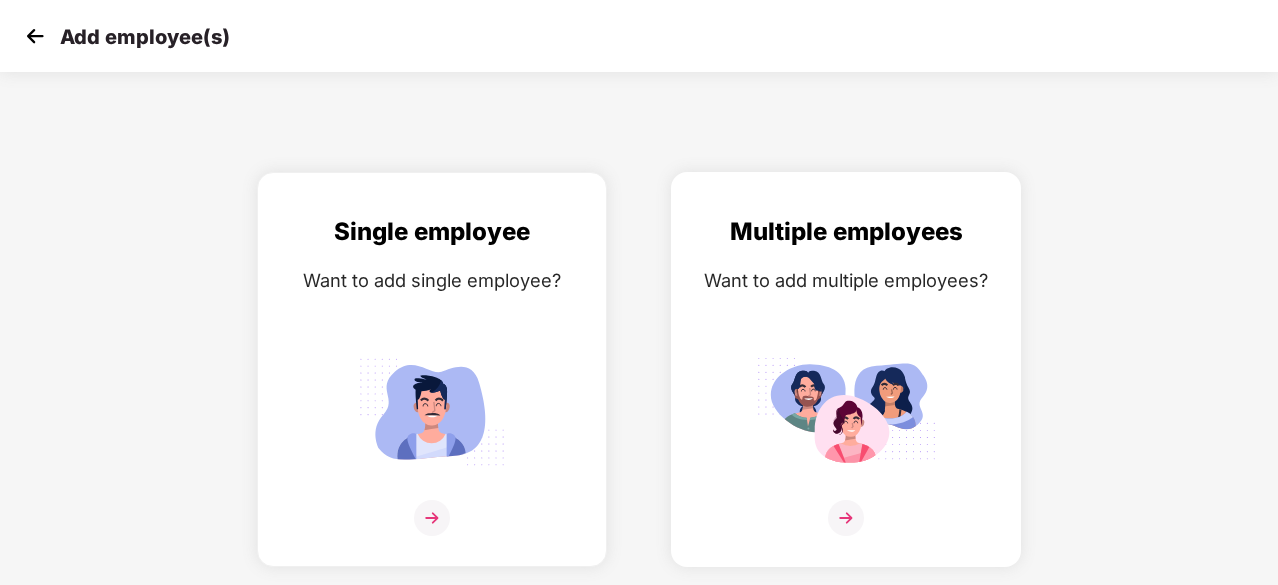 click on "Want to add multiple employees?" at bounding box center (846, 280) 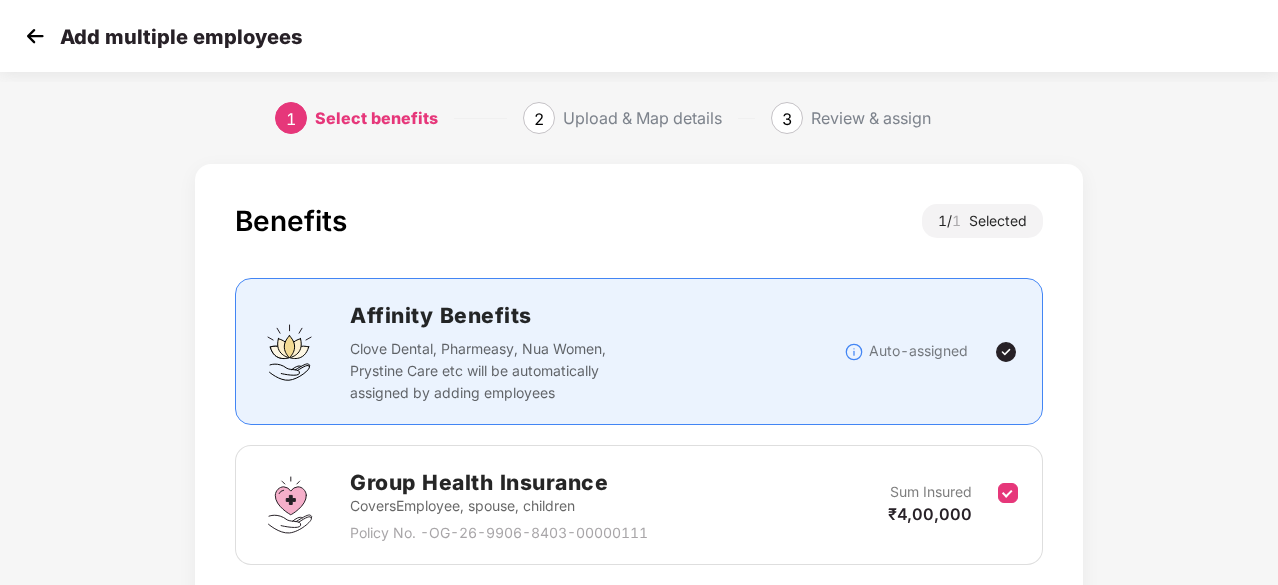 scroll, scrollTop: 152, scrollLeft: 0, axis: vertical 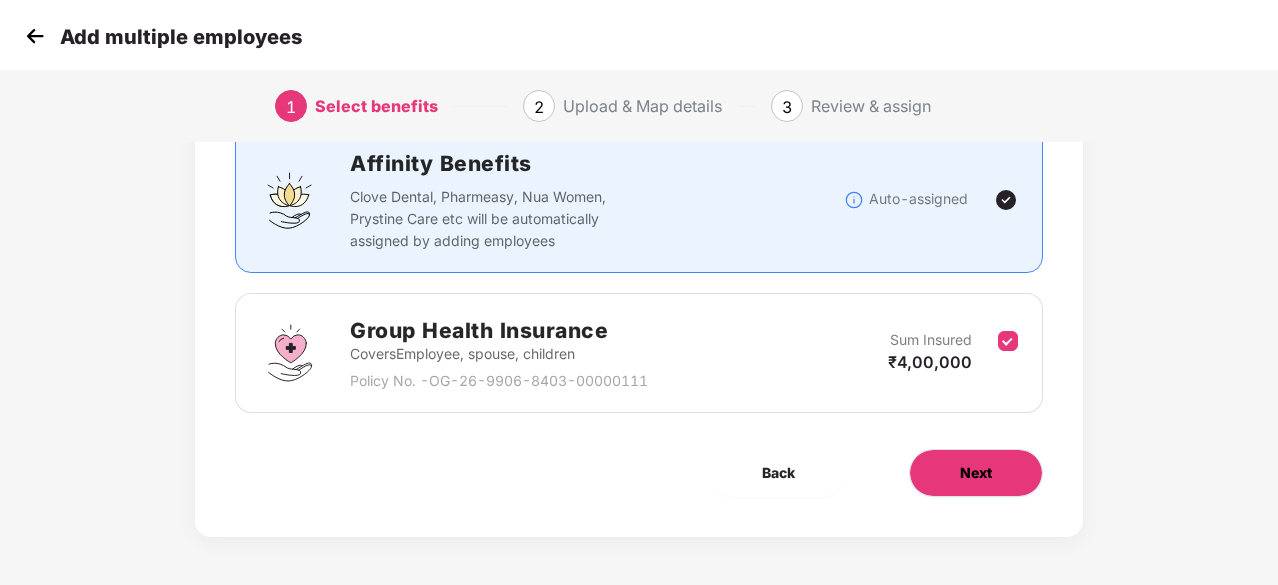 click on "Next" at bounding box center [976, 473] 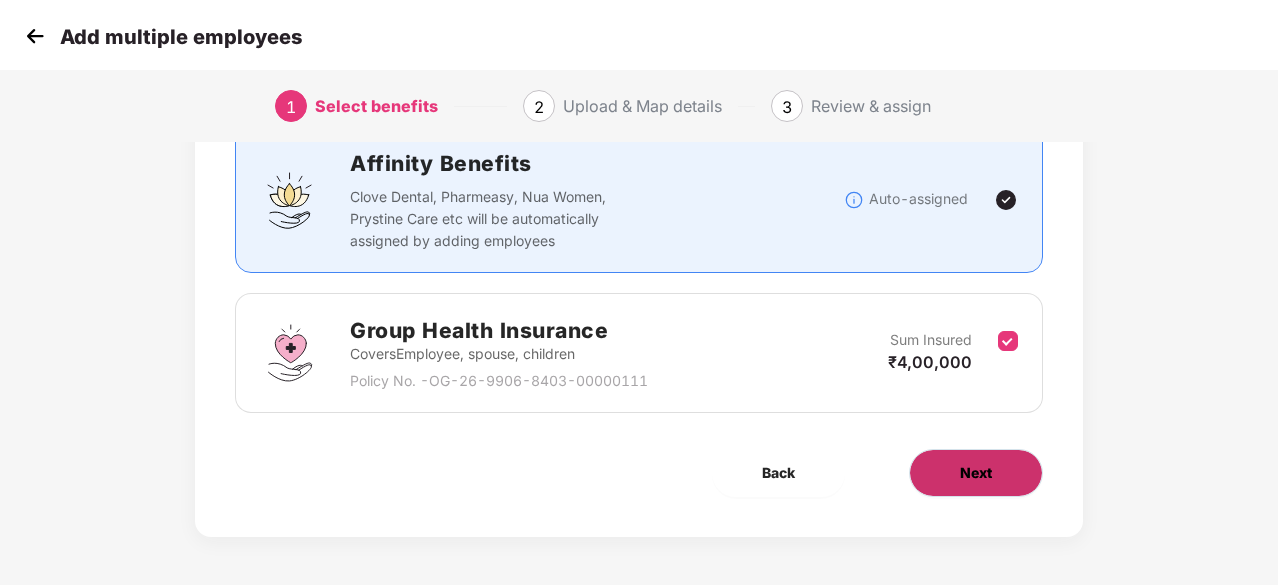 scroll, scrollTop: 0, scrollLeft: 0, axis: both 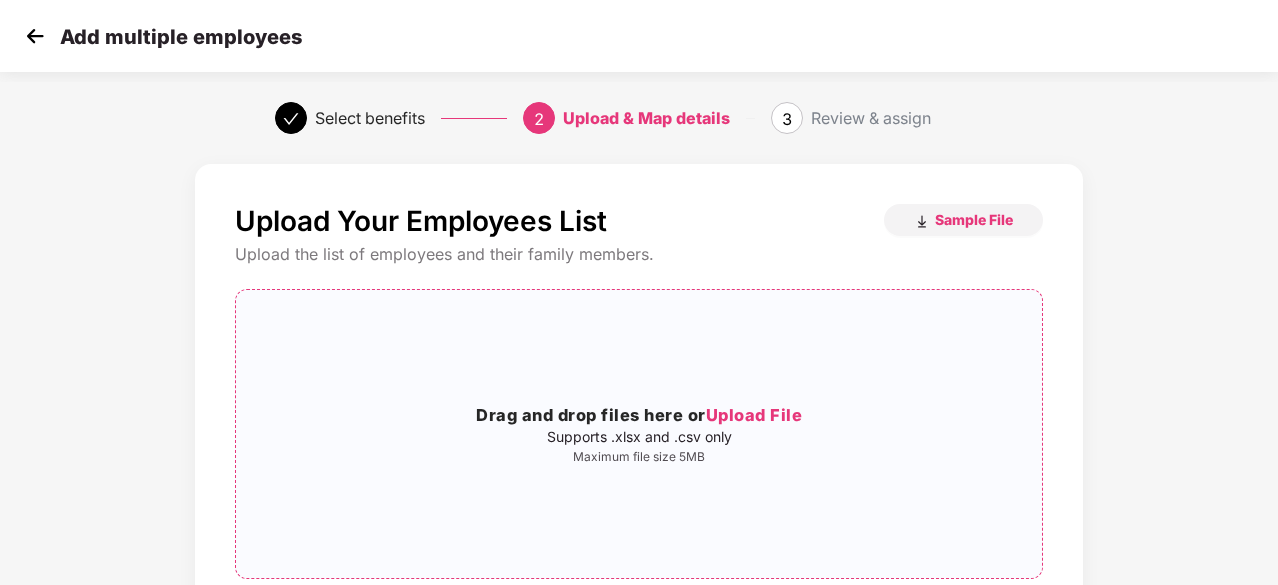 click on "Drag and drop files here or  Upload File Supports .xlsx and .csv only Maximum file size 5MB" at bounding box center (639, 434) 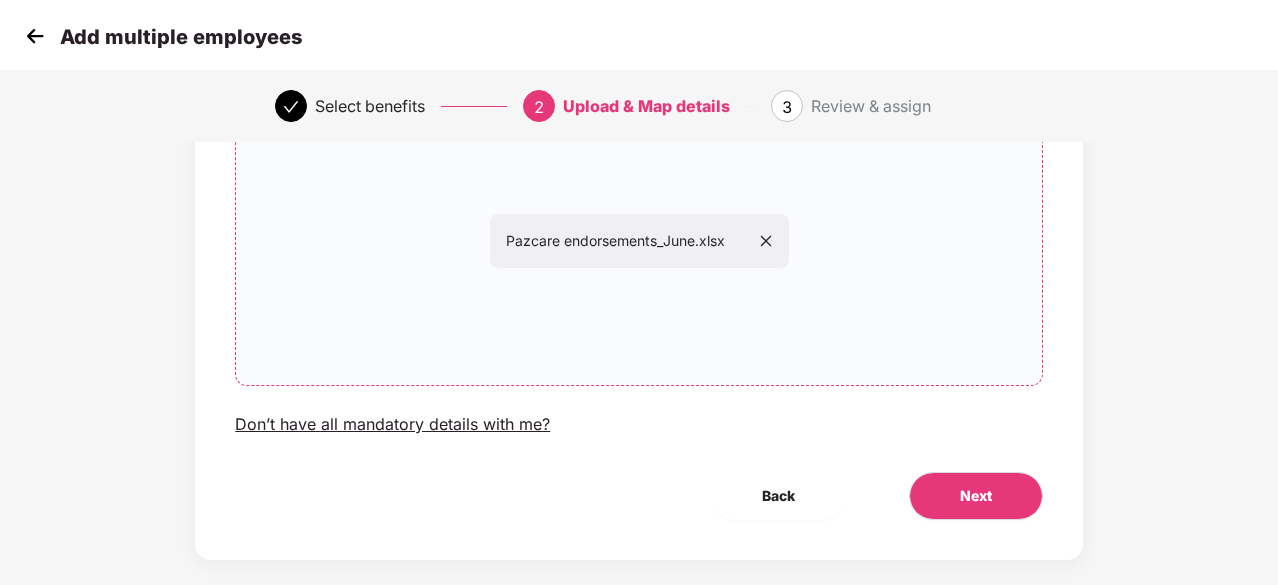 scroll, scrollTop: 208, scrollLeft: 2, axis: both 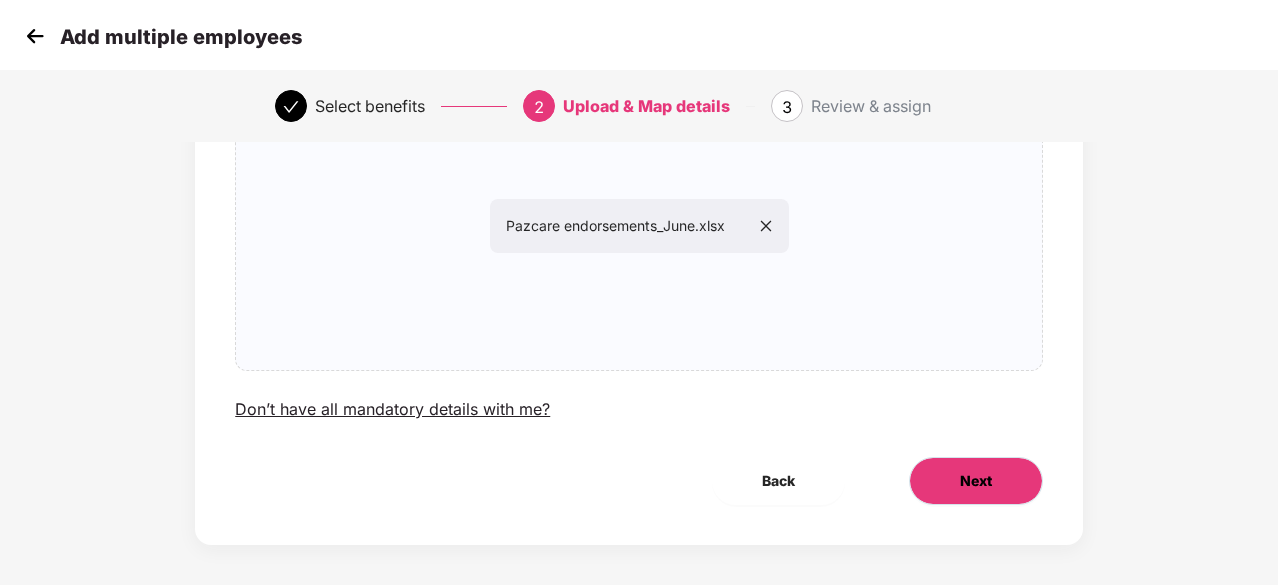 click on "Next" at bounding box center (976, 481) 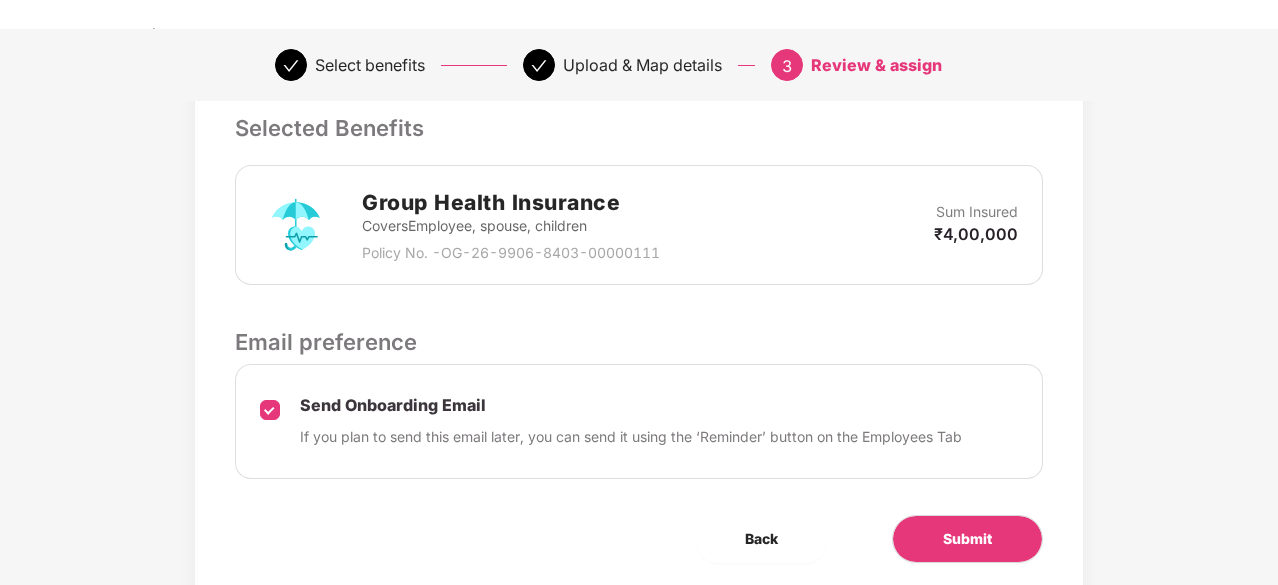 scroll, scrollTop: 485, scrollLeft: 0, axis: vertical 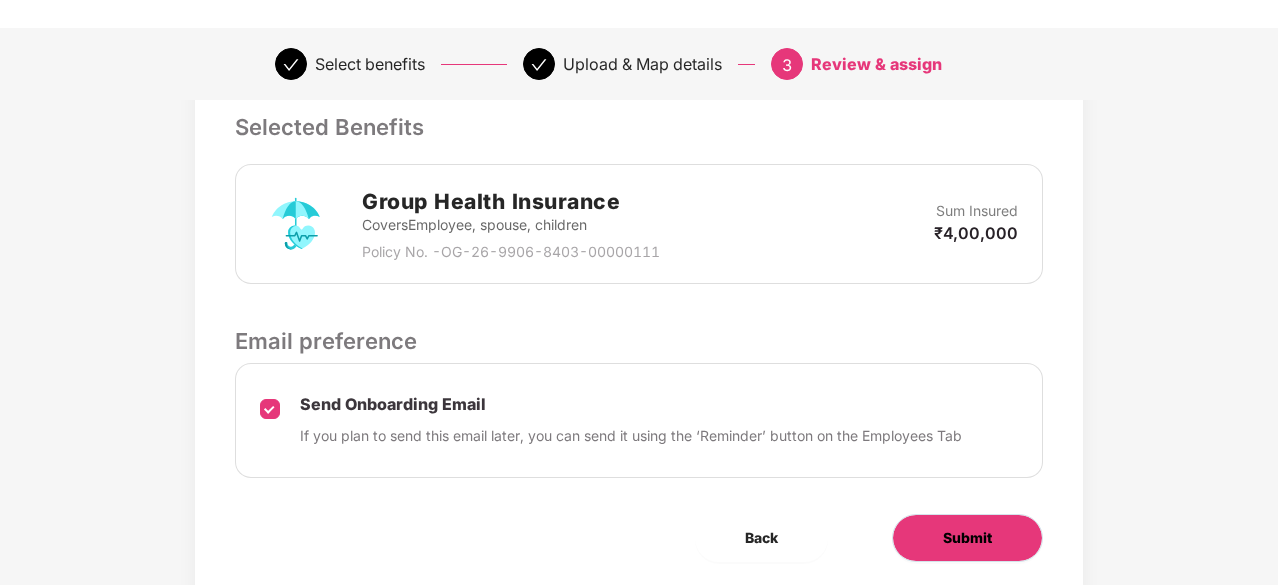 click on "Submit" at bounding box center (967, 538) 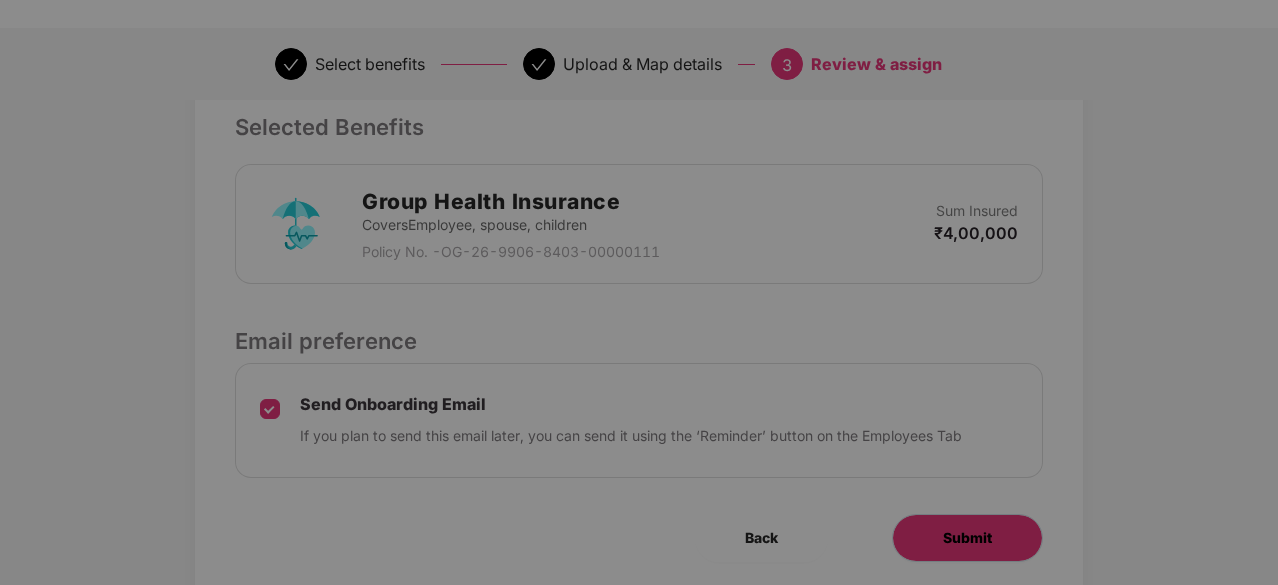 scroll, scrollTop: 0, scrollLeft: 0, axis: both 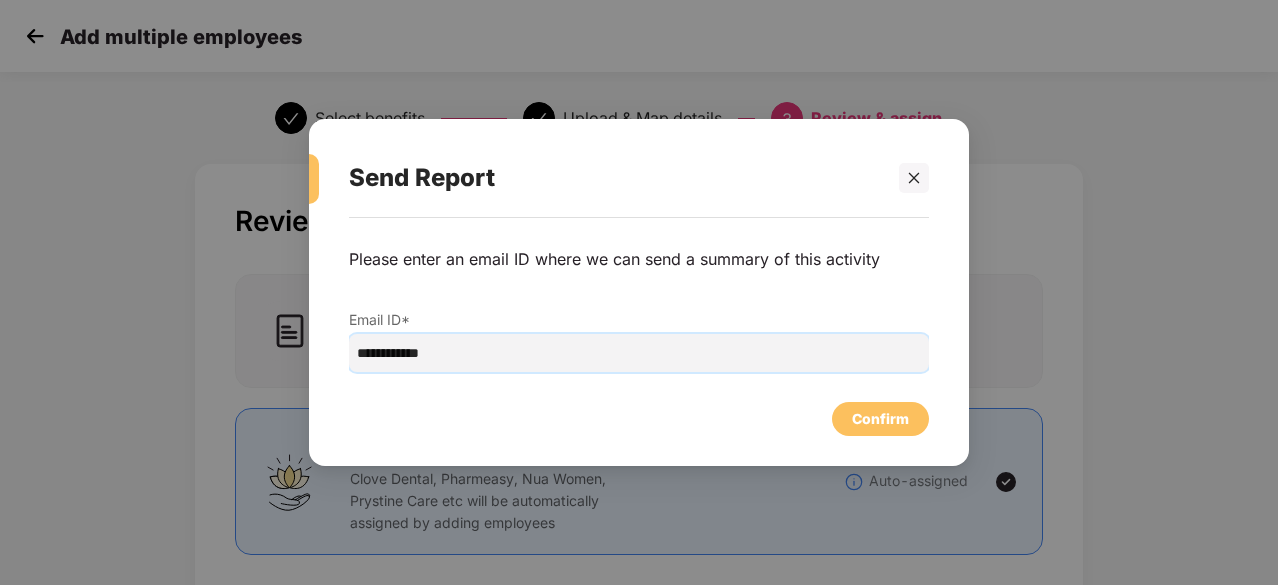click on "**********" at bounding box center (639, 353) 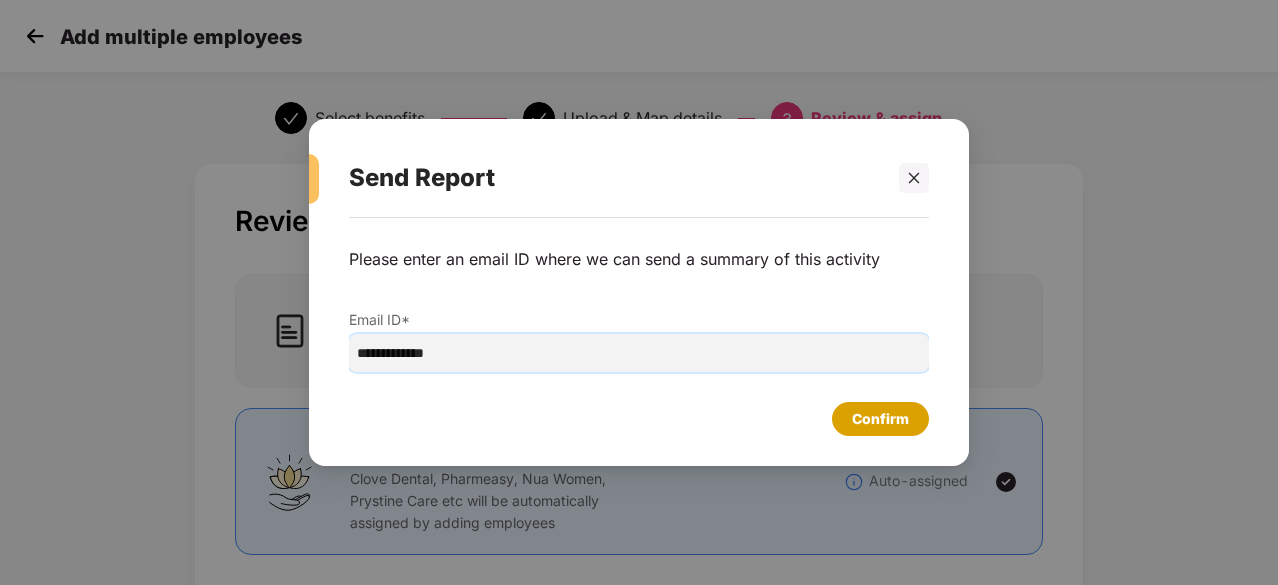 type on "**********" 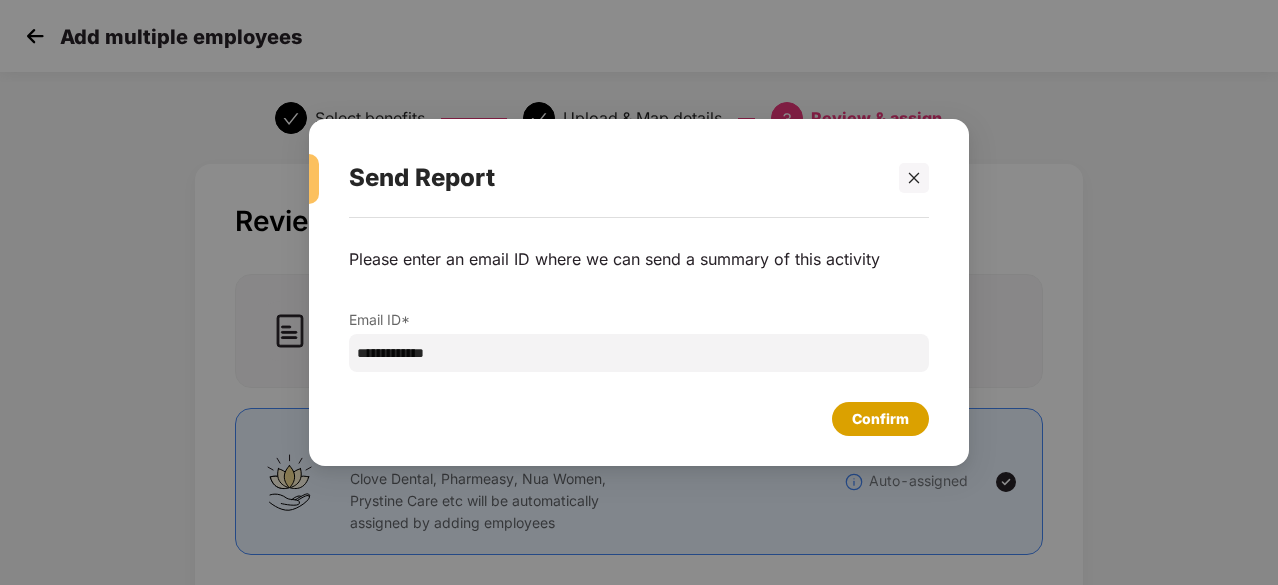 click on "Confirm" at bounding box center [880, 419] 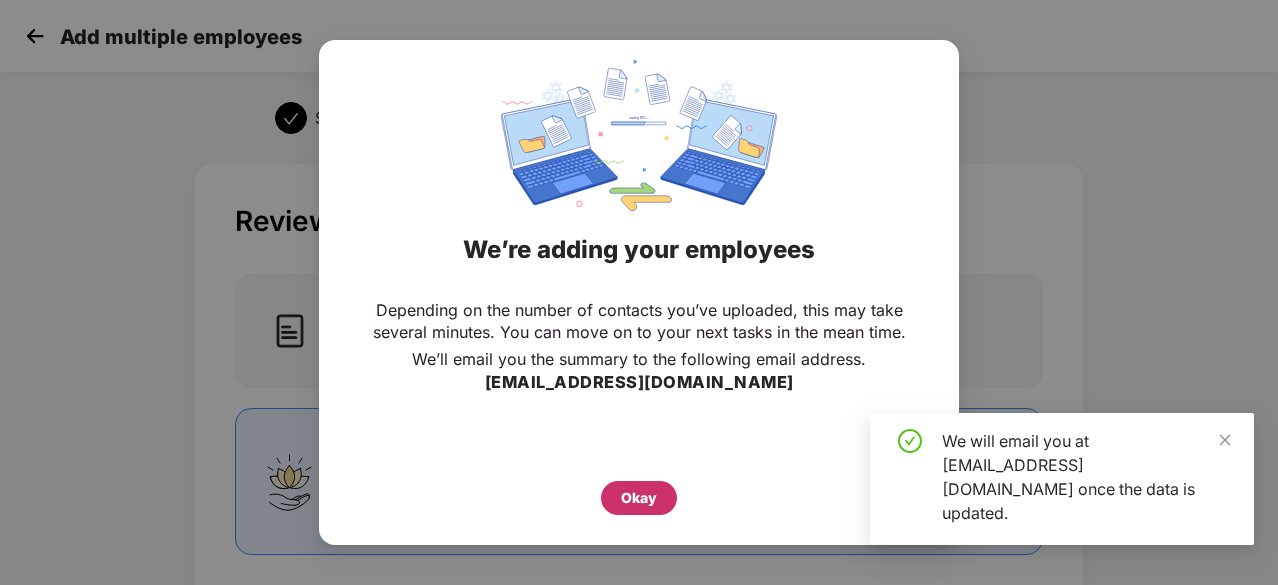 click on "Okay" at bounding box center [639, 498] 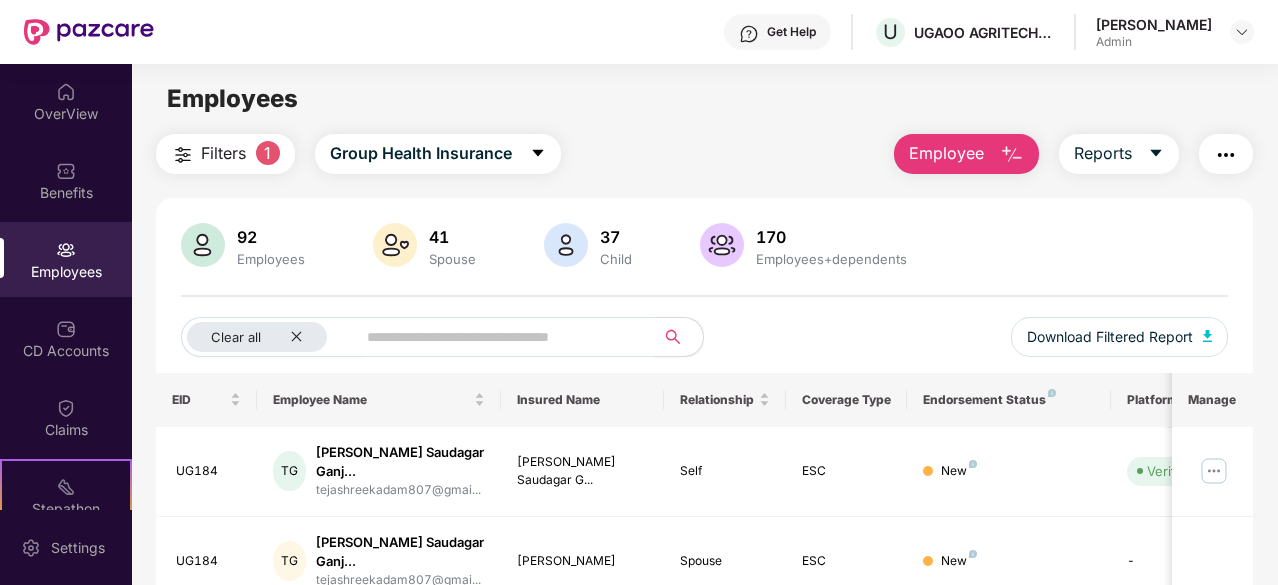 scroll, scrollTop: 185, scrollLeft: 0, axis: vertical 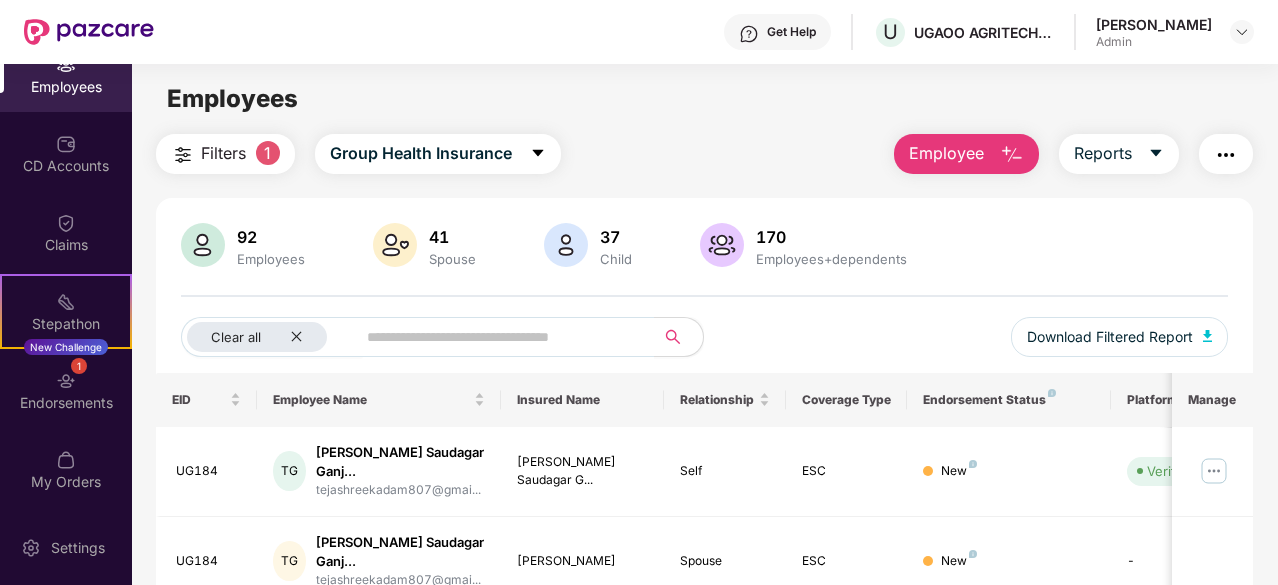 click at bounding box center (66, 381) 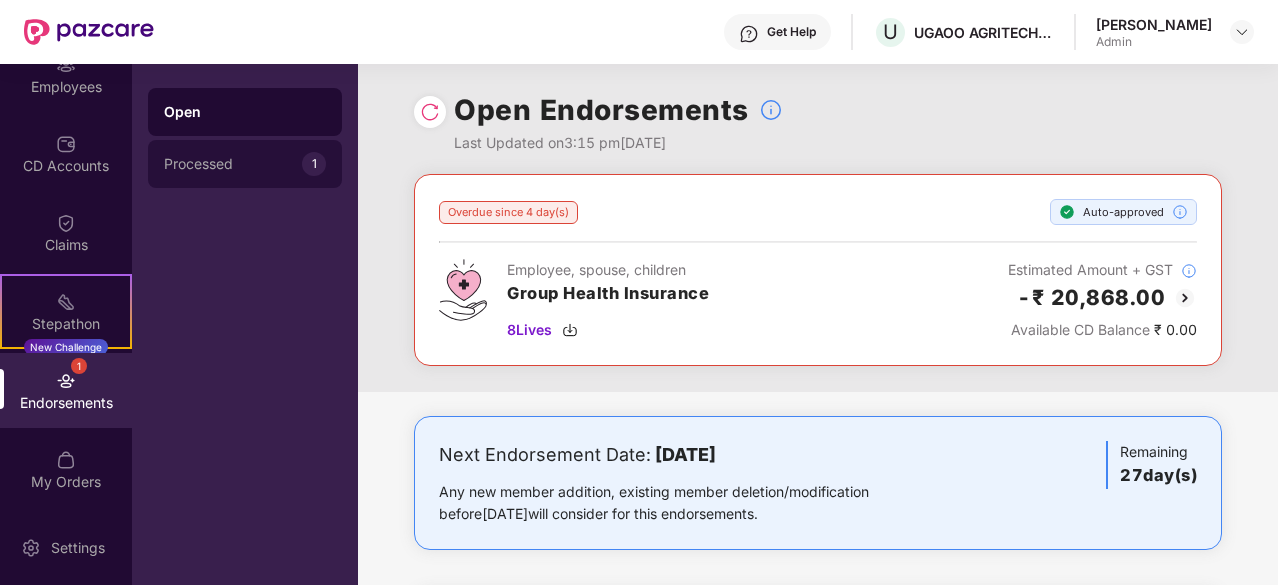 click on "Processed" at bounding box center [233, 164] 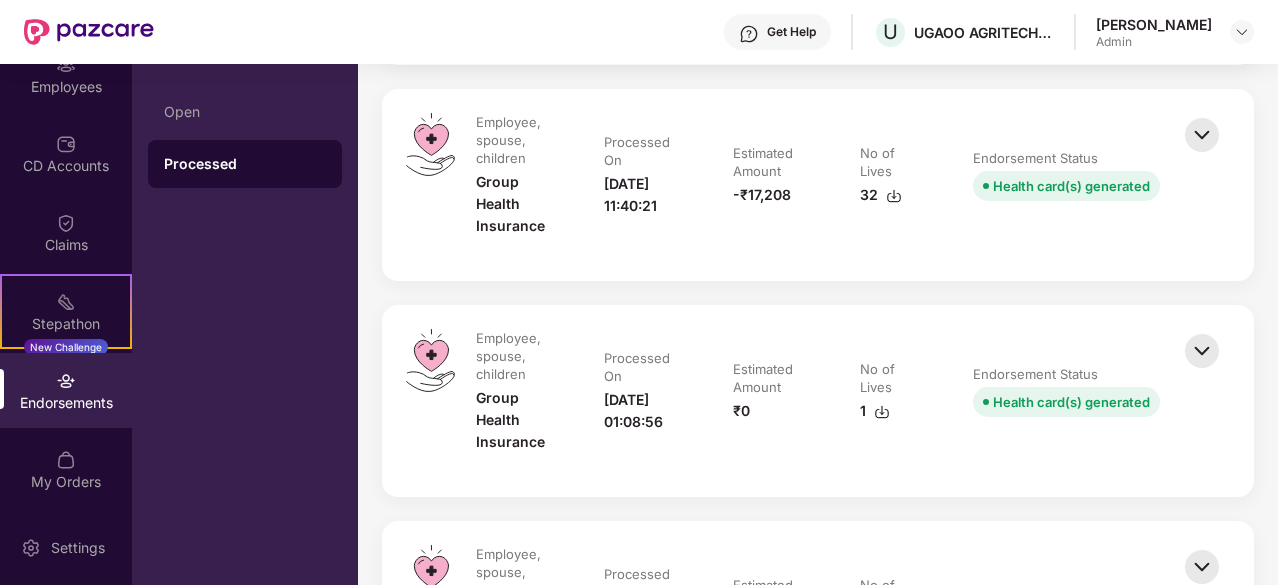 scroll, scrollTop: 722, scrollLeft: 0, axis: vertical 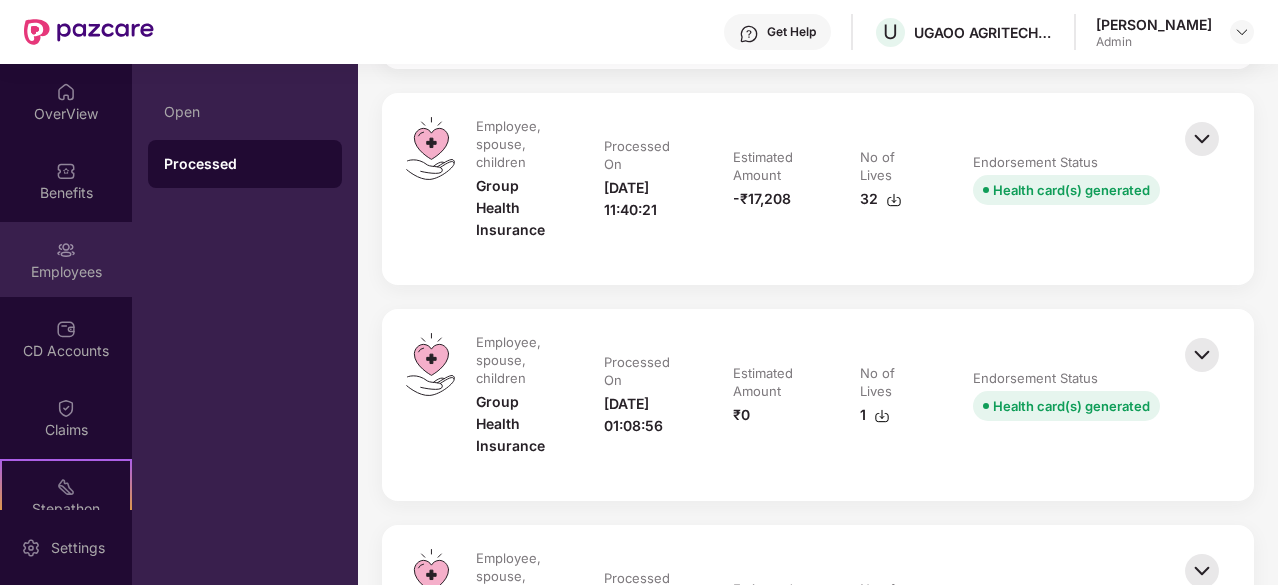 click on "Employees" at bounding box center [66, 259] 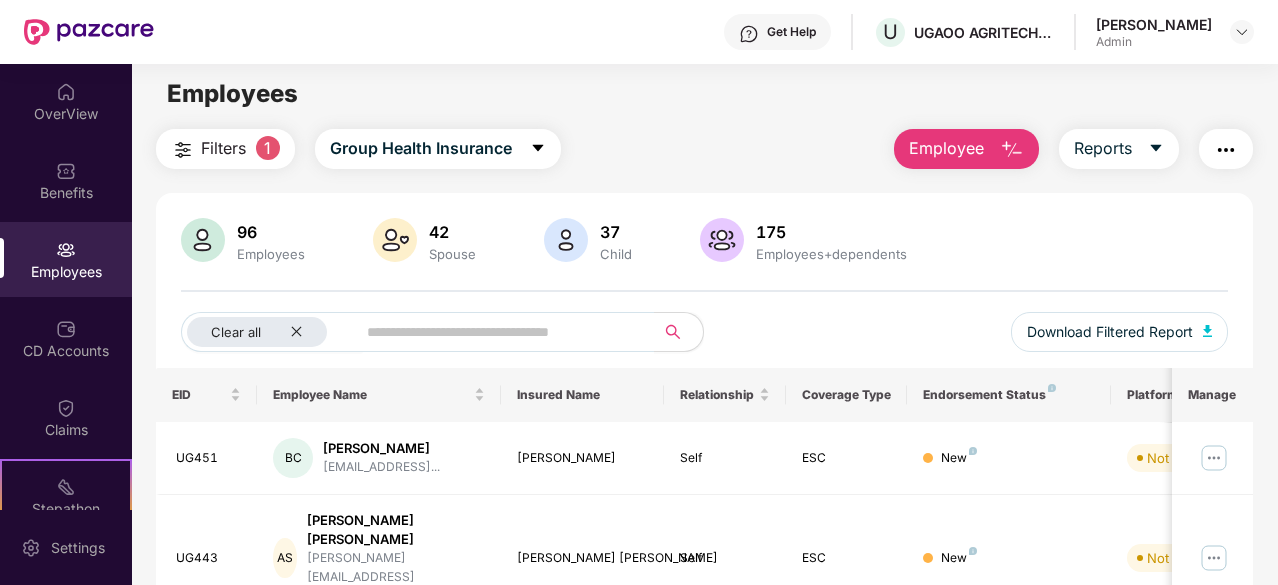 scroll, scrollTop: 0, scrollLeft: 0, axis: both 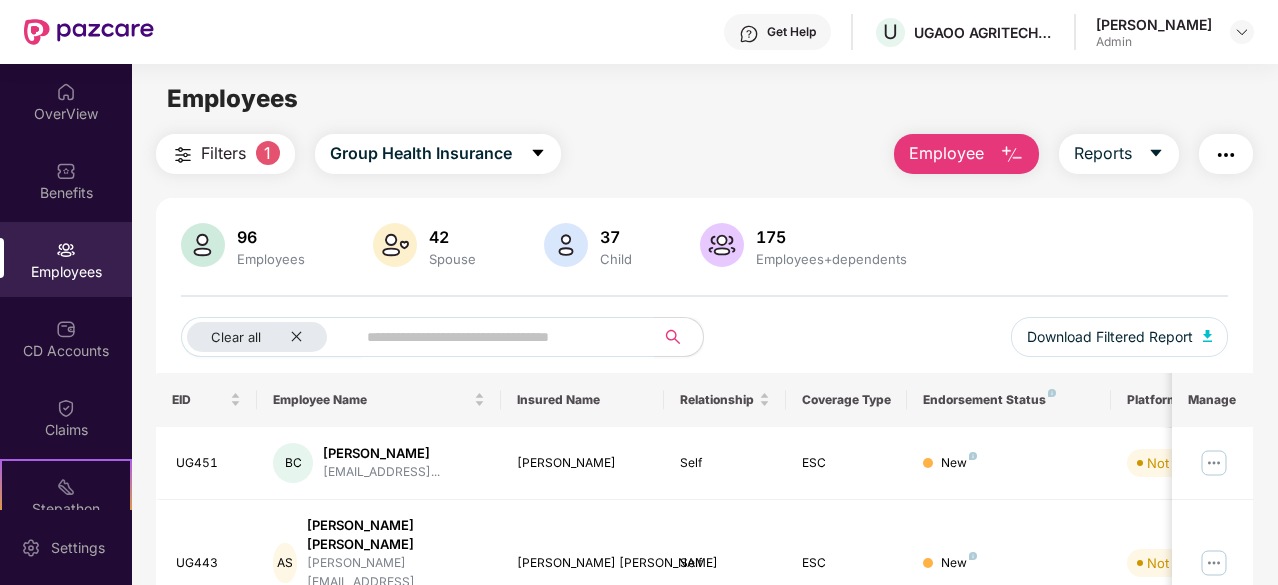 click on "Employees" at bounding box center [704, 99] 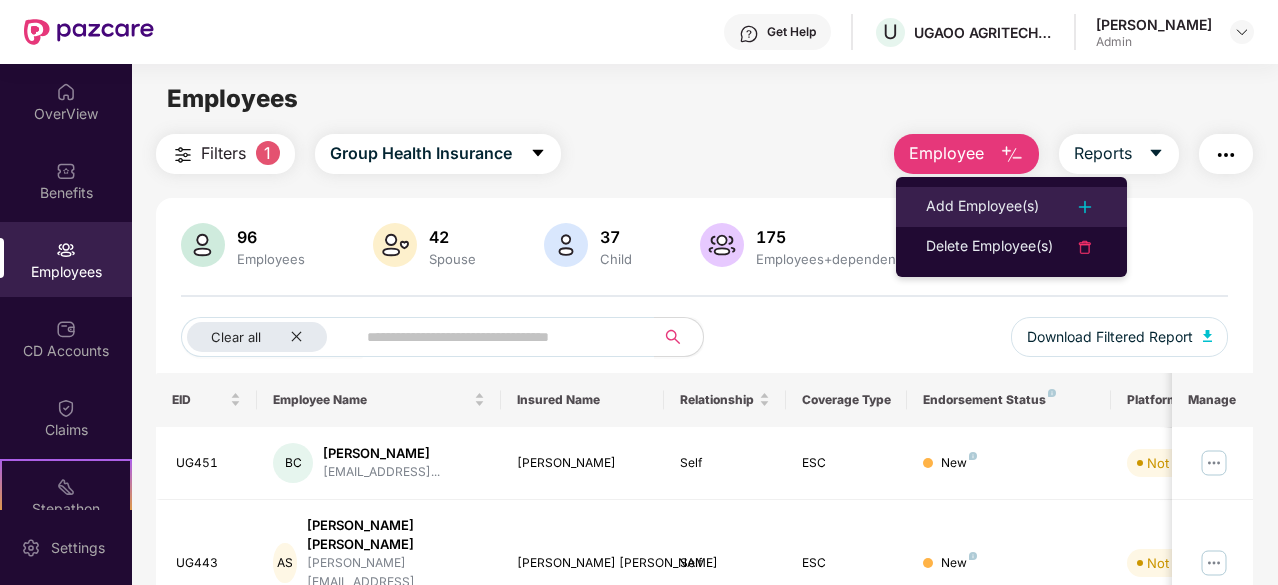 click on "Add Employee(s)" at bounding box center [982, 207] 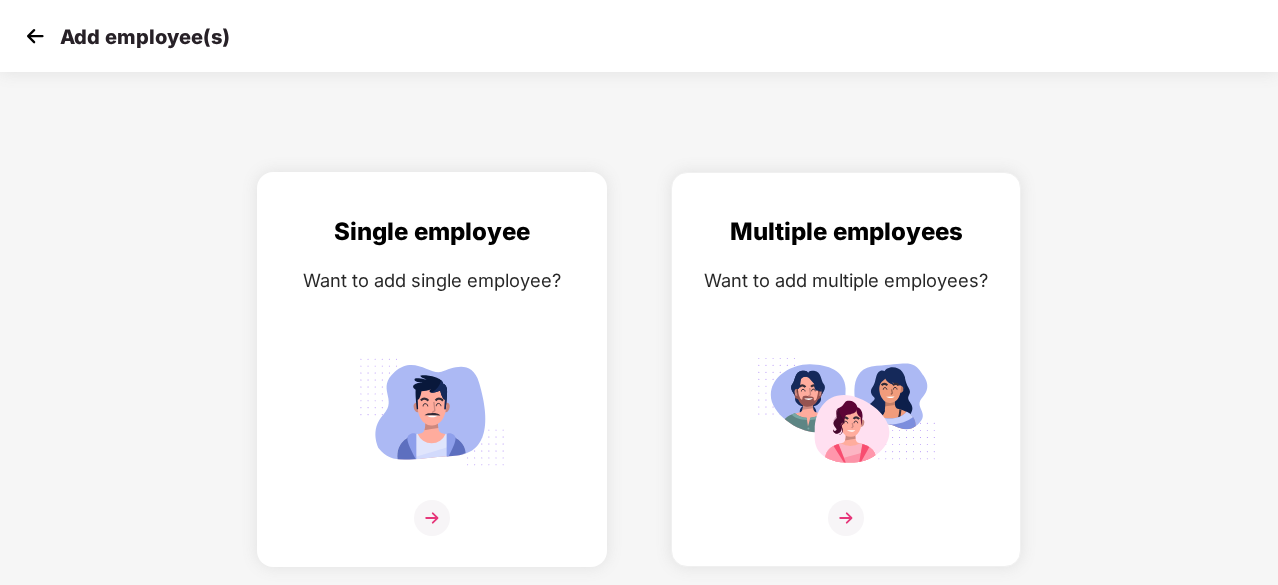 click on "Single employee Want to add single employee?" at bounding box center (432, 387) 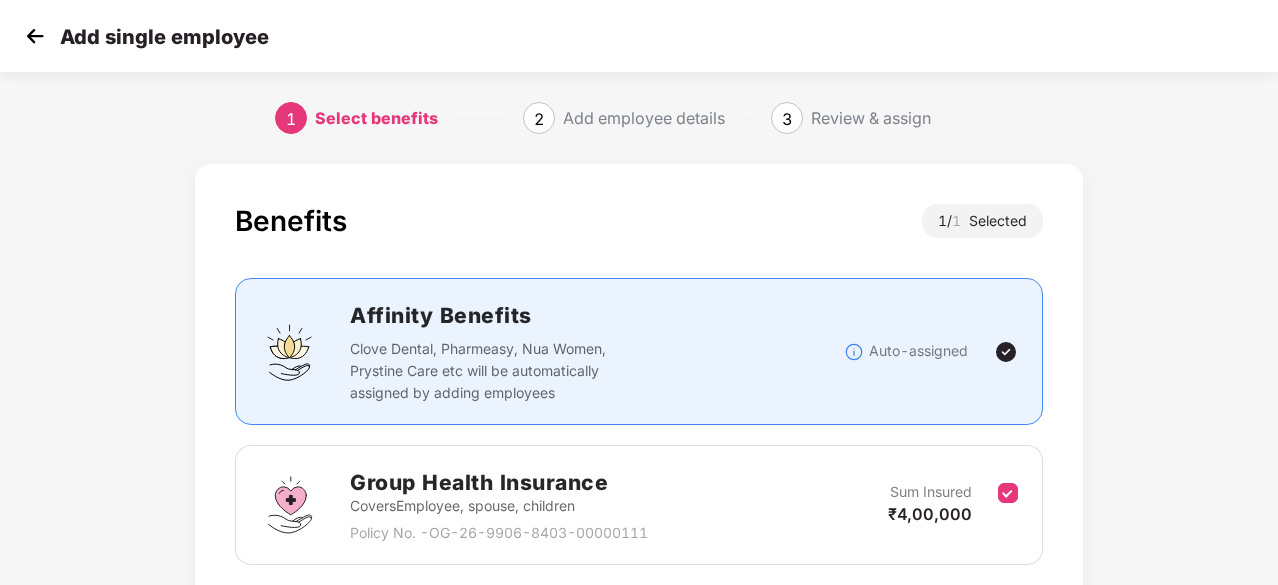 scroll, scrollTop: 152, scrollLeft: 0, axis: vertical 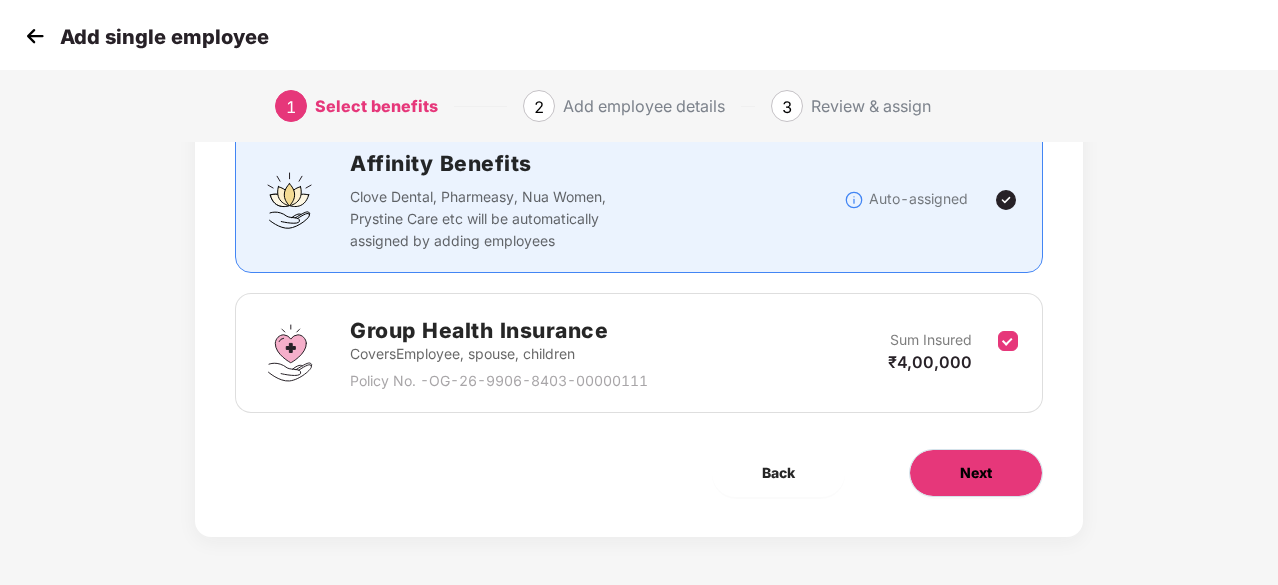 click on "Next" at bounding box center [976, 473] 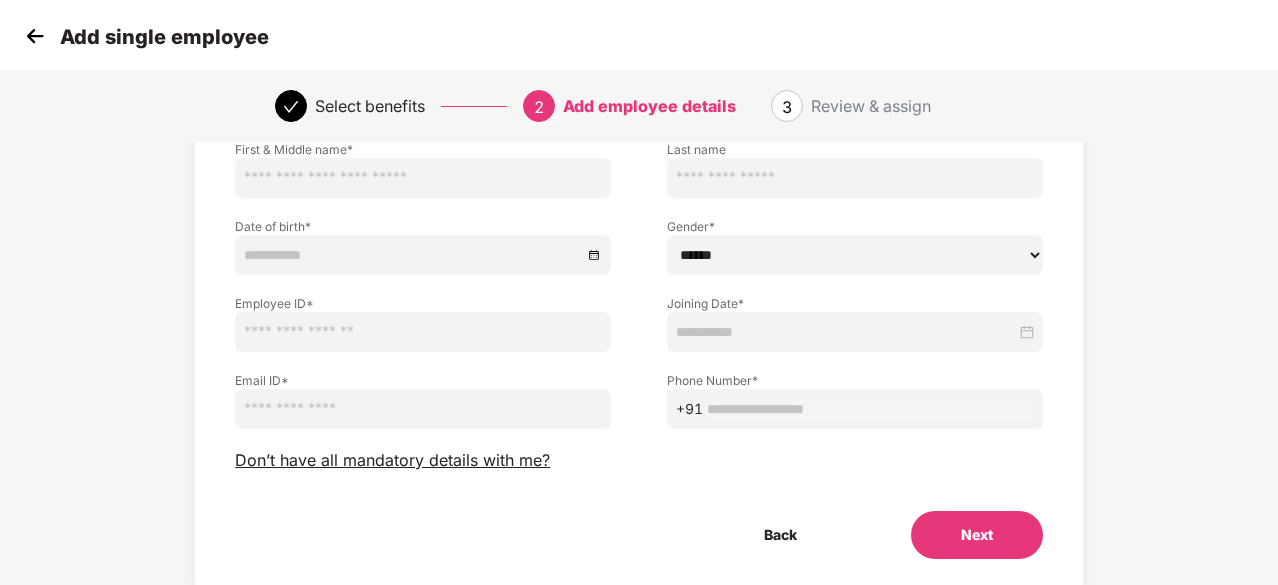 scroll, scrollTop: 0, scrollLeft: 0, axis: both 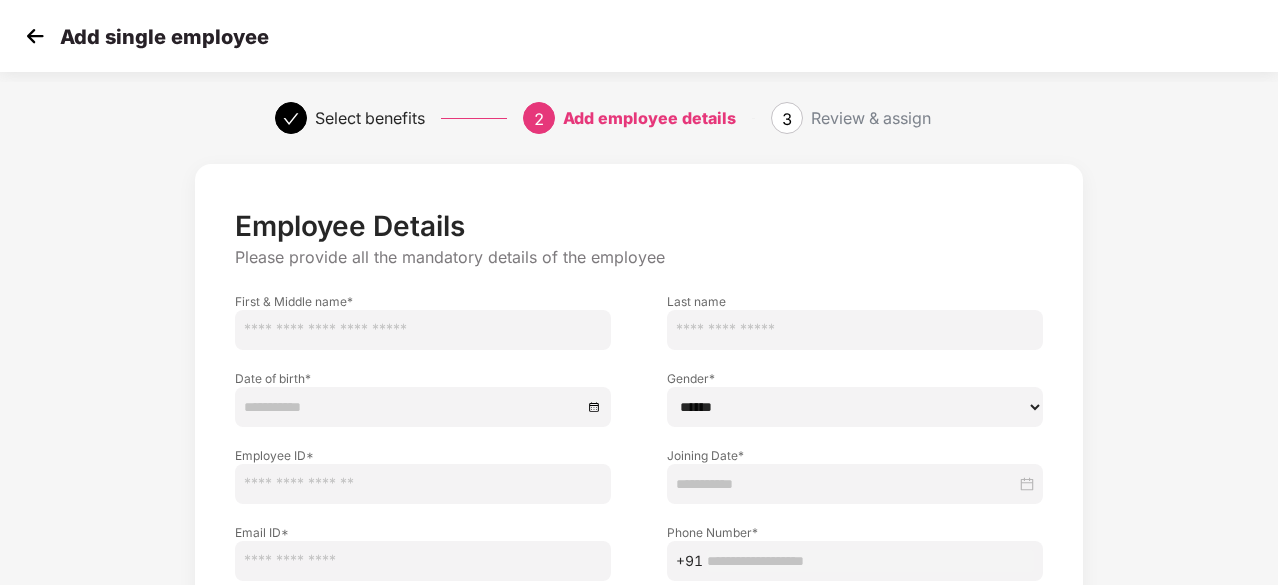 click at bounding box center (423, 330) 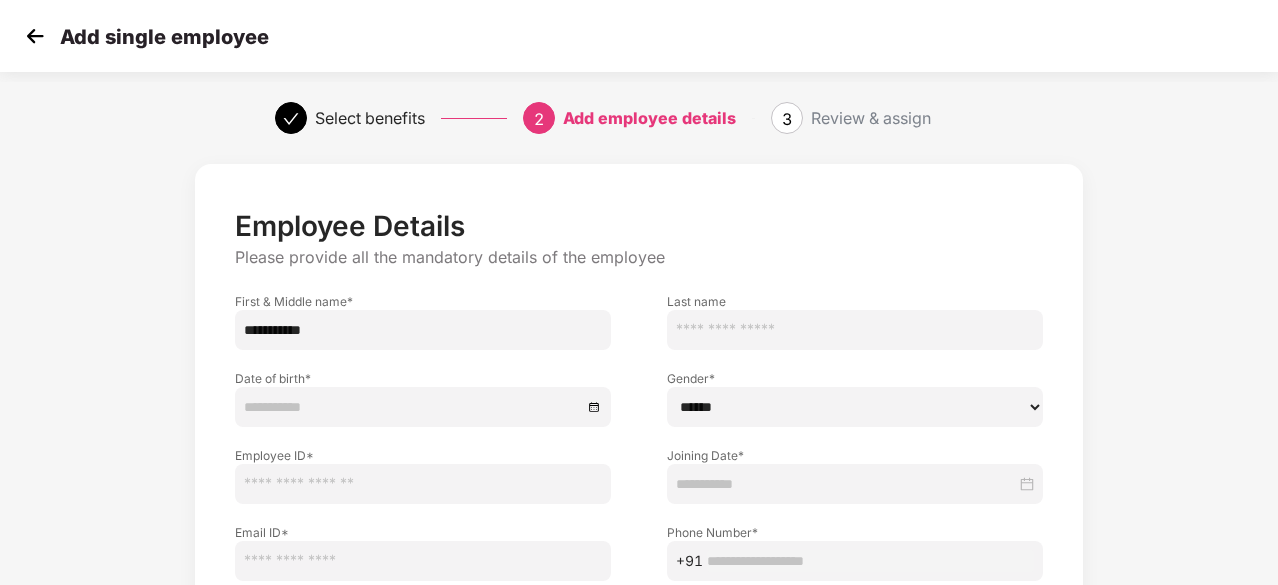 type on "**********" 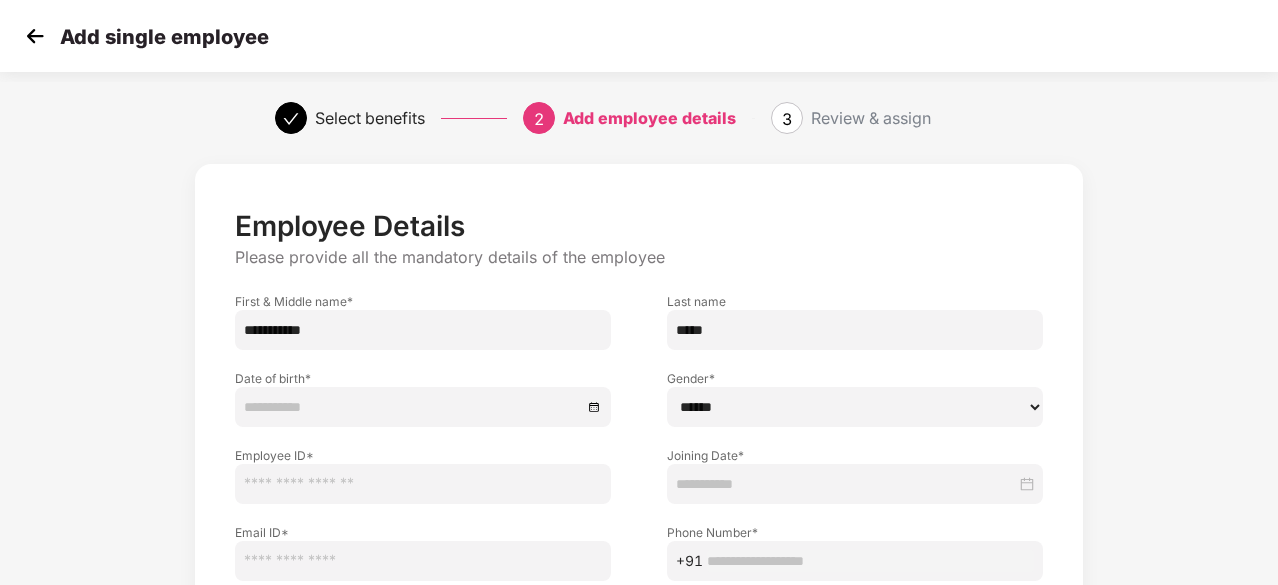 type on "*****" 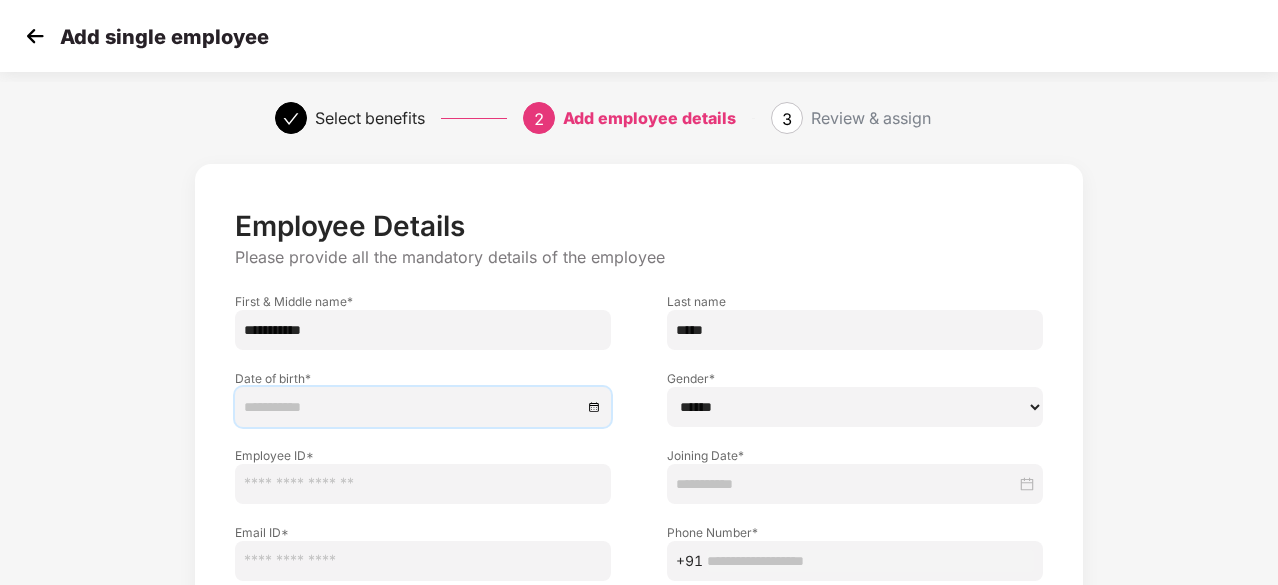 click at bounding box center [413, 407] 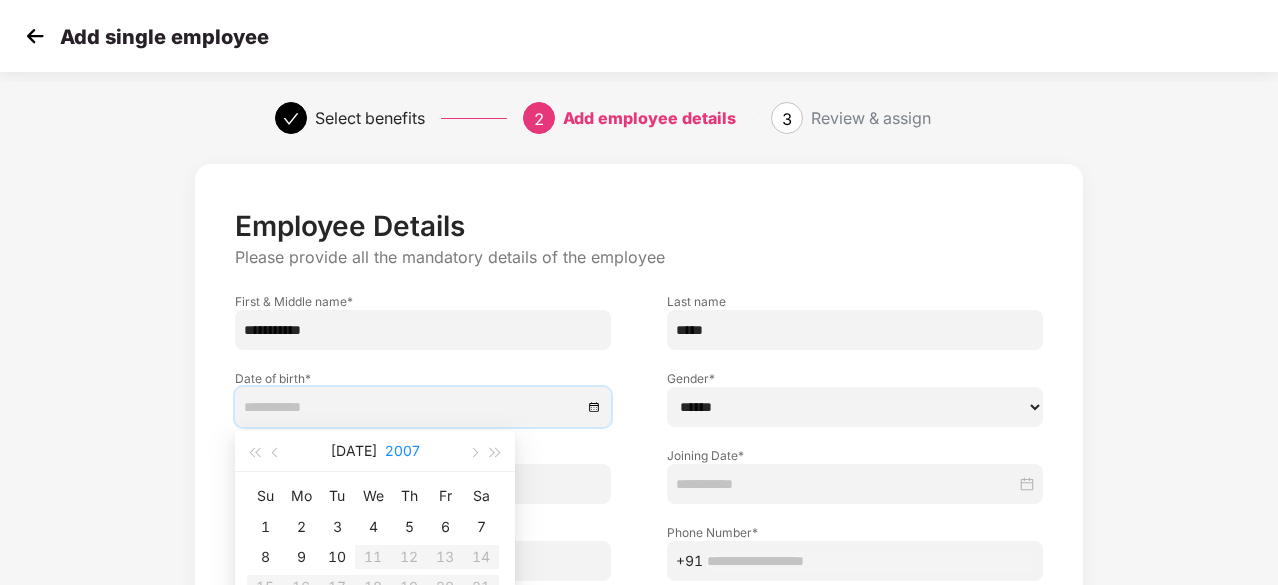 click on "2007" at bounding box center (402, 451) 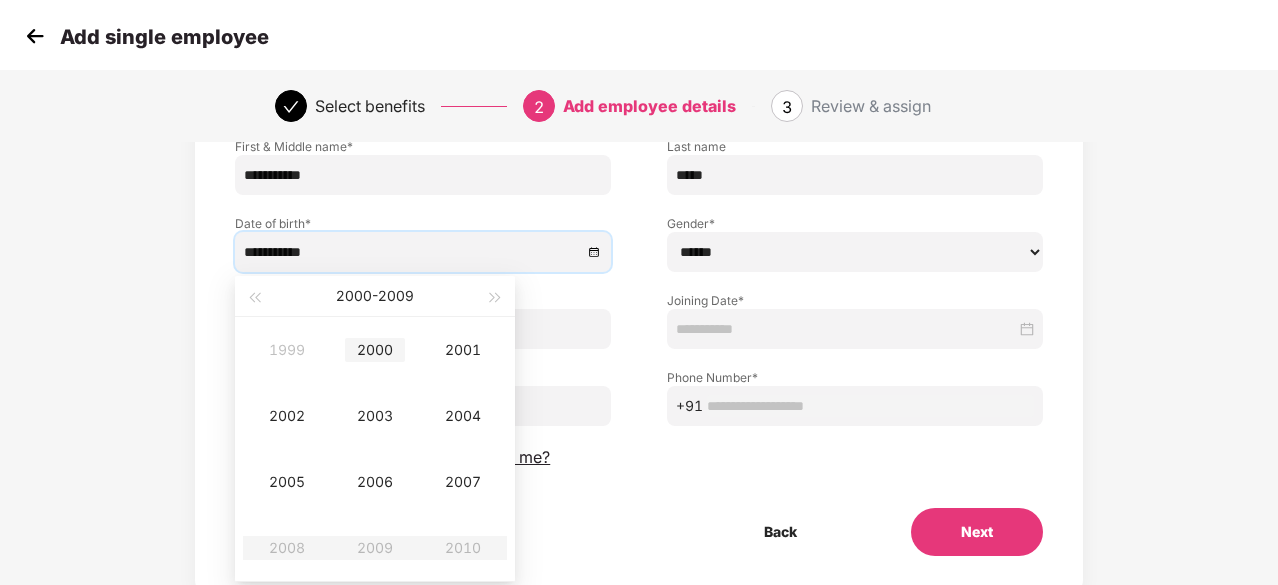 scroll, scrollTop: 156, scrollLeft: 0, axis: vertical 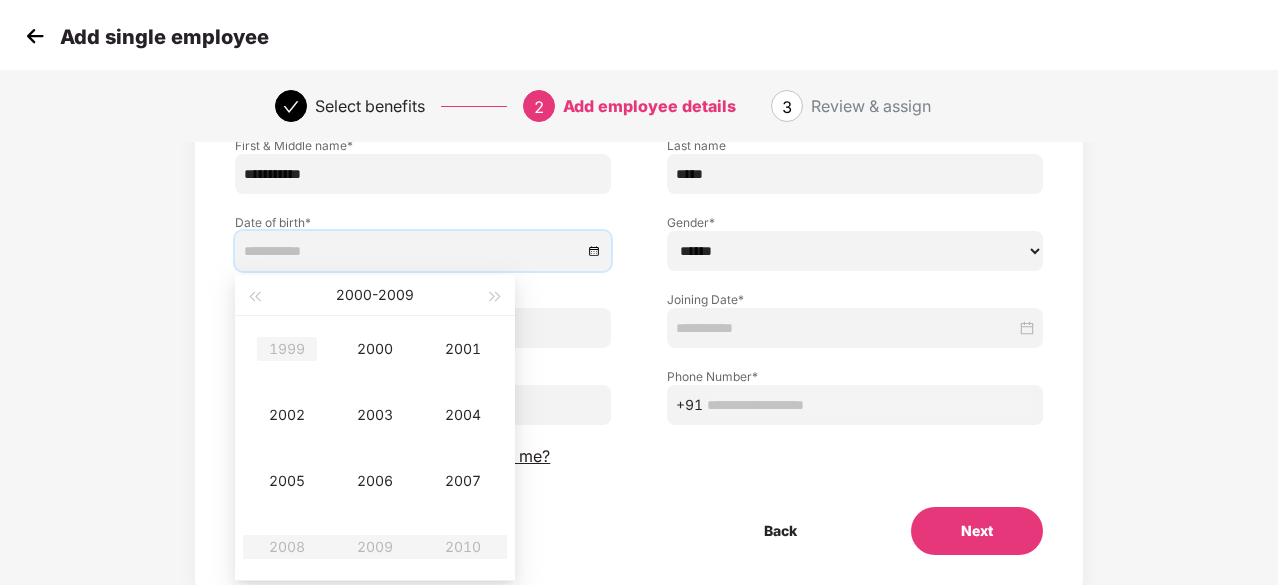 type on "**********" 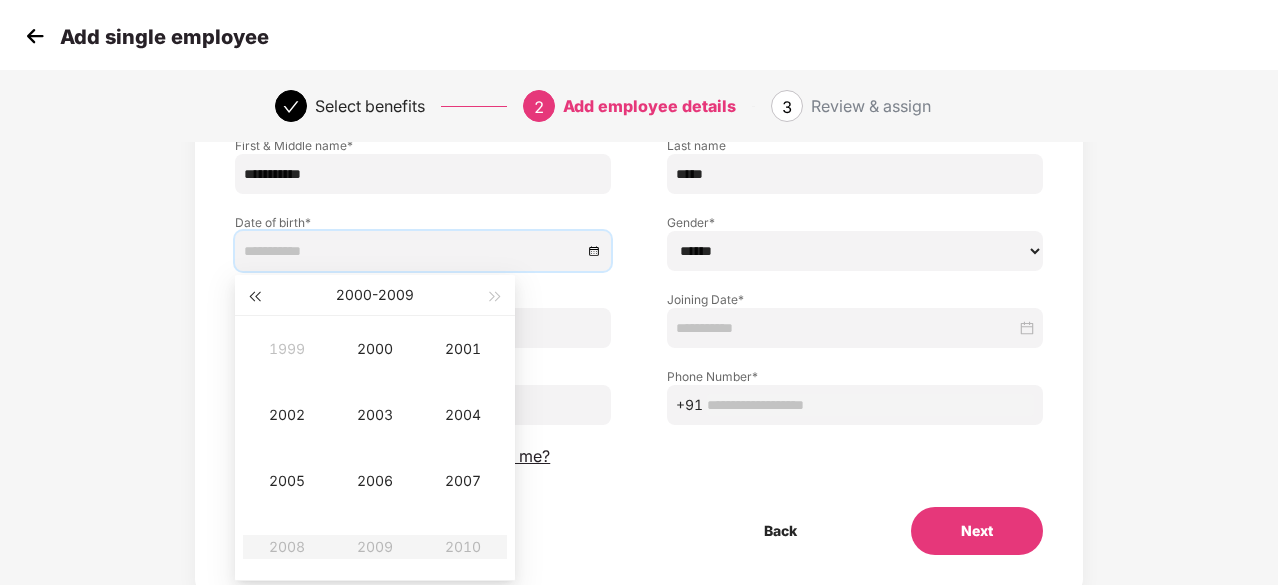 click at bounding box center [254, 295] 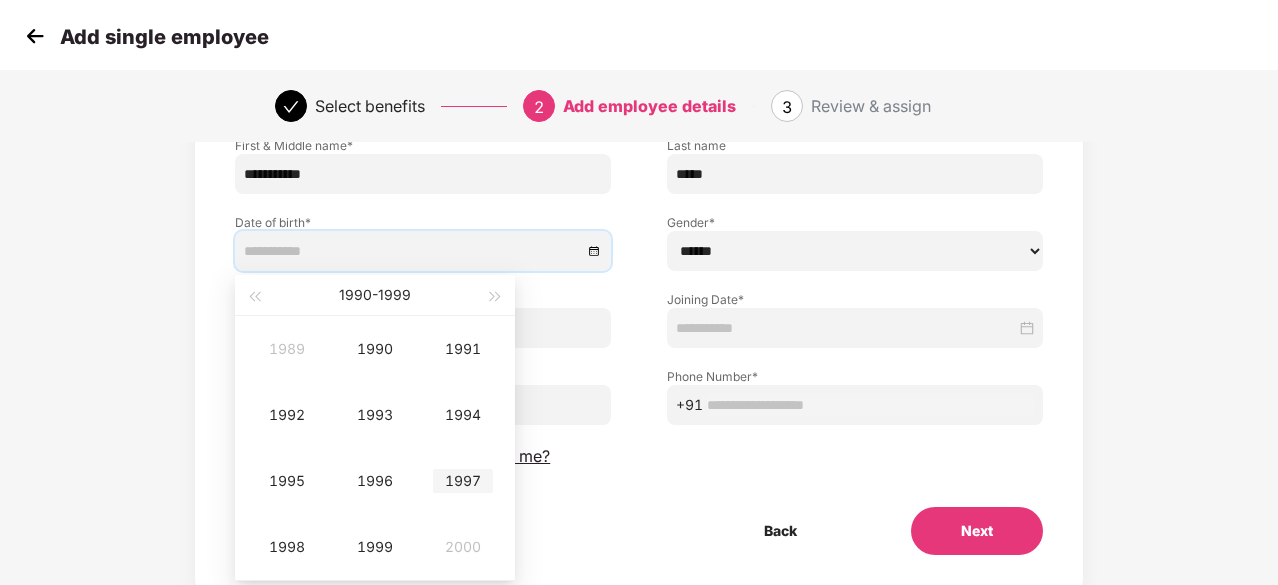 type on "**********" 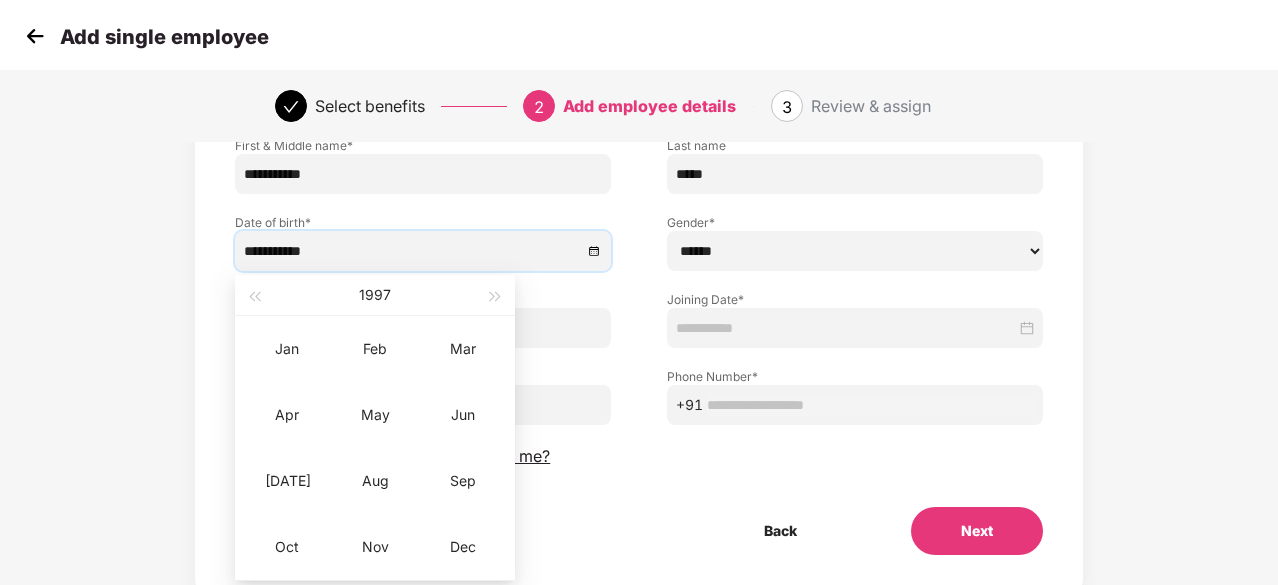 type on "**********" 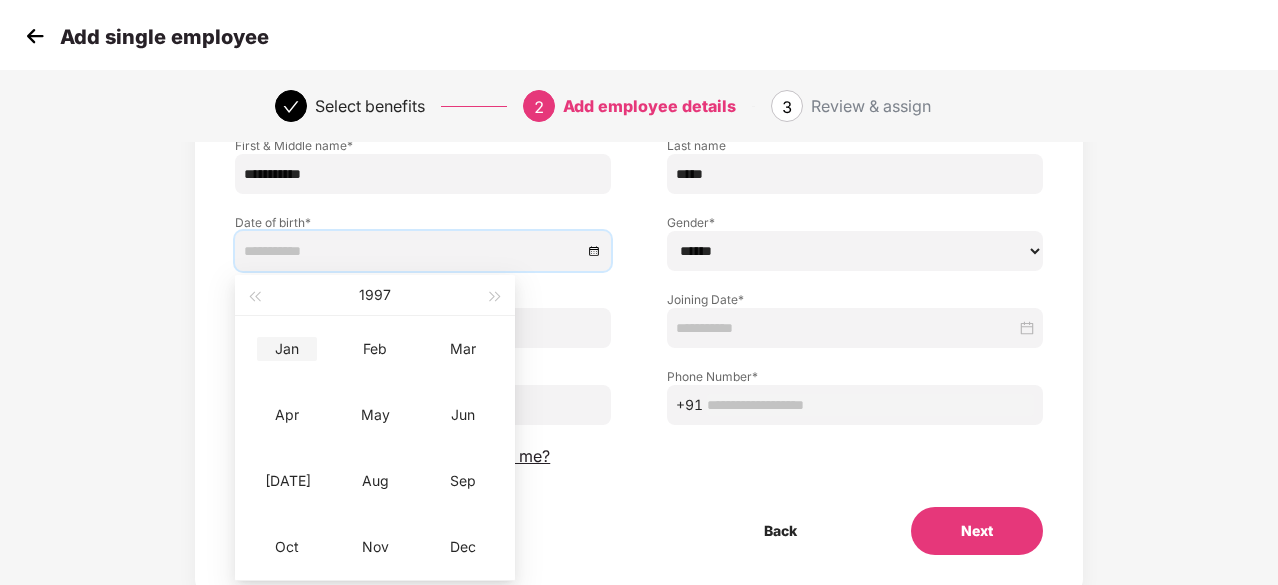 type on "**********" 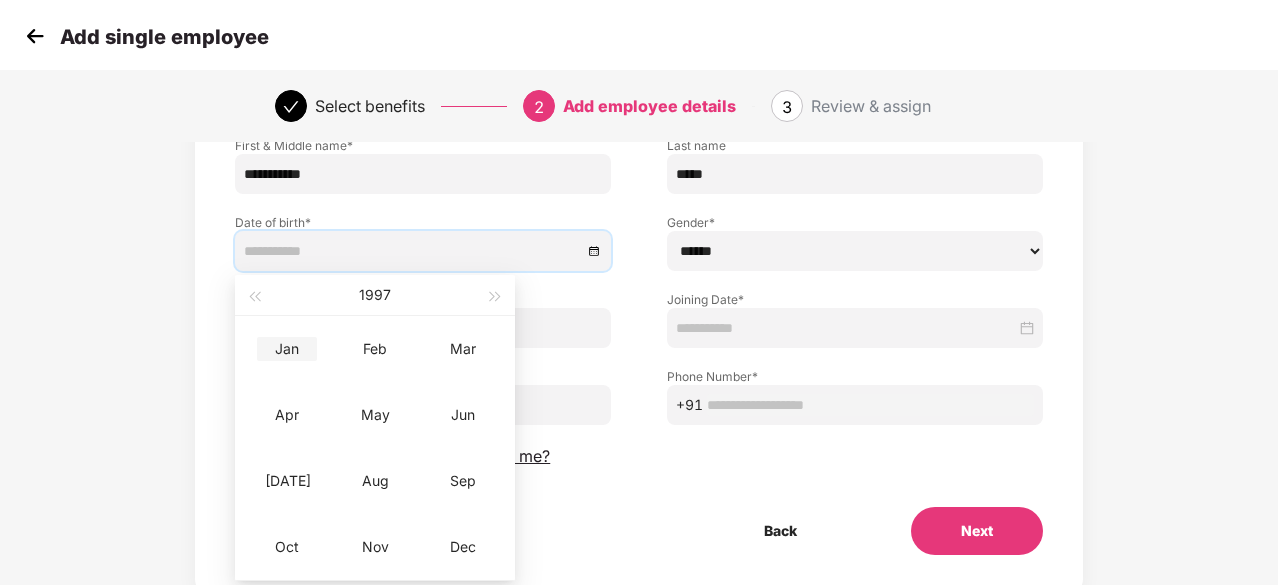 click on "Jan" at bounding box center [287, 349] 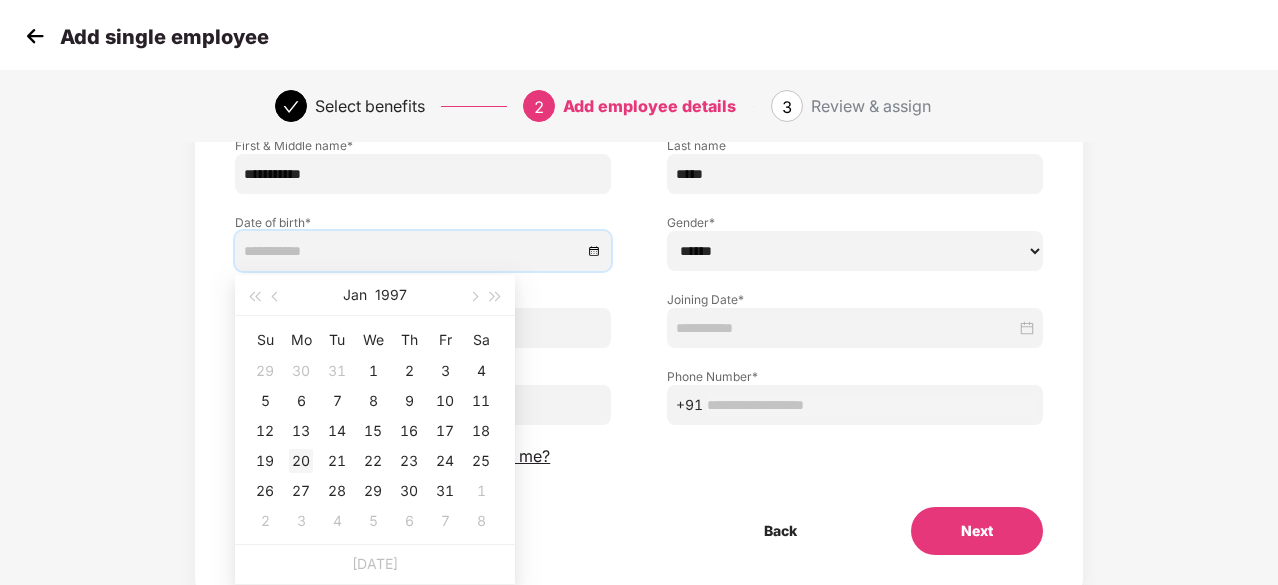 type on "**********" 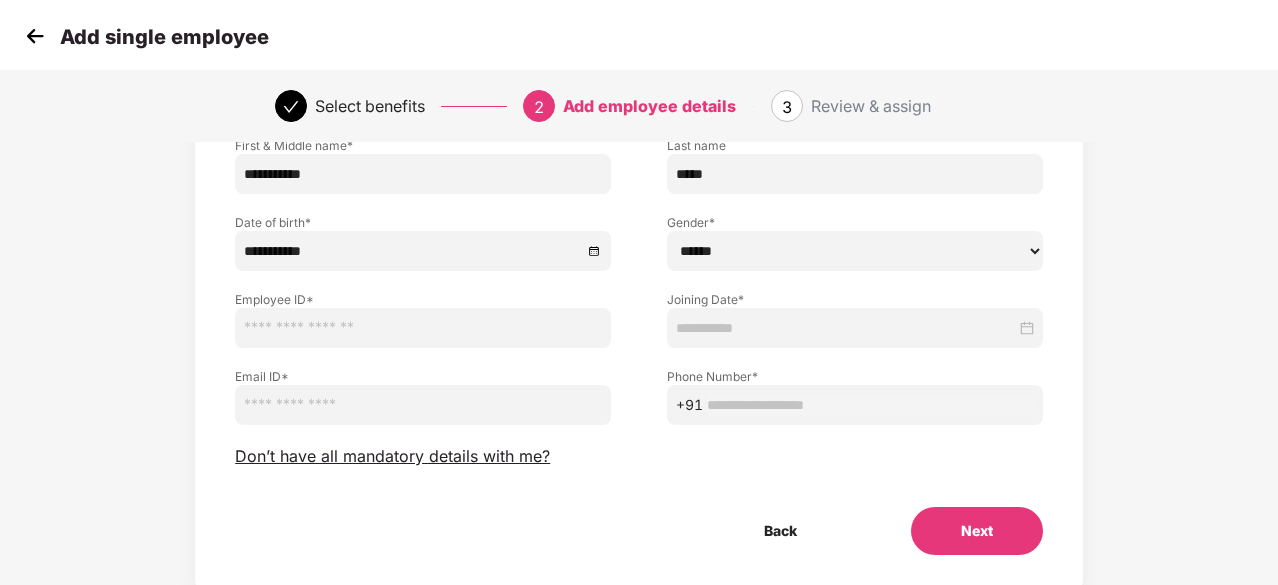 click on "****** **** ******" at bounding box center (855, 251) 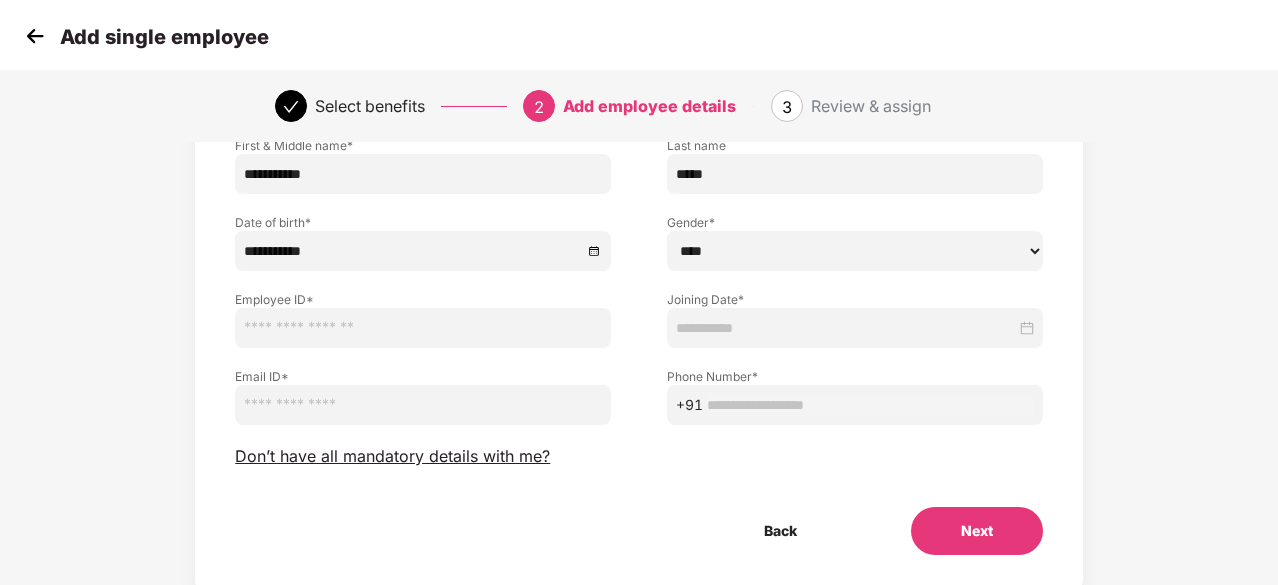 click on "****** **** ******" at bounding box center (855, 251) 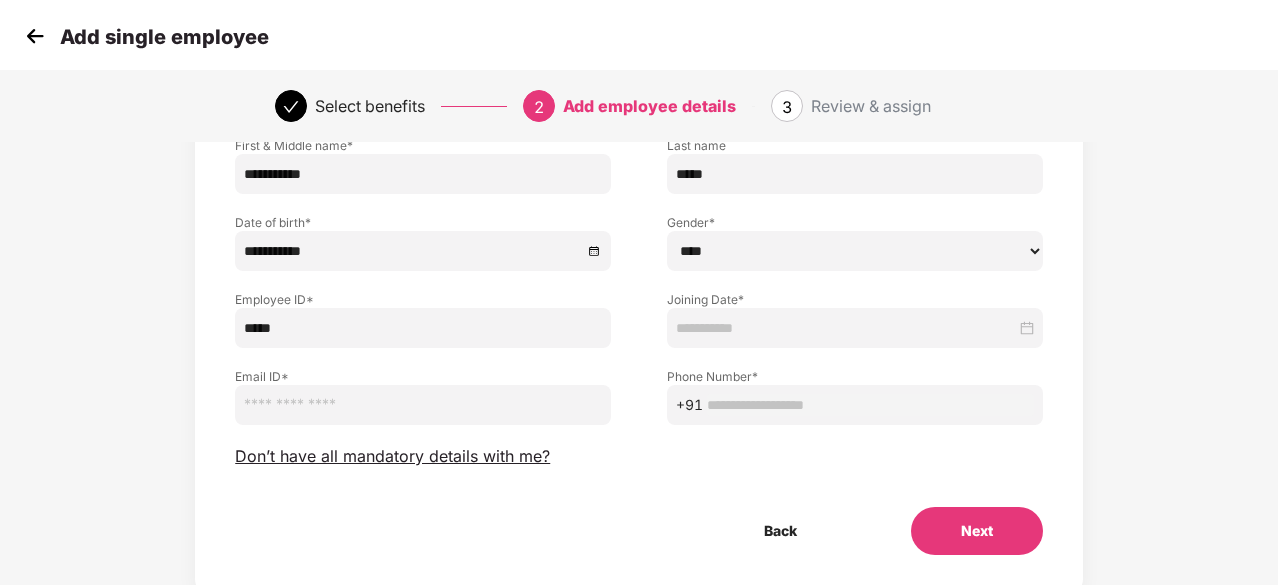 type on "*****" 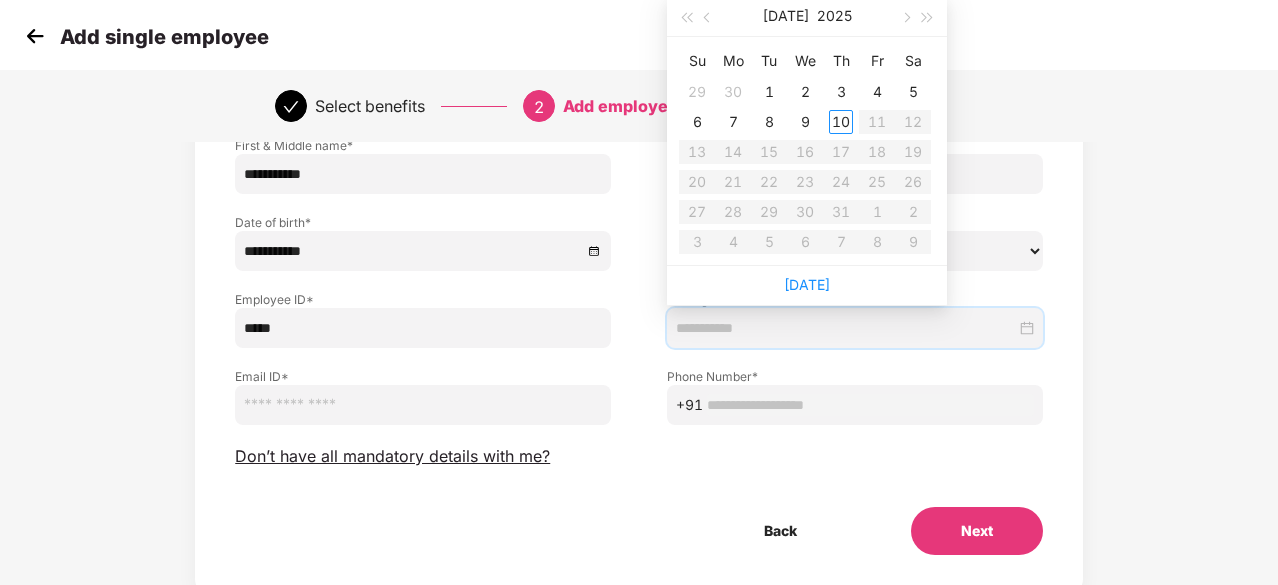 click at bounding box center [846, 328] 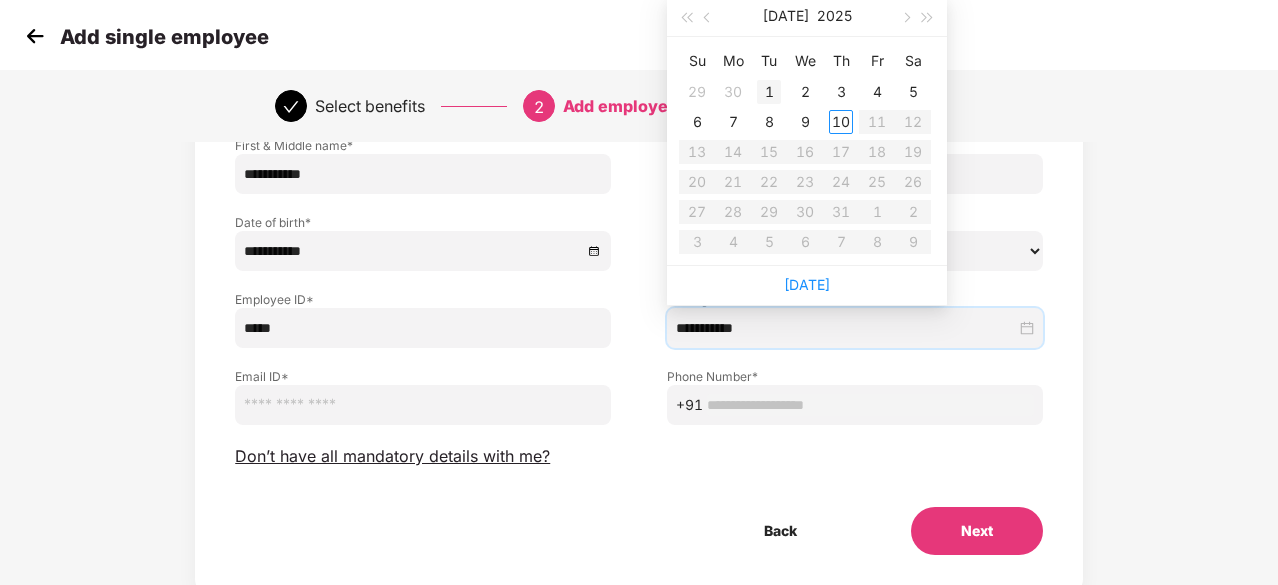 type on "**********" 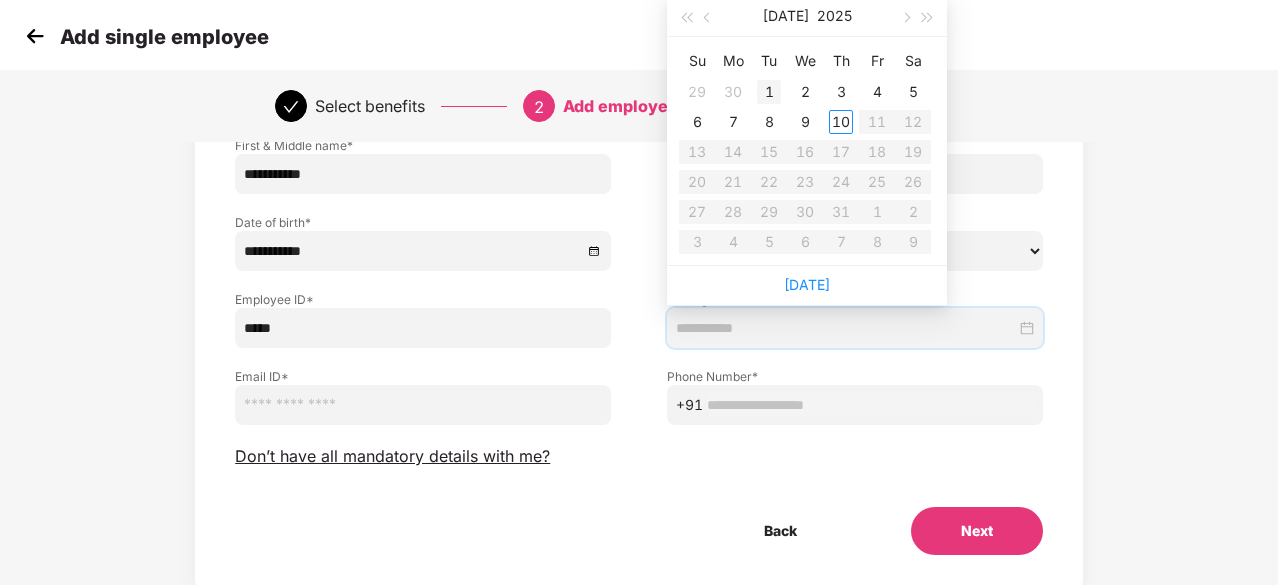 click on "1" at bounding box center (769, 92) 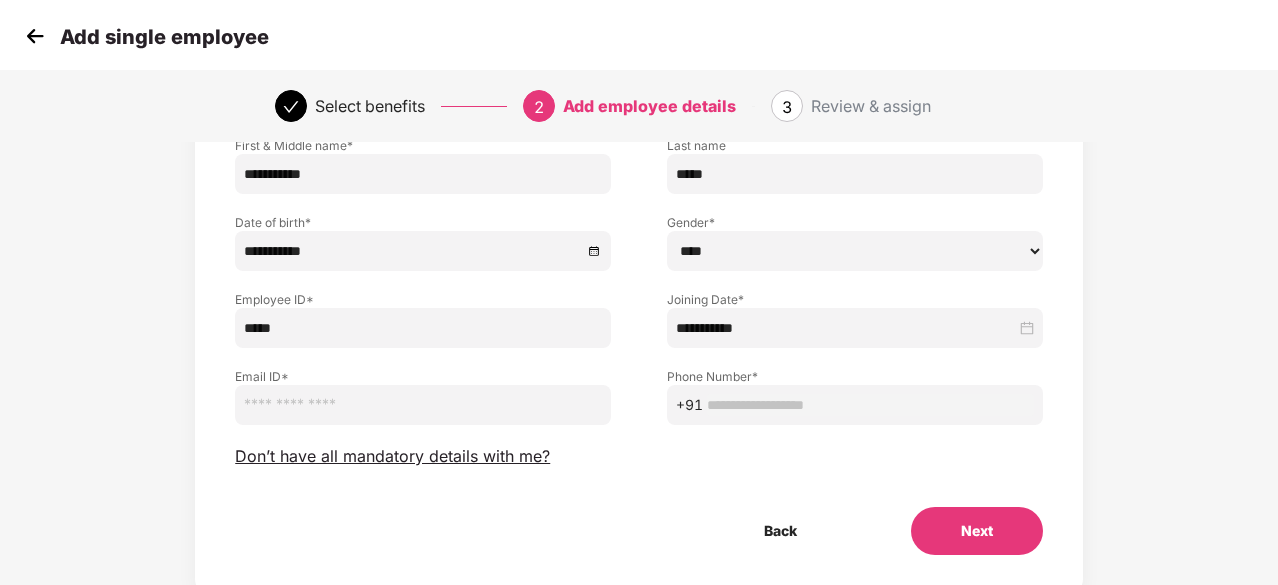 click at bounding box center [423, 405] 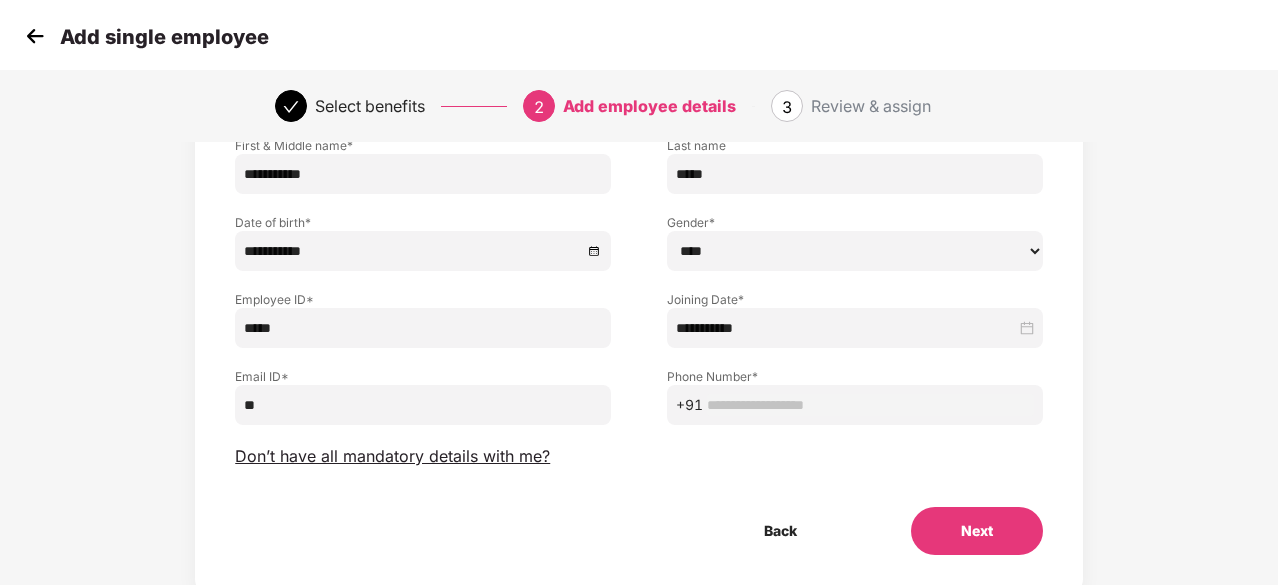 type on "*" 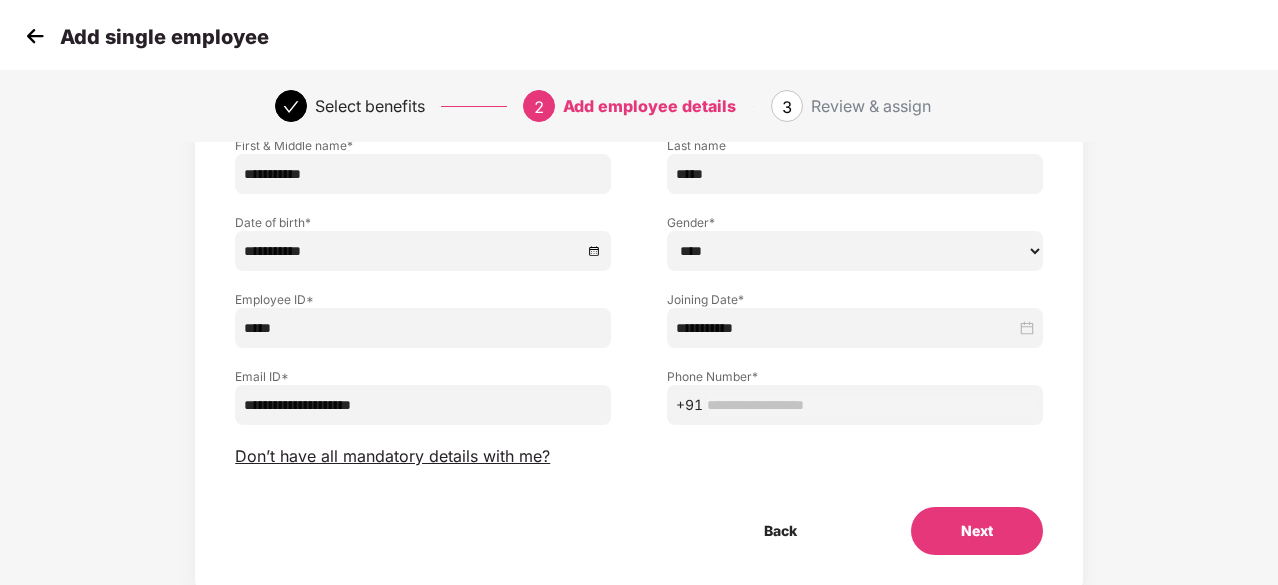 type on "**********" 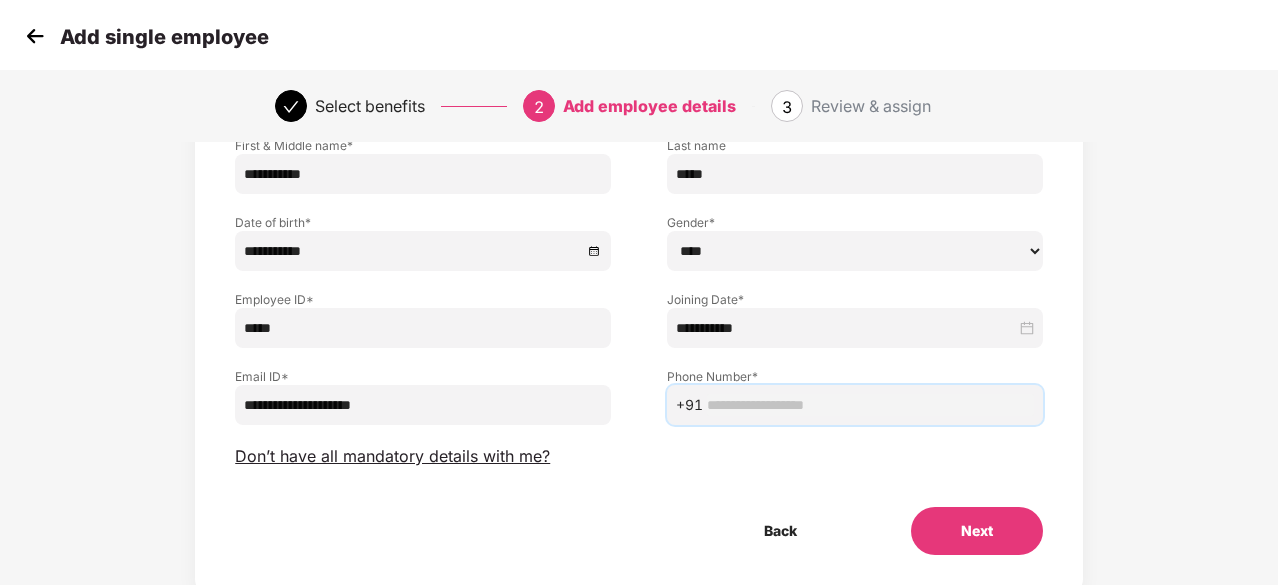 click at bounding box center (870, 405) 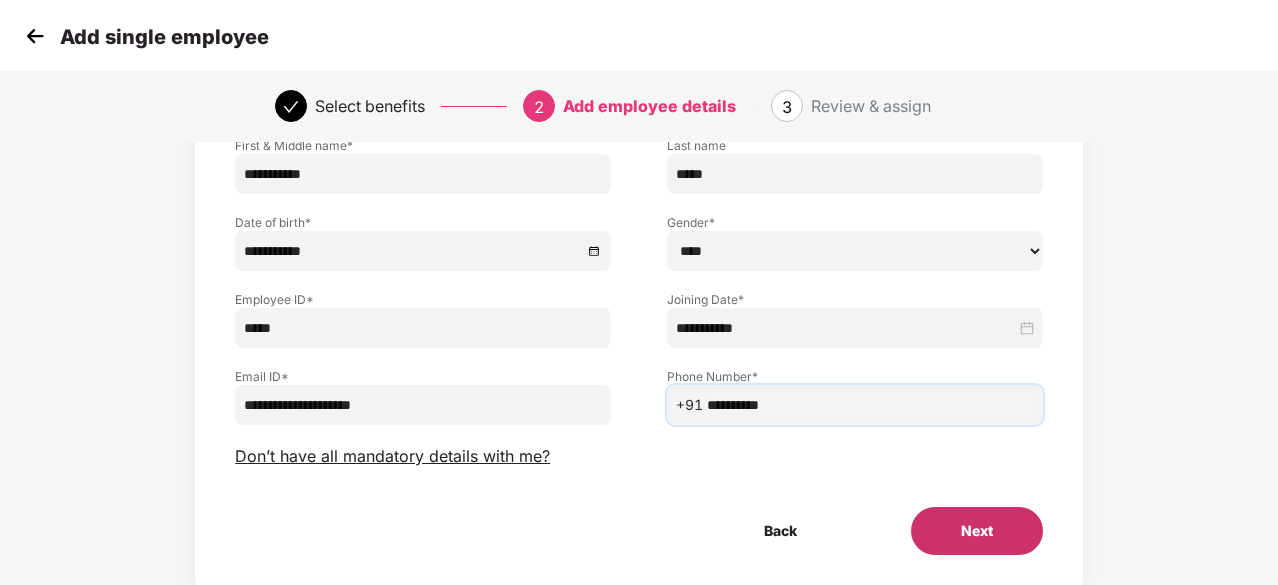 type on "**********" 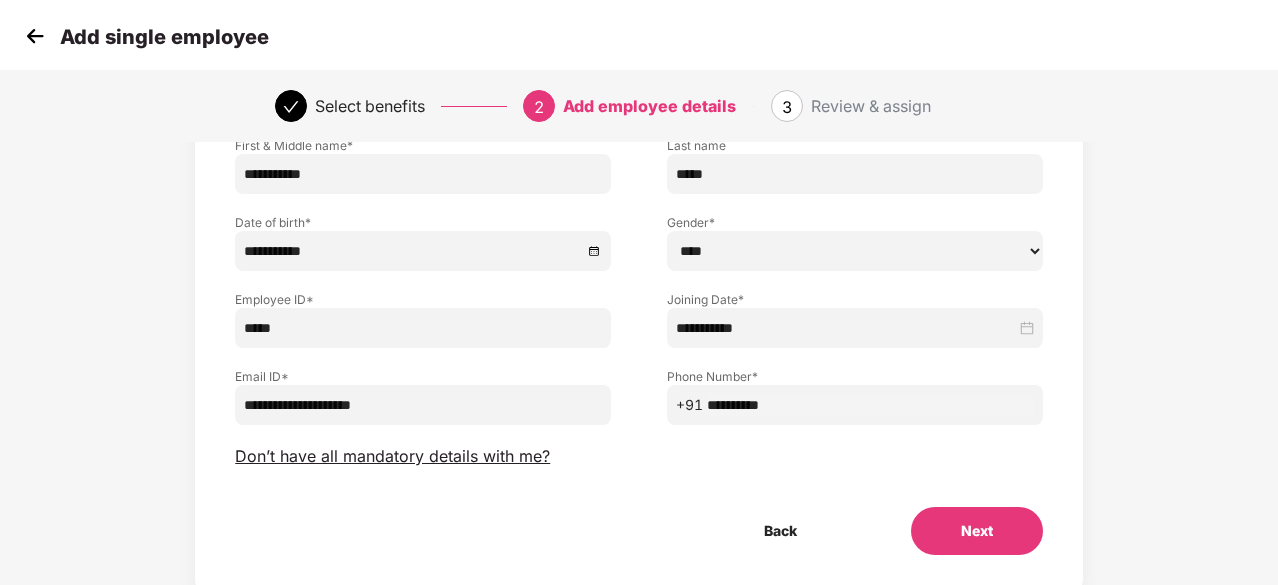 click on "Next" at bounding box center [977, 531] 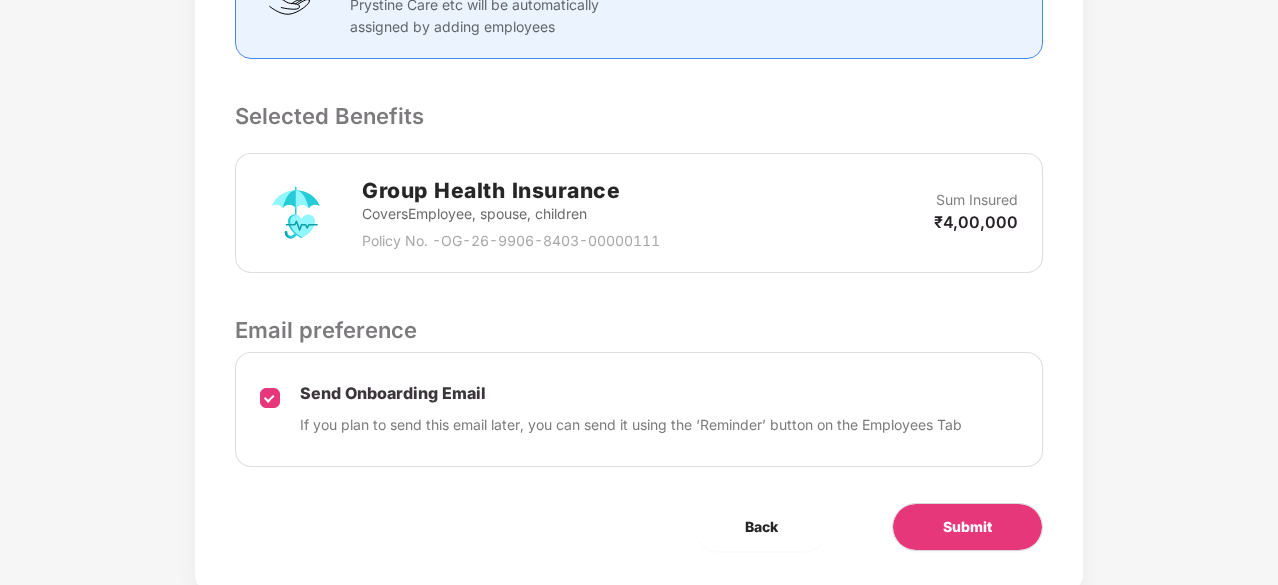 scroll, scrollTop: 658, scrollLeft: 0, axis: vertical 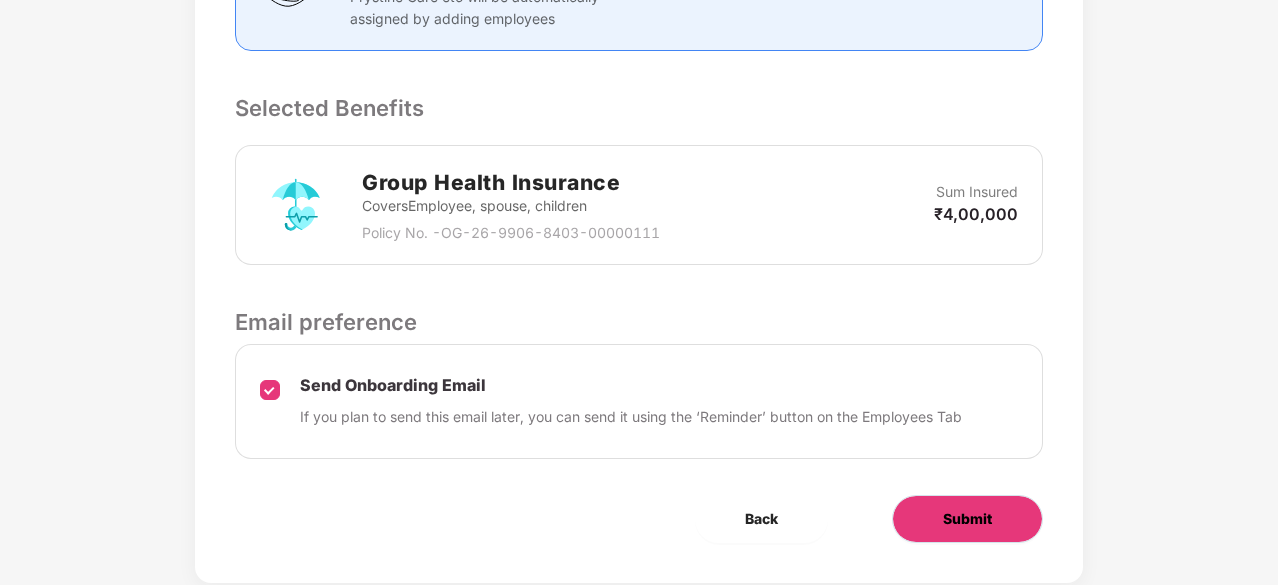 click on "Submit" at bounding box center (967, 519) 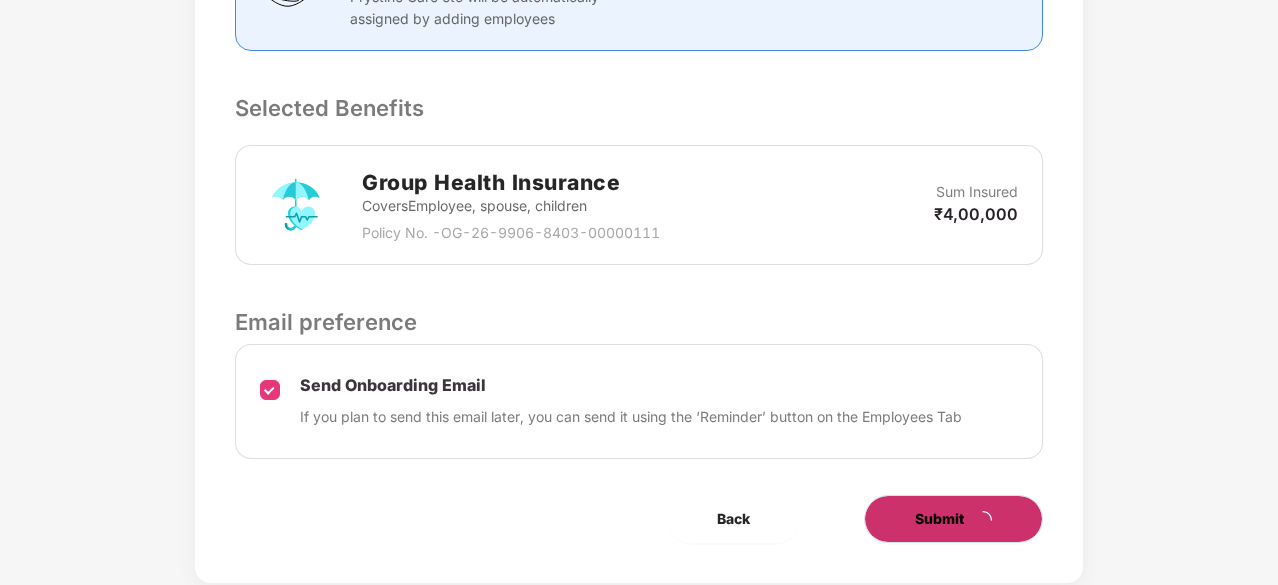 scroll, scrollTop: 0, scrollLeft: 0, axis: both 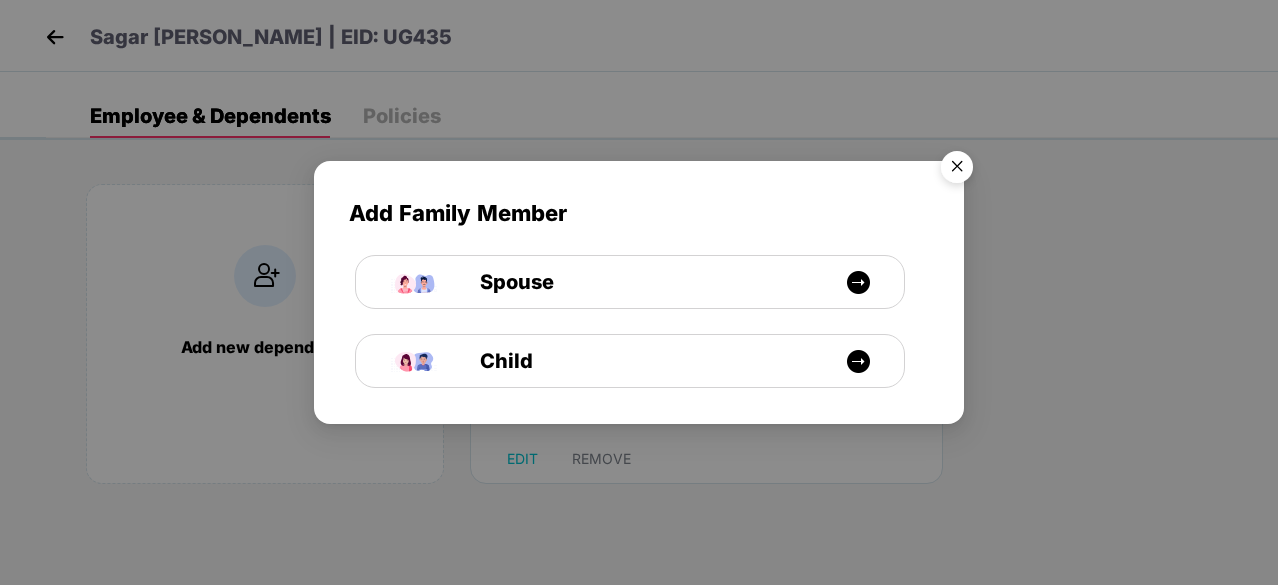 click at bounding box center (957, 170) 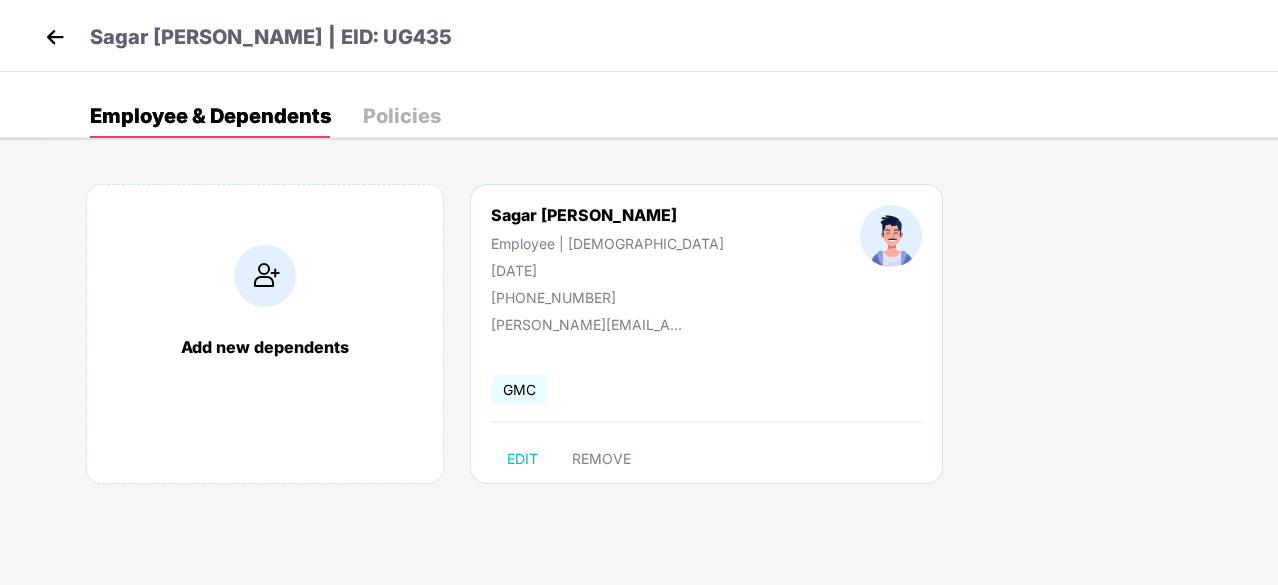 click at bounding box center (55, 37) 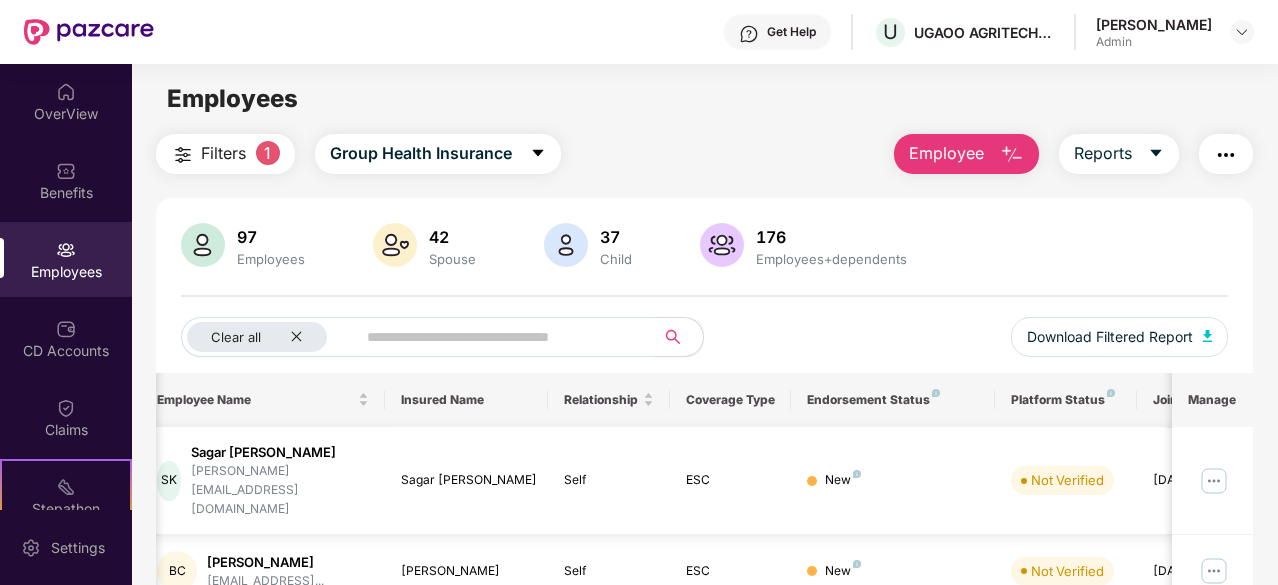 scroll, scrollTop: 0, scrollLeft: 117, axis: horizontal 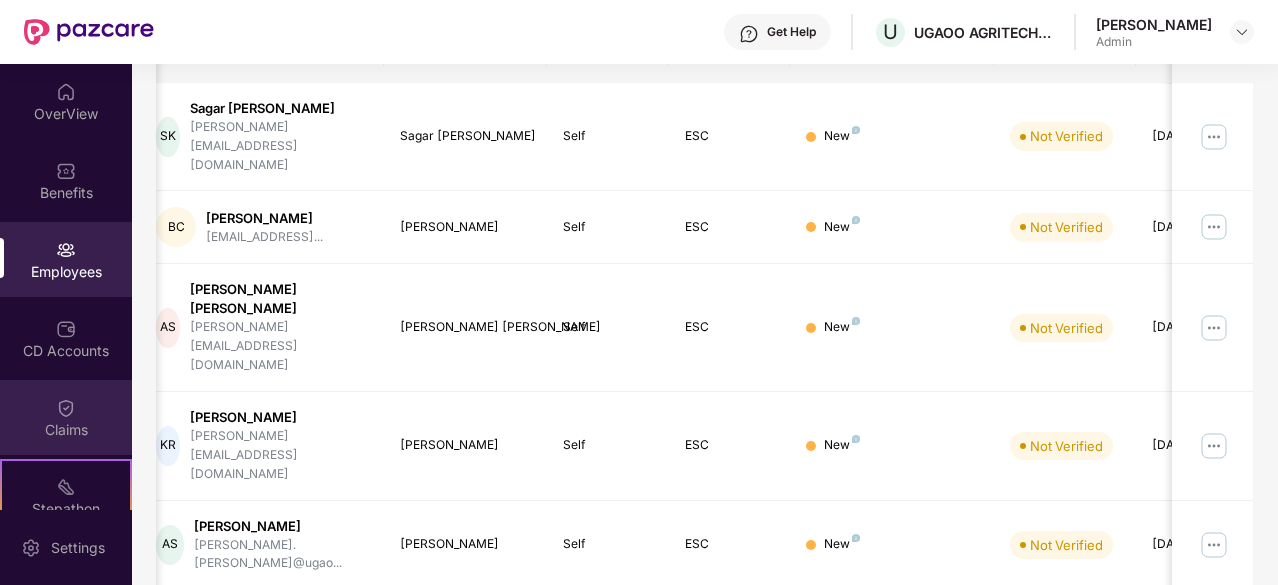 click on "Claims" at bounding box center (66, 417) 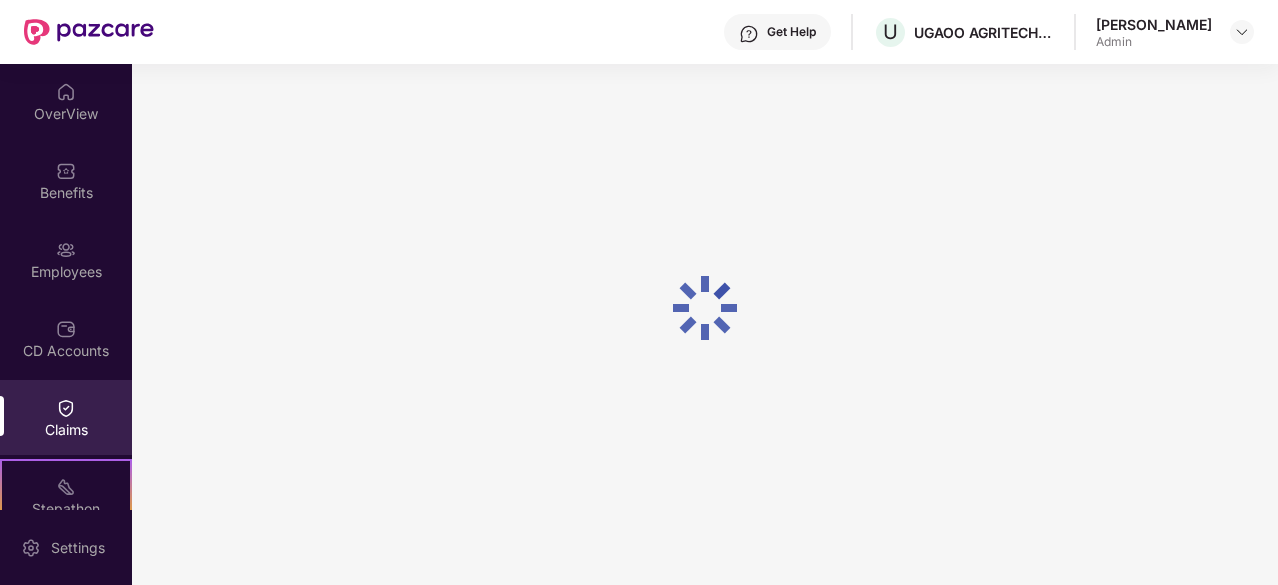 scroll, scrollTop: 0, scrollLeft: 0, axis: both 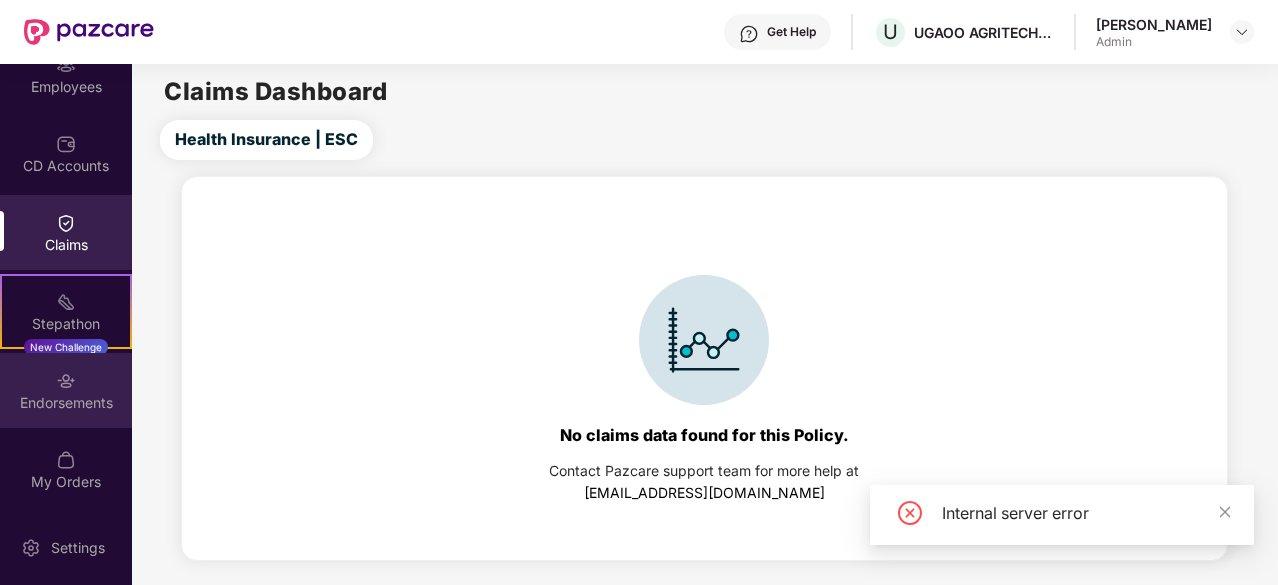 click on "Endorsements" at bounding box center [66, 403] 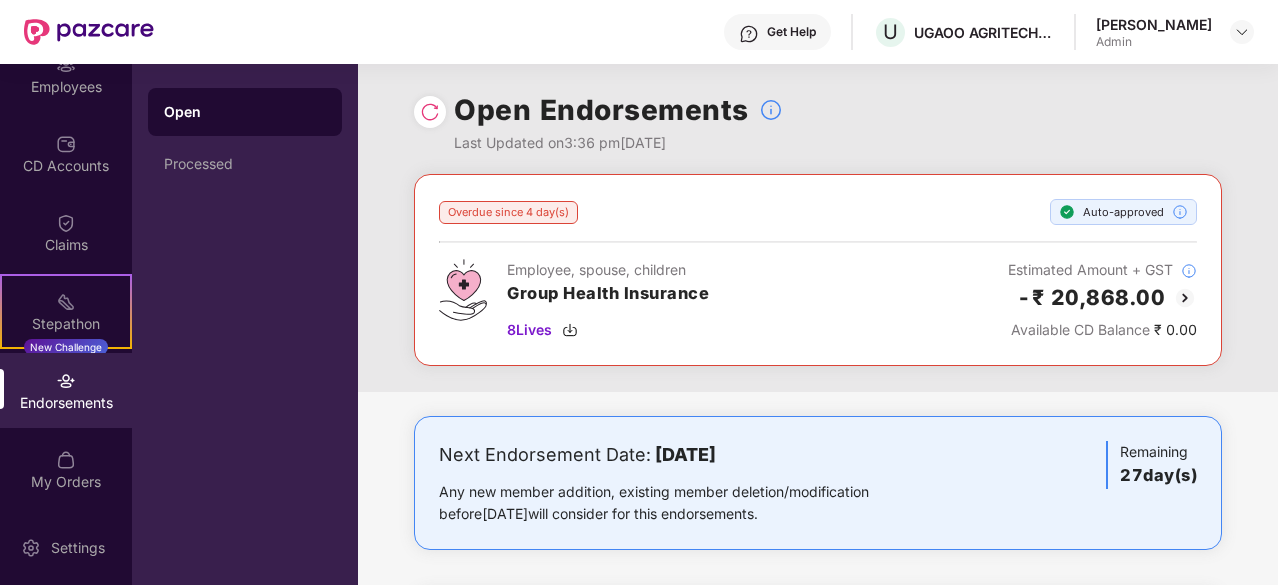 click at bounding box center (430, 112) 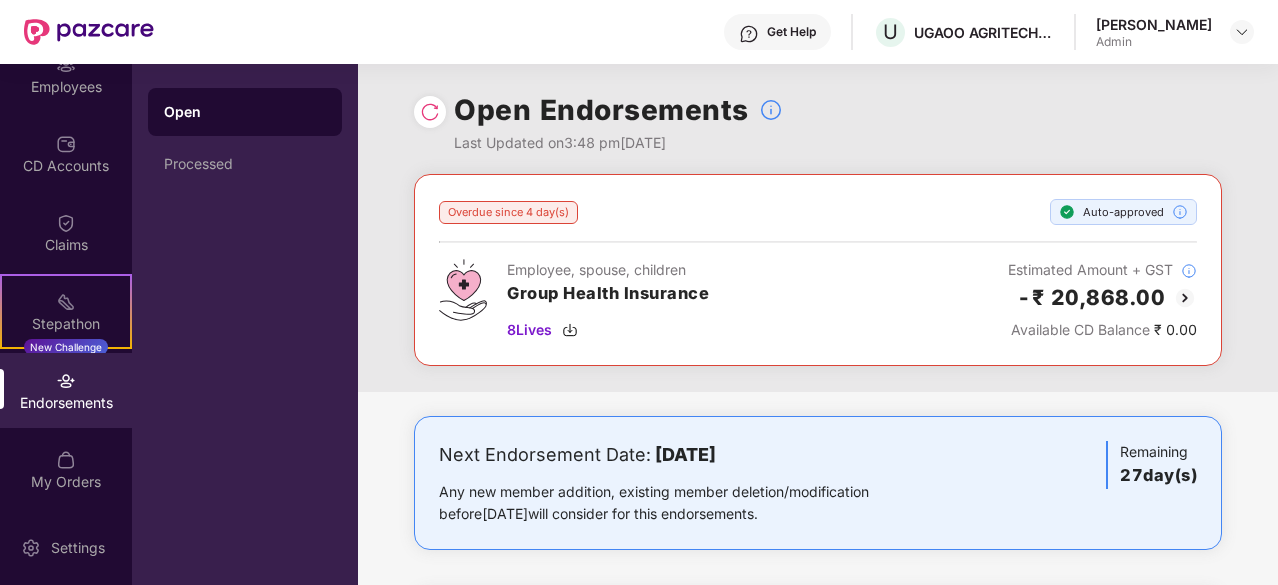 click at bounding box center [1185, 298] 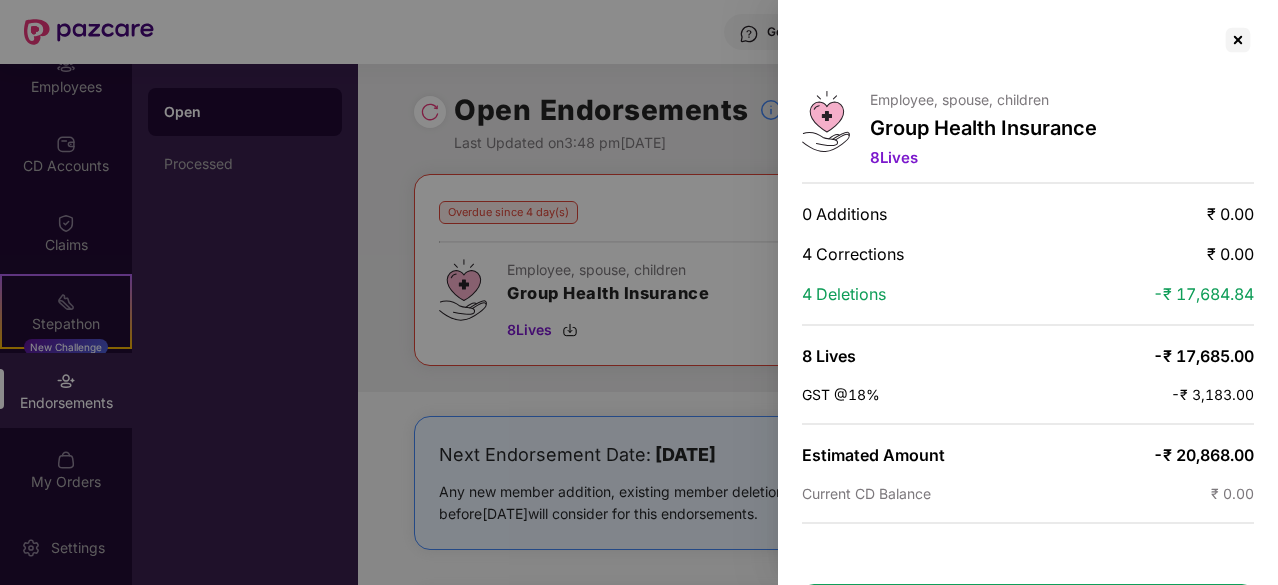 scroll, scrollTop: 81, scrollLeft: 0, axis: vertical 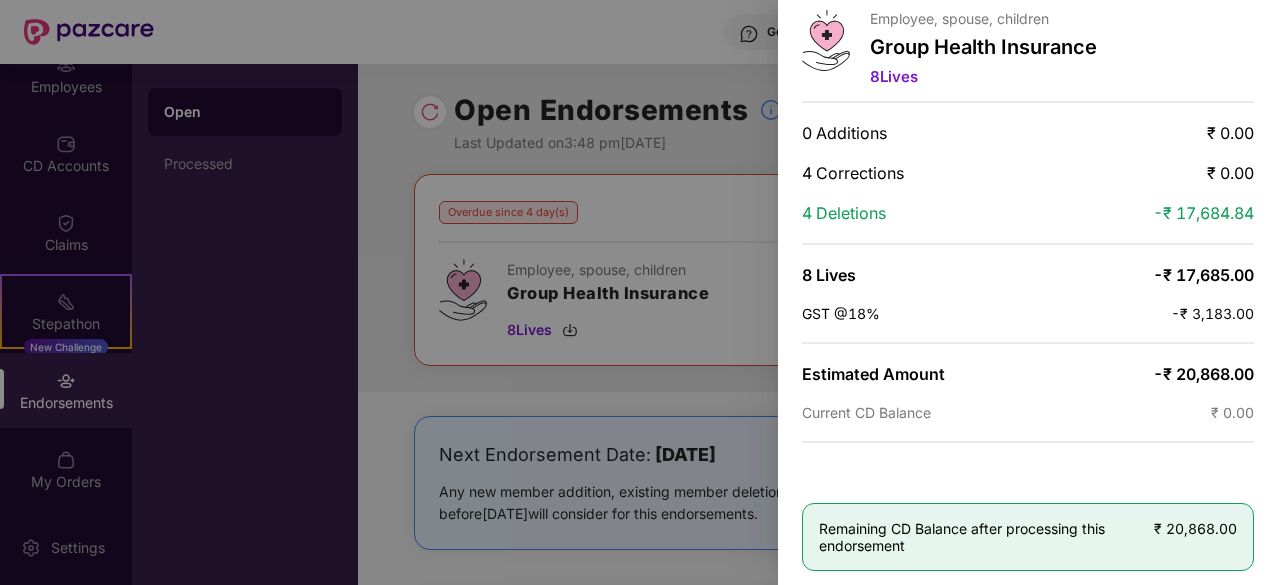 click at bounding box center (639, 292) 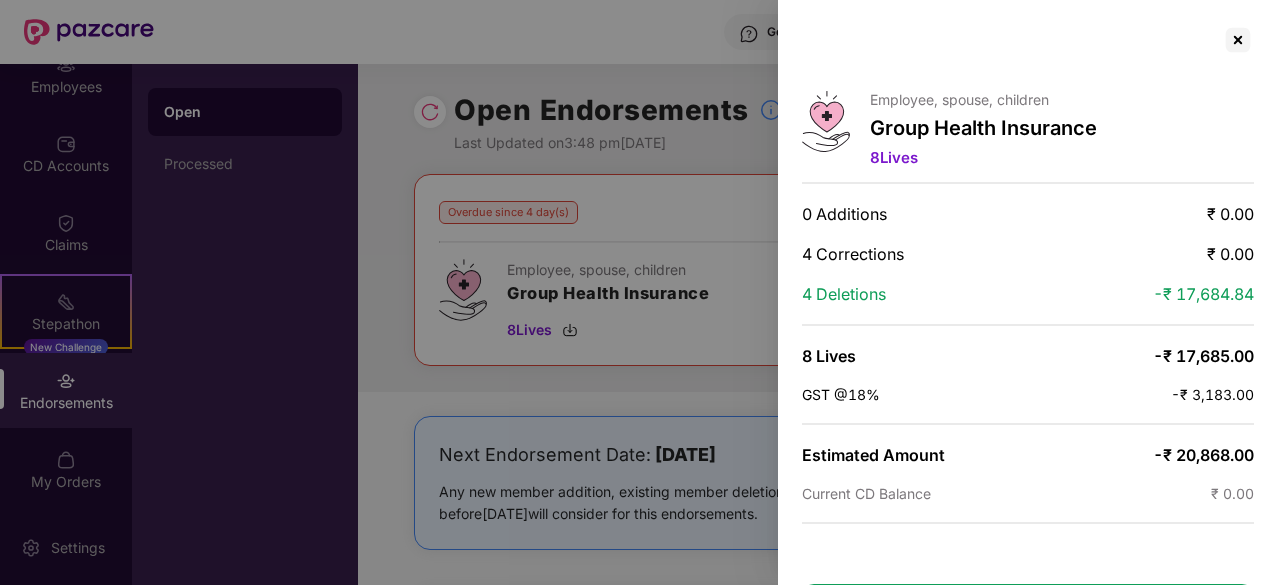 scroll, scrollTop: 0, scrollLeft: 0, axis: both 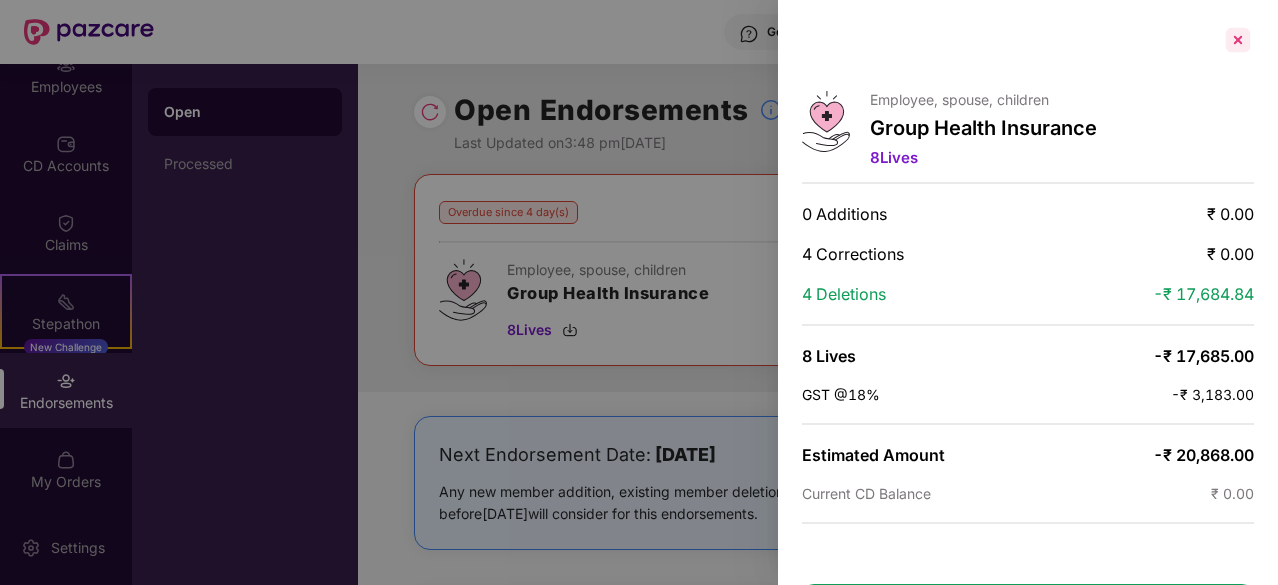 click at bounding box center [1238, 40] 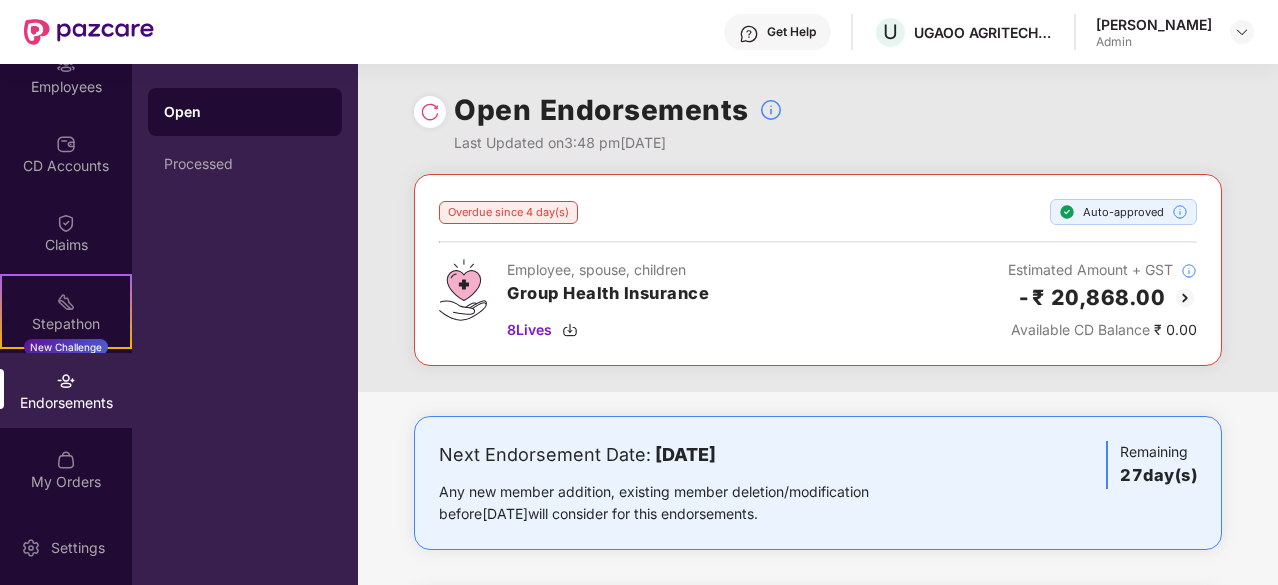 click at bounding box center (430, 112) 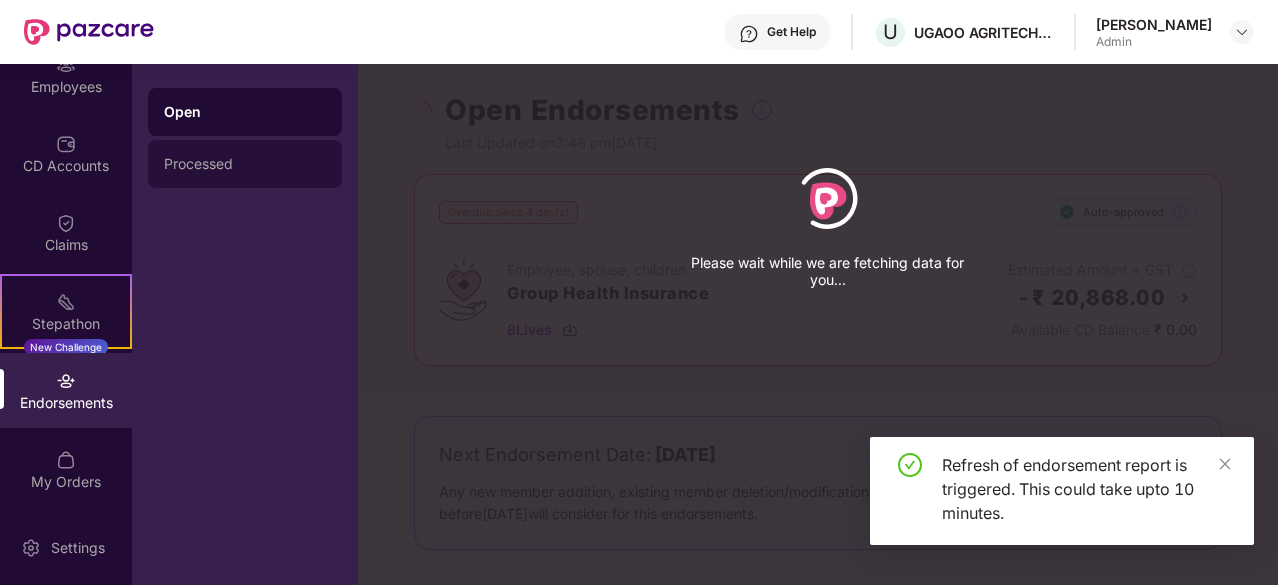 click on "Processed" at bounding box center [245, 164] 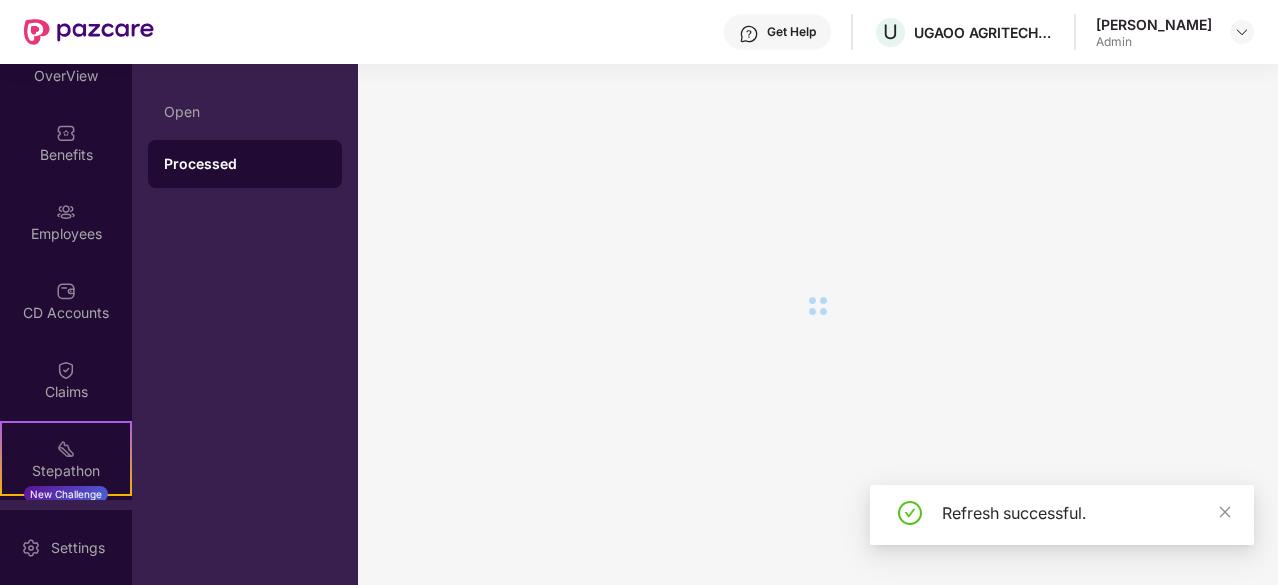 scroll, scrollTop: 37, scrollLeft: 0, axis: vertical 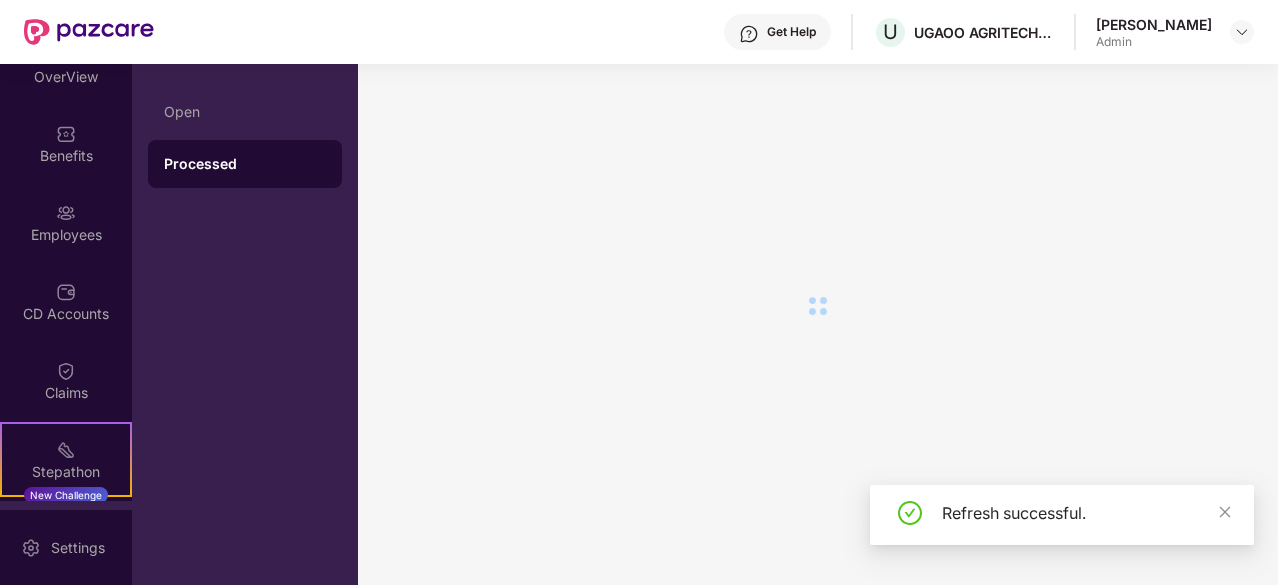 click on "Claims" at bounding box center [66, 380] 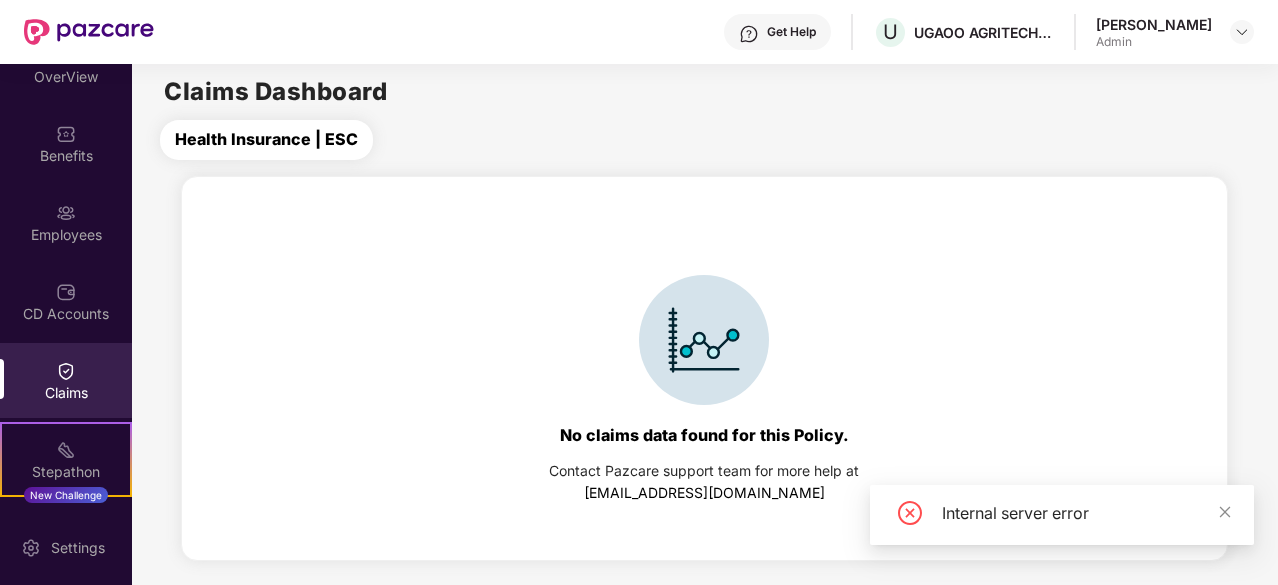 click on "Health Insurance | ESC" at bounding box center [266, 139] 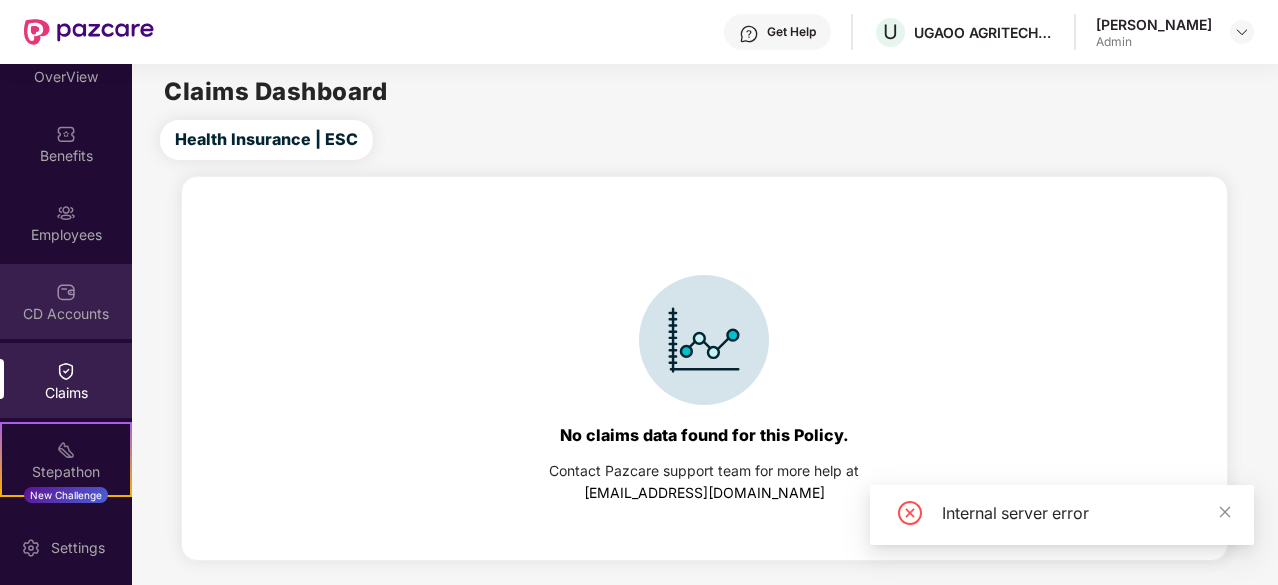 click on "CD Accounts" at bounding box center (66, 301) 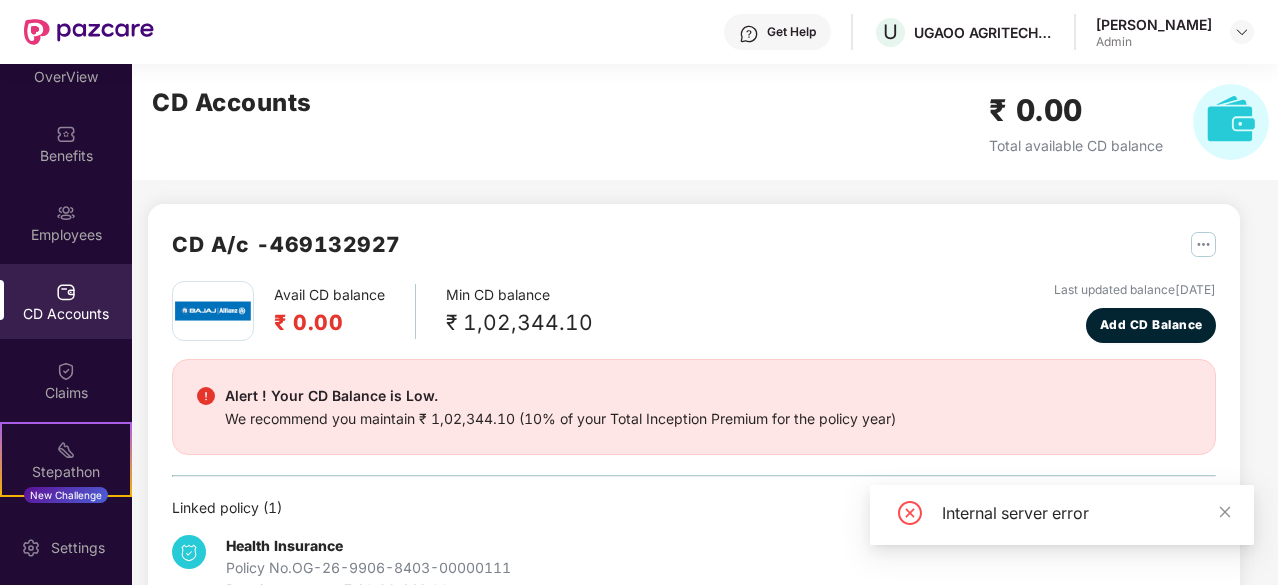 scroll, scrollTop: 62, scrollLeft: 0, axis: vertical 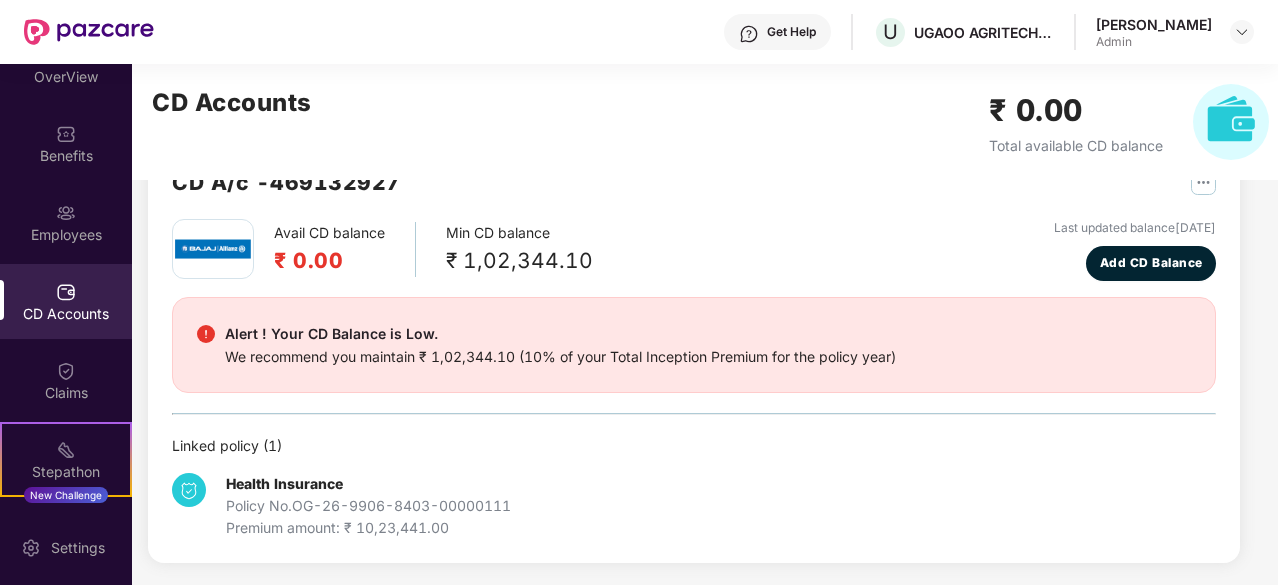 click on "₹ 0.00" at bounding box center [329, 260] 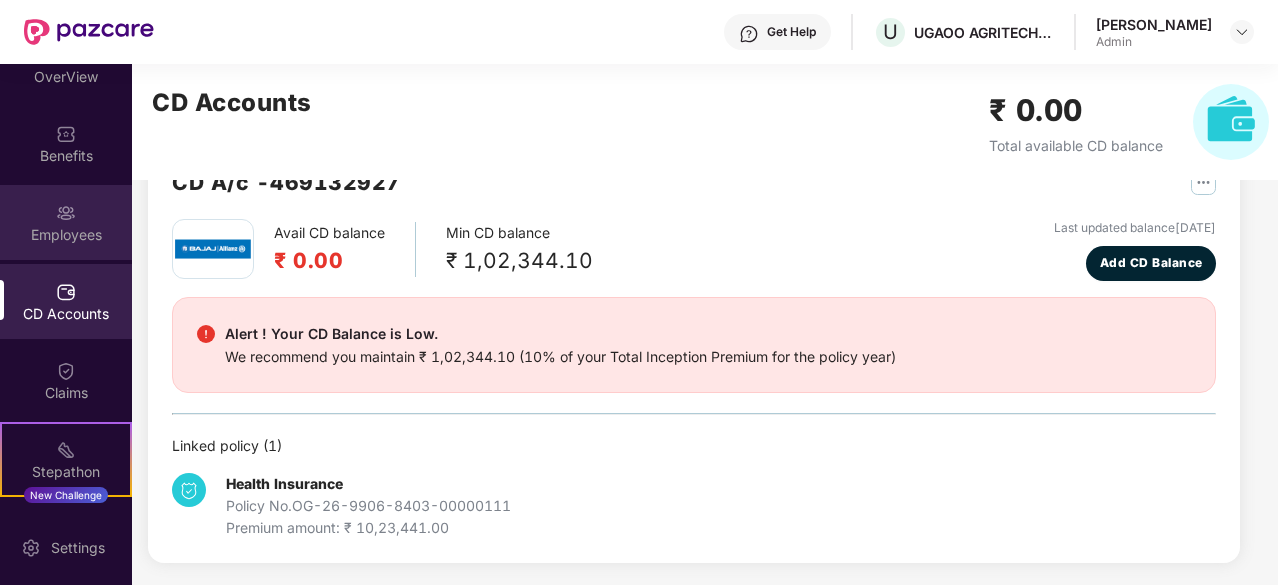 scroll, scrollTop: 0, scrollLeft: 0, axis: both 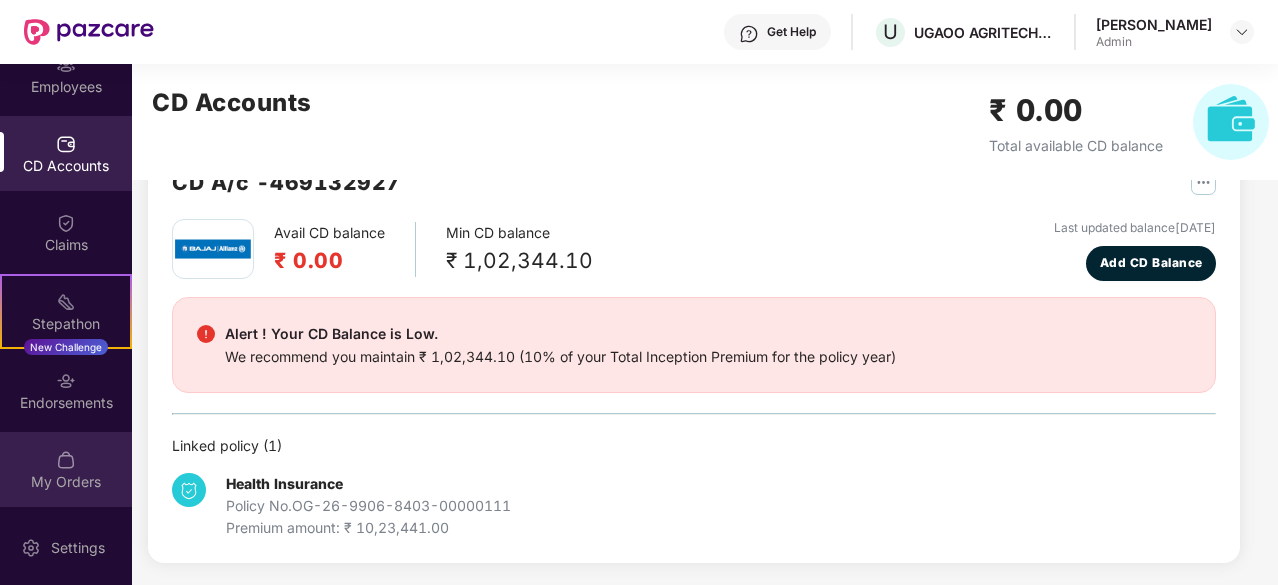 click at bounding box center (66, 460) 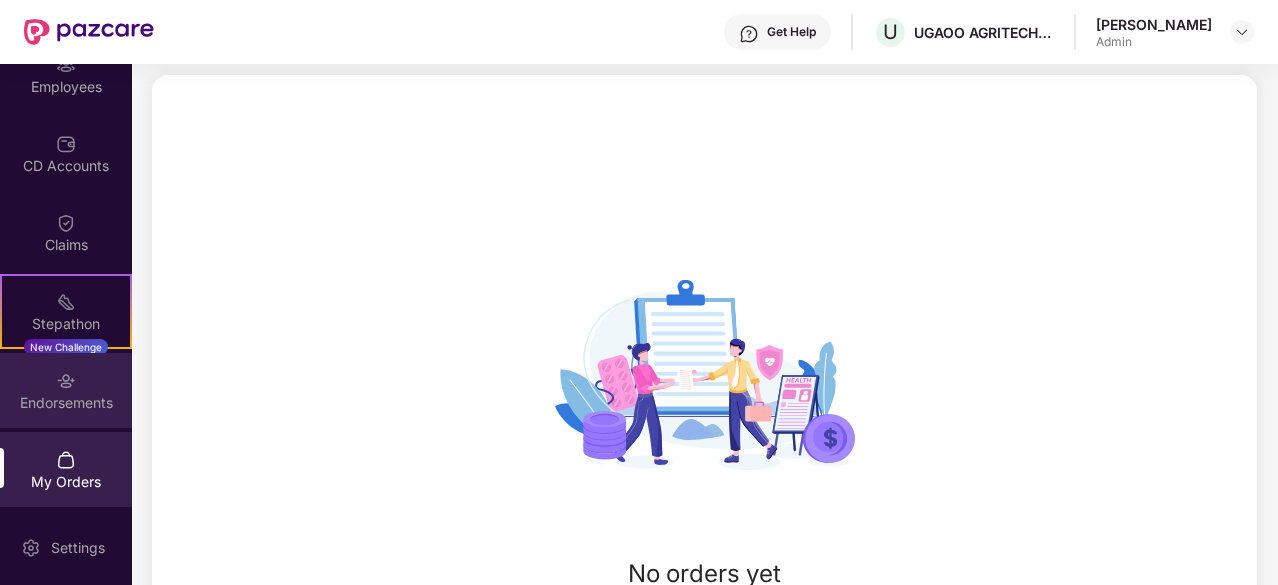 click on "Endorsements" at bounding box center [66, 390] 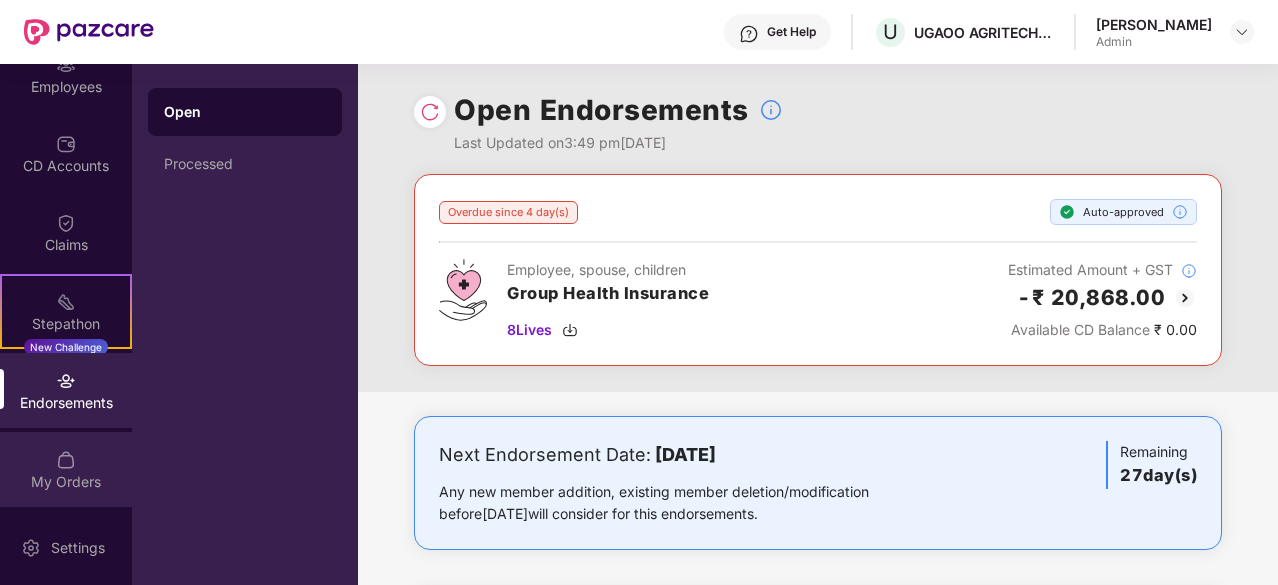 scroll, scrollTop: 0, scrollLeft: 0, axis: both 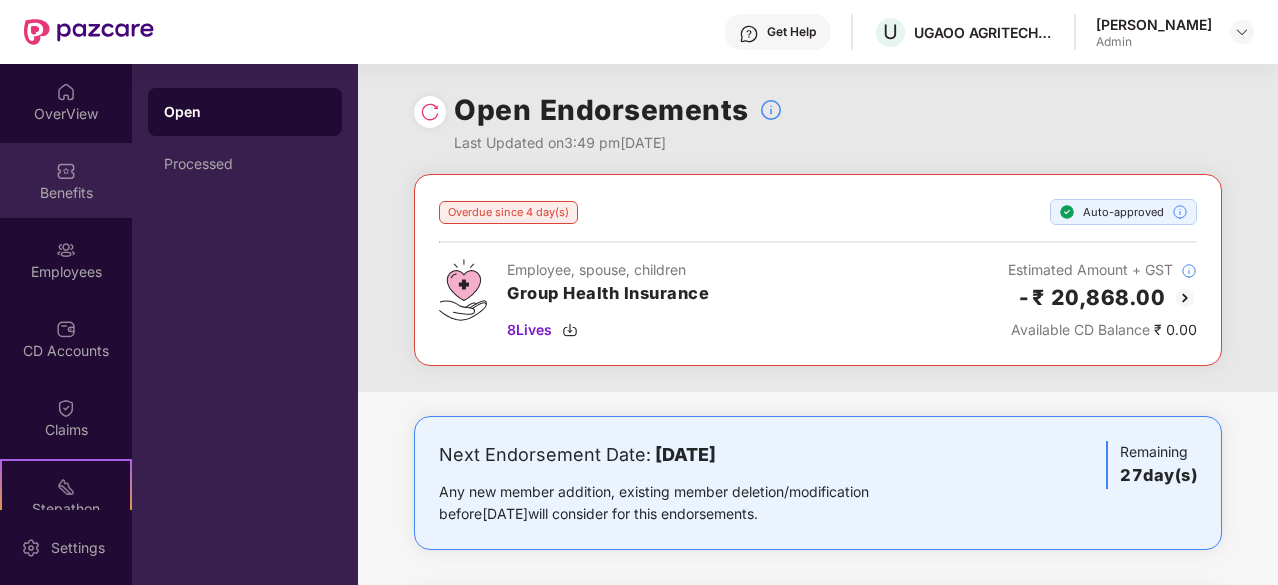 click on "Benefits" at bounding box center [66, 193] 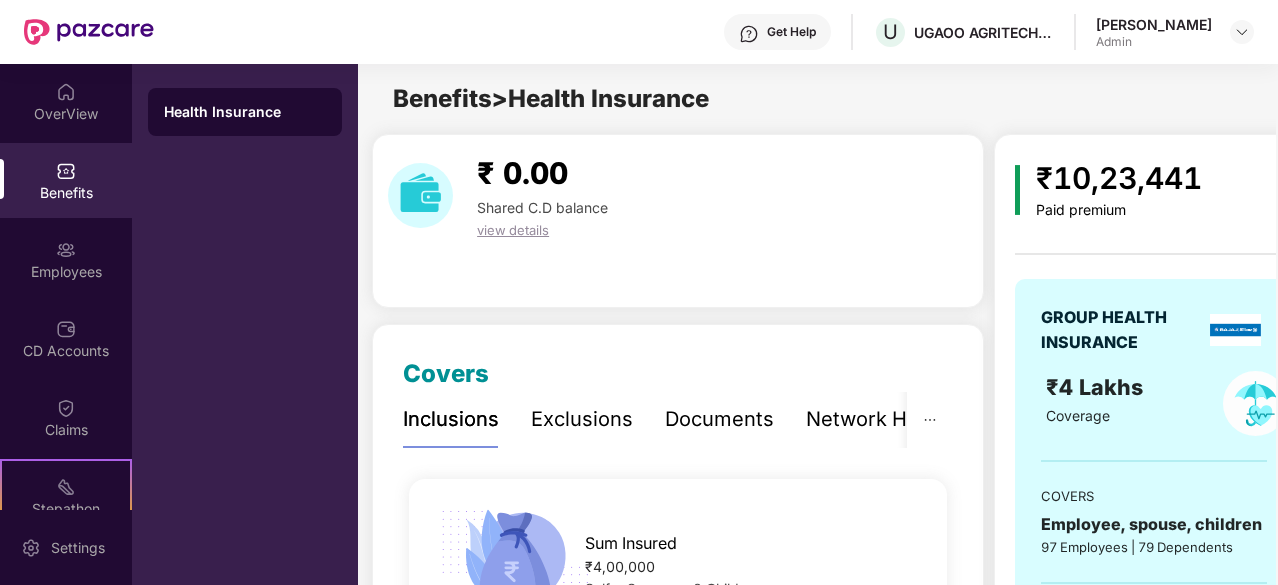 scroll, scrollTop: 69, scrollLeft: 0, axis: vertical 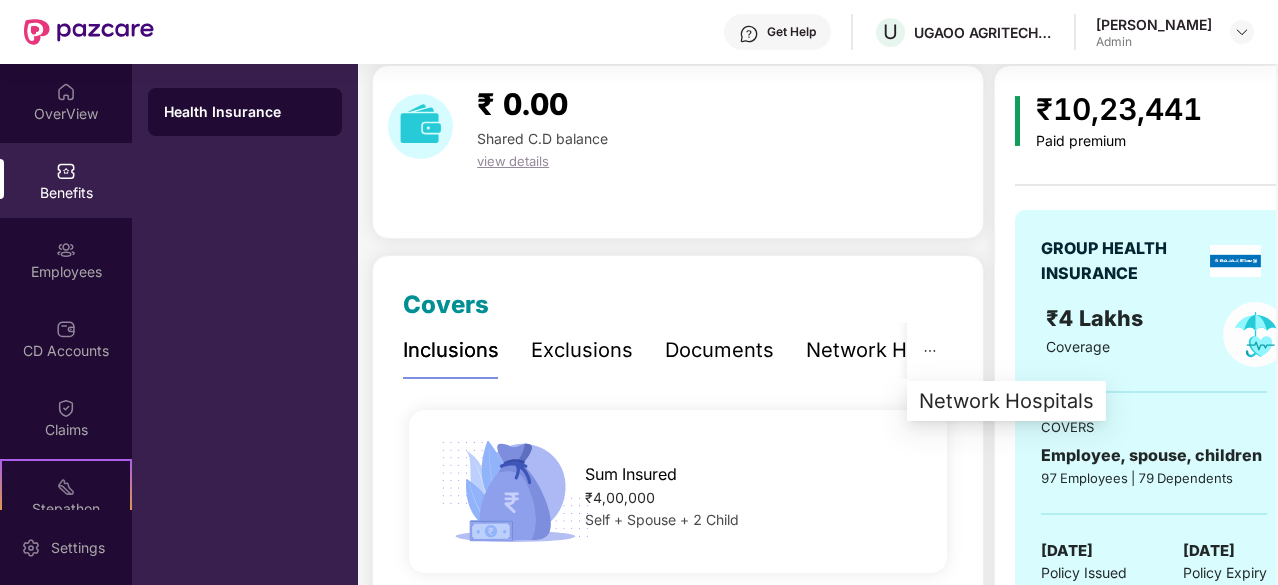 click at bounding box center [930, 350] 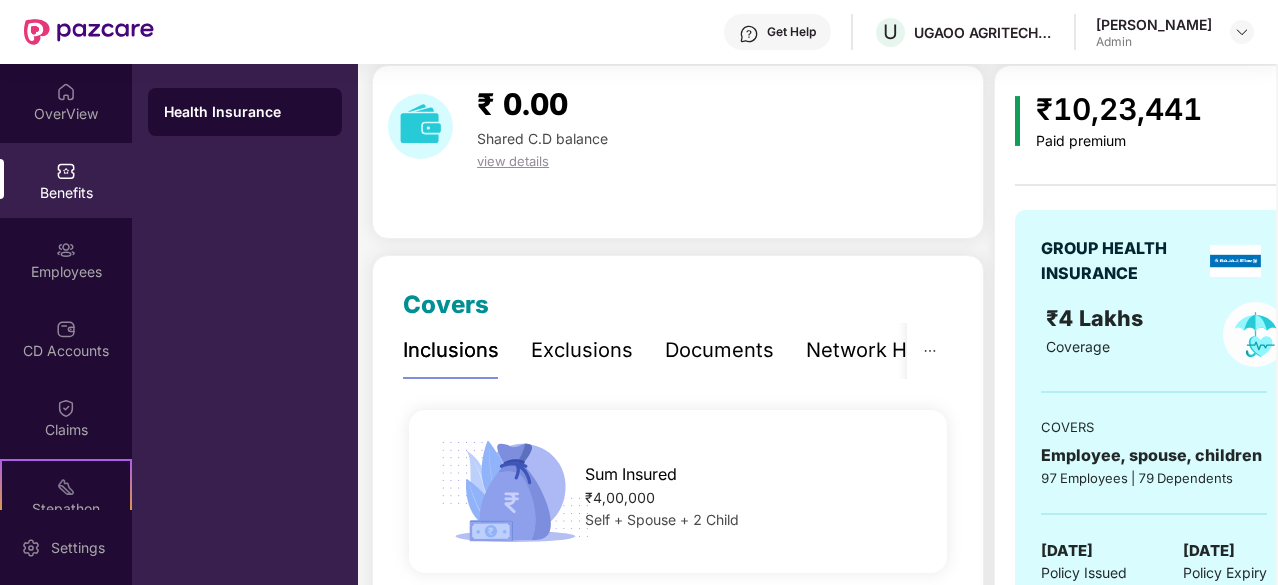 click on "Health Insurance" at bounding box center [245, 112] 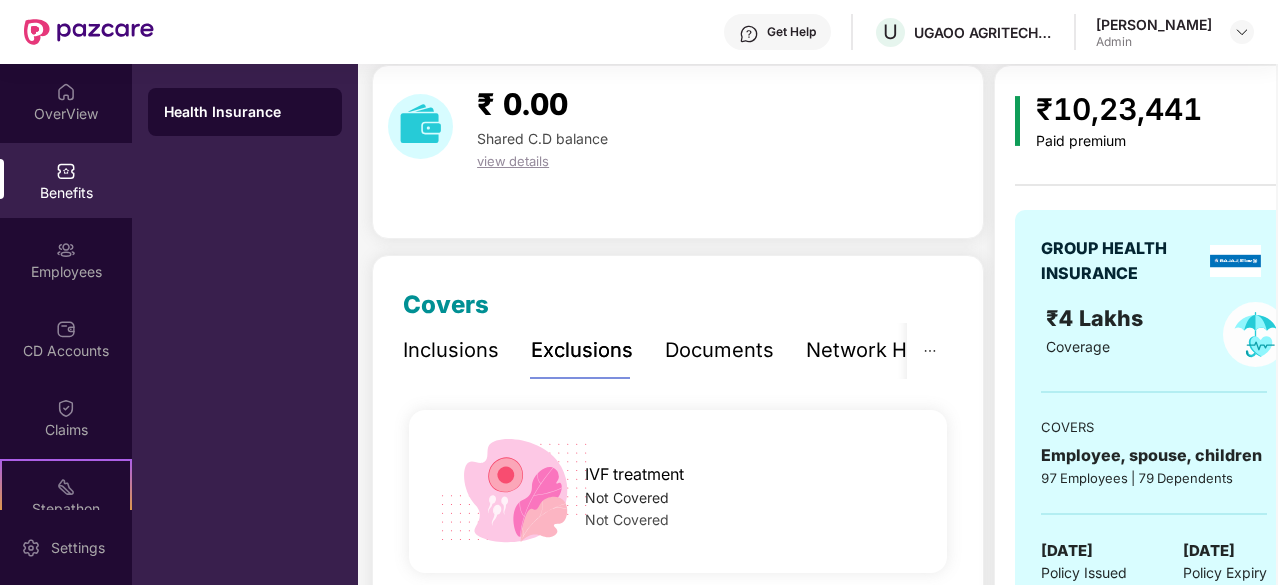 click on "Documents" at bounding box center (719, 350) 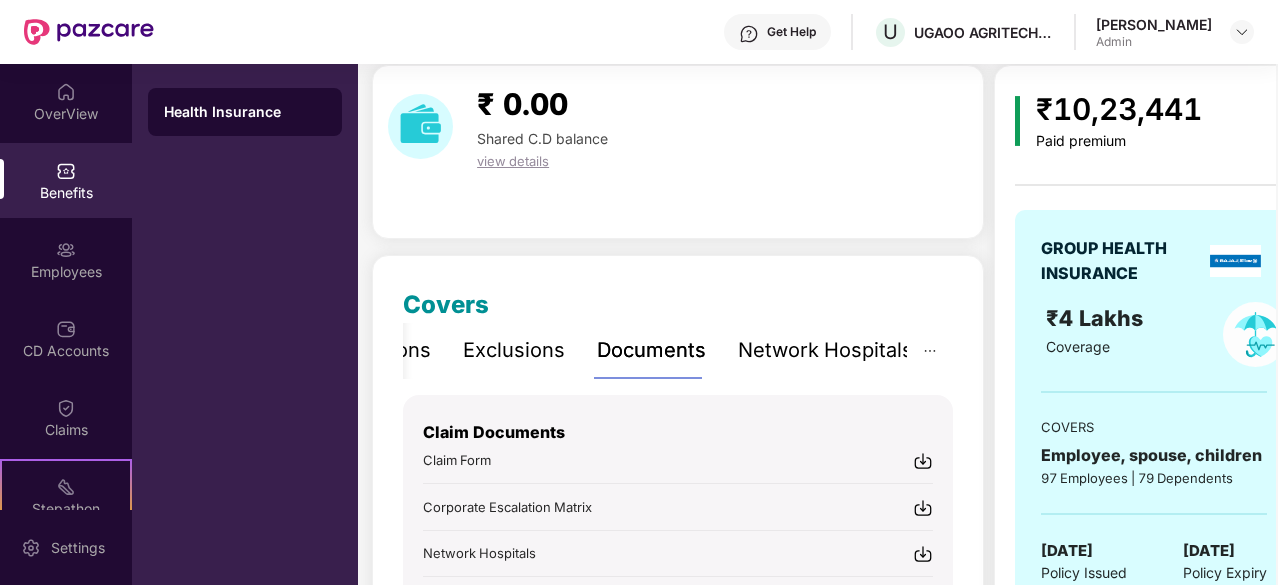 scroll, scrollTop: 0, scrollLeft: 0, axis: both 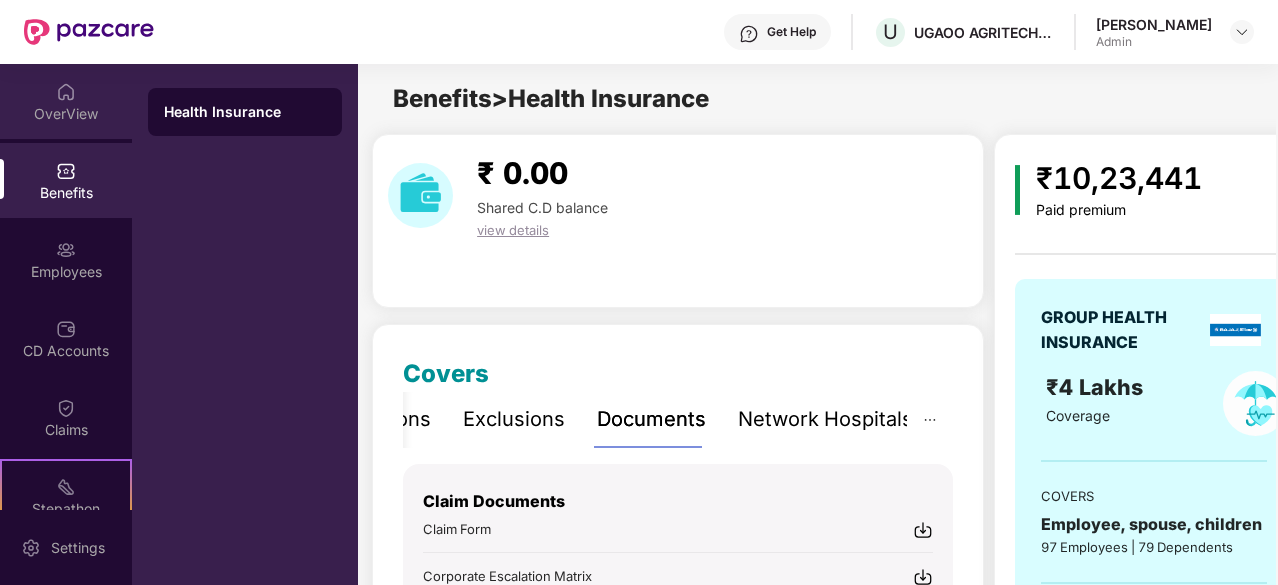 click on "OverView" at bounding box center (66, 114) 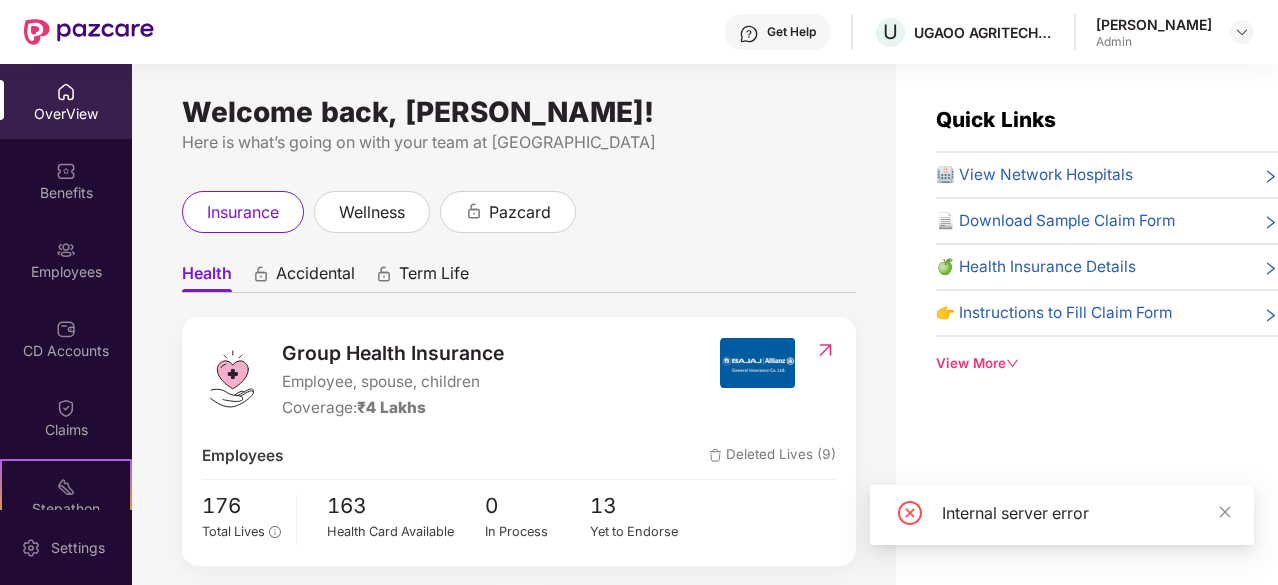 click on "View More" at bounding box center [1107, 363] 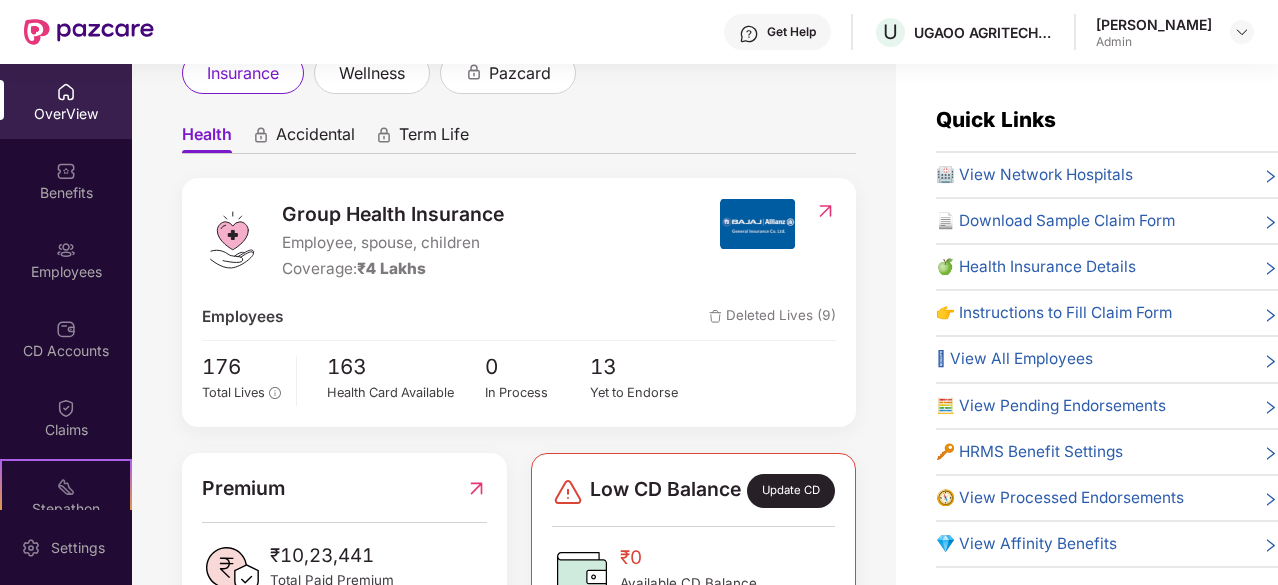 scroll, scrollTop: 145, scrollLeft: 0, axis: vertical 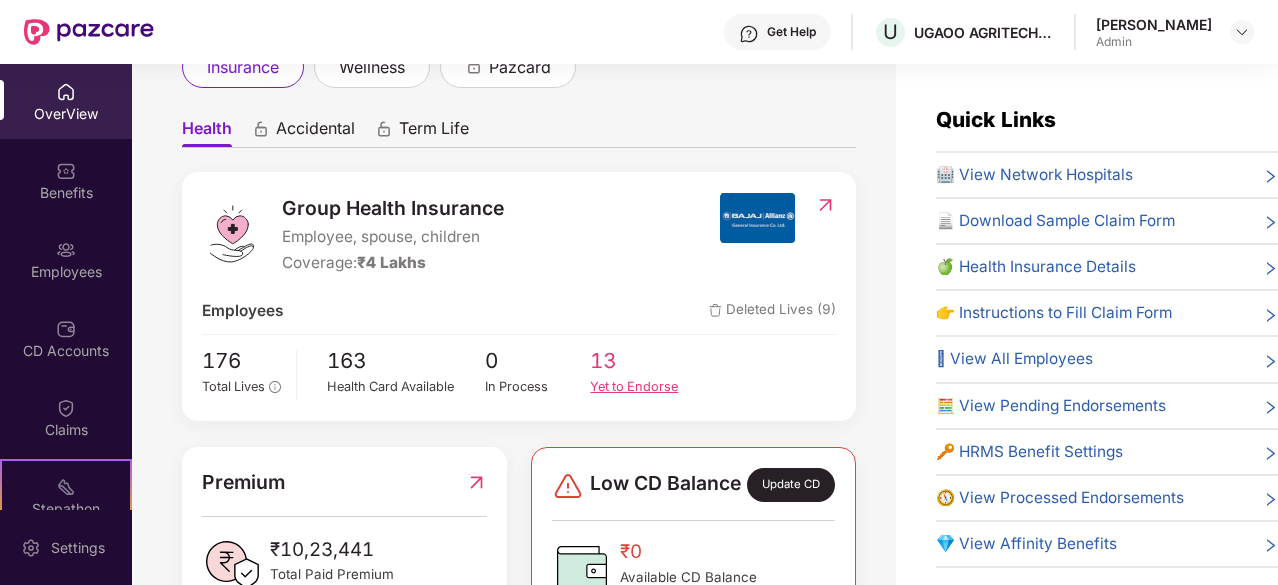 click on "13" at bounding box center [643, 361] 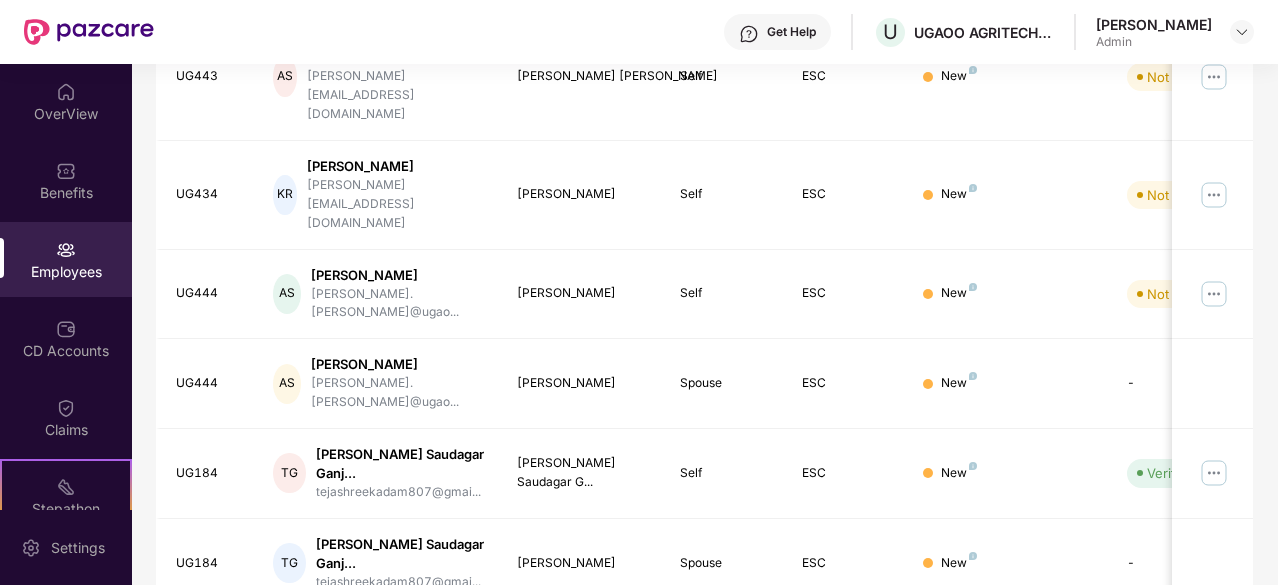 scroll, scrollTop: 639, scrollLeft: 0, axis: vertical 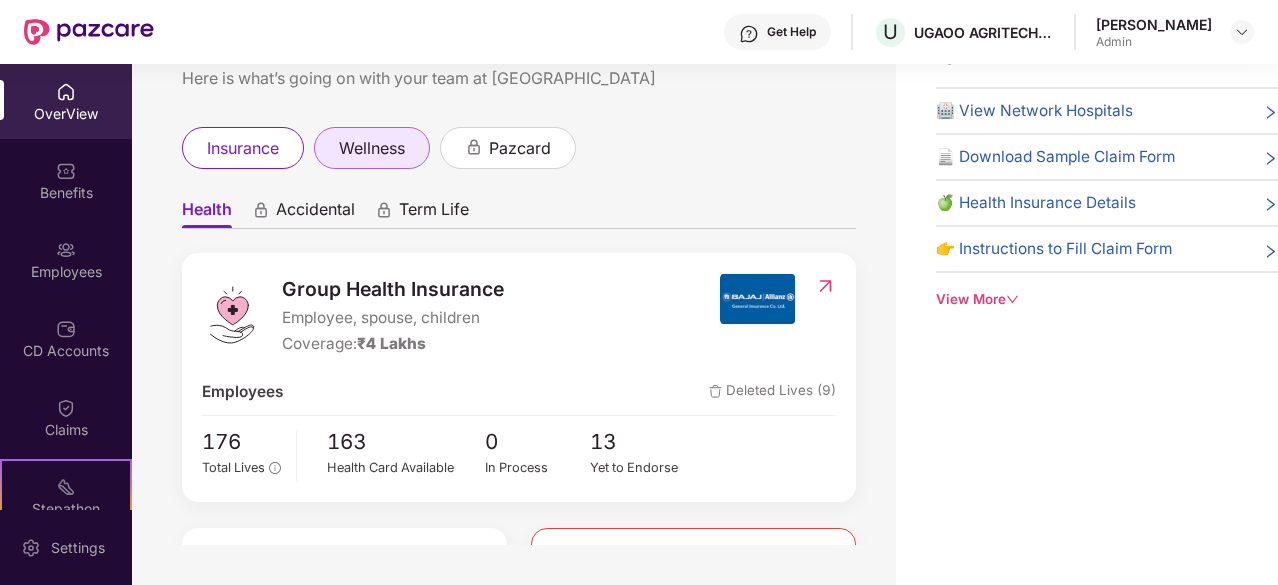 click on "wellness" at bounding box center (372, 148) 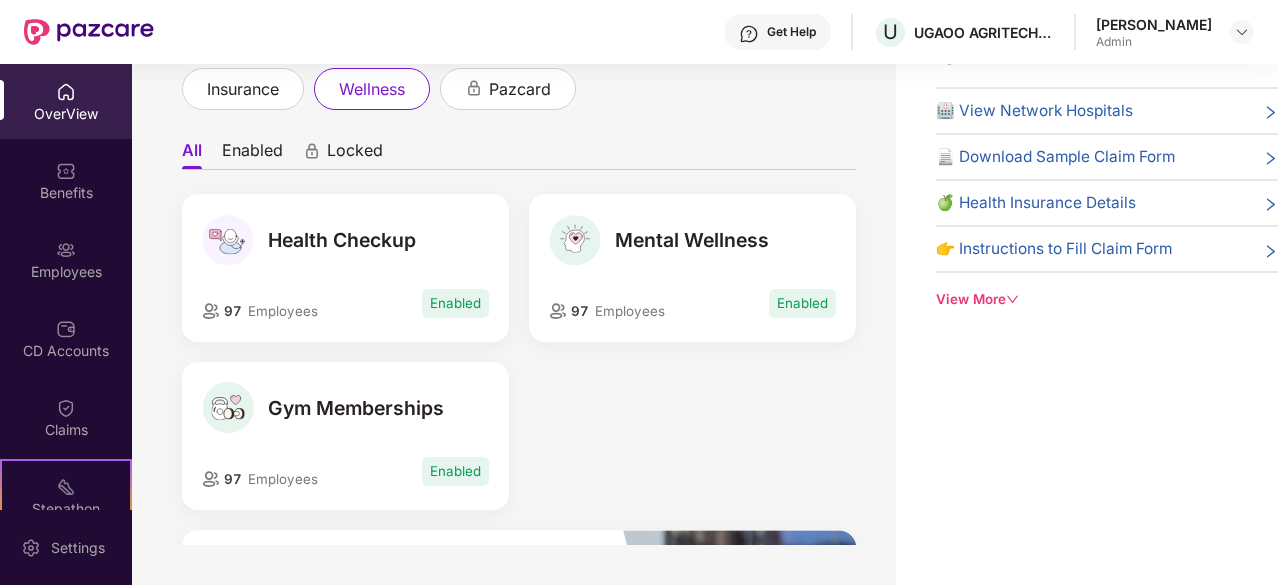 scroll, scrollTop: 61, scrollLeft: 0, axis: vertical 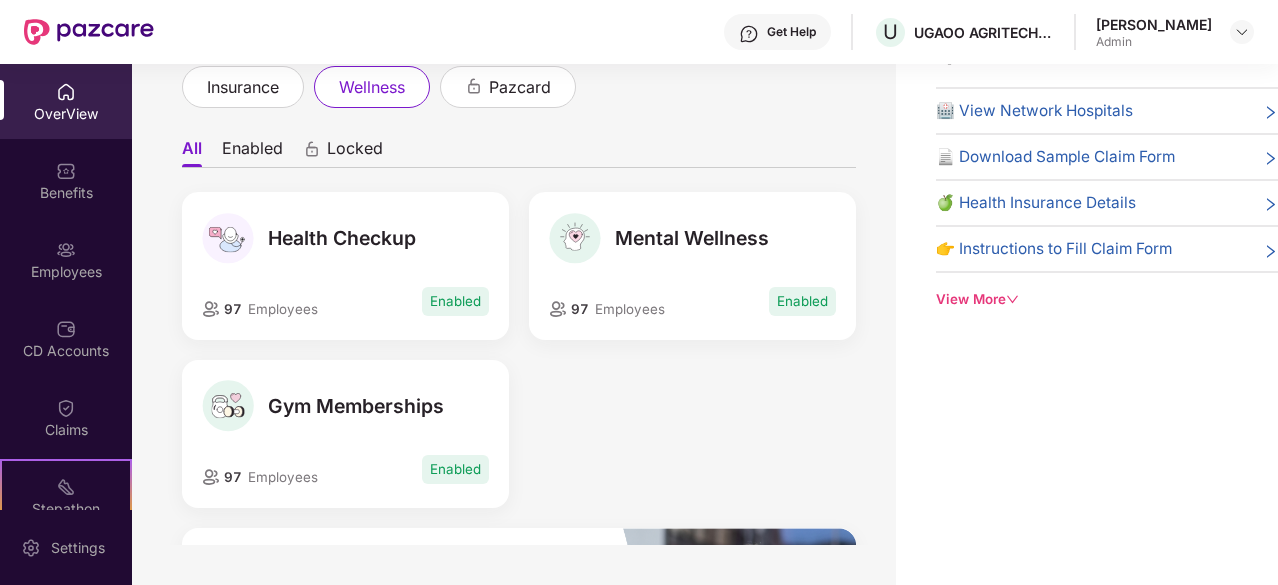 click at bounding box center (227, 238) 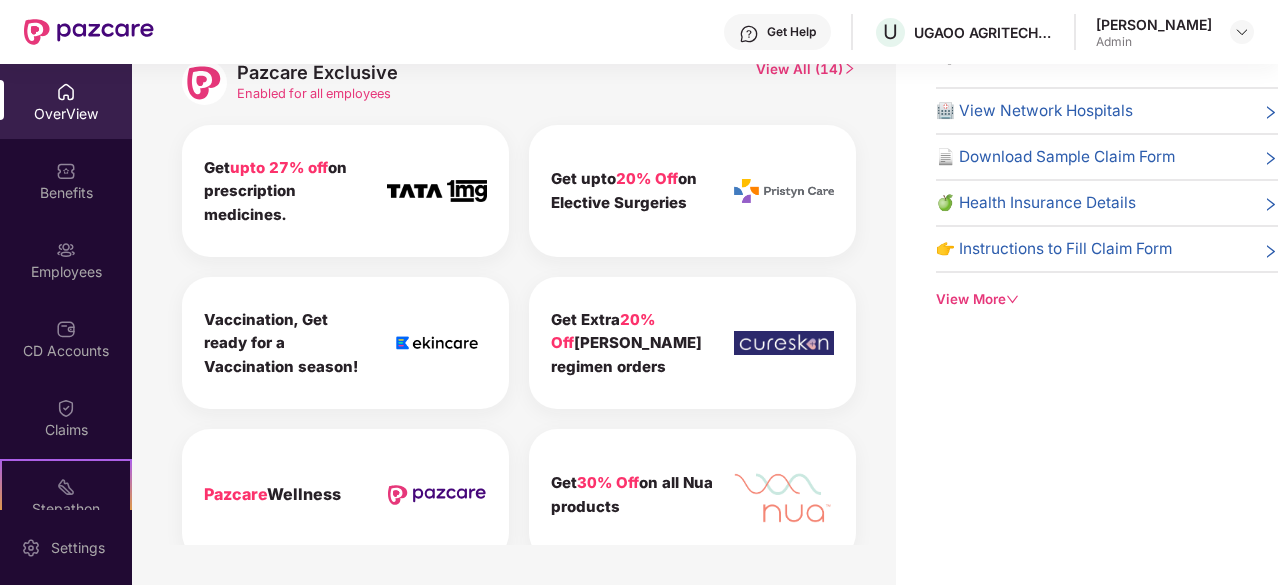 scroll, scrollTop: 834, scrollLeft: 0, axis: vertical 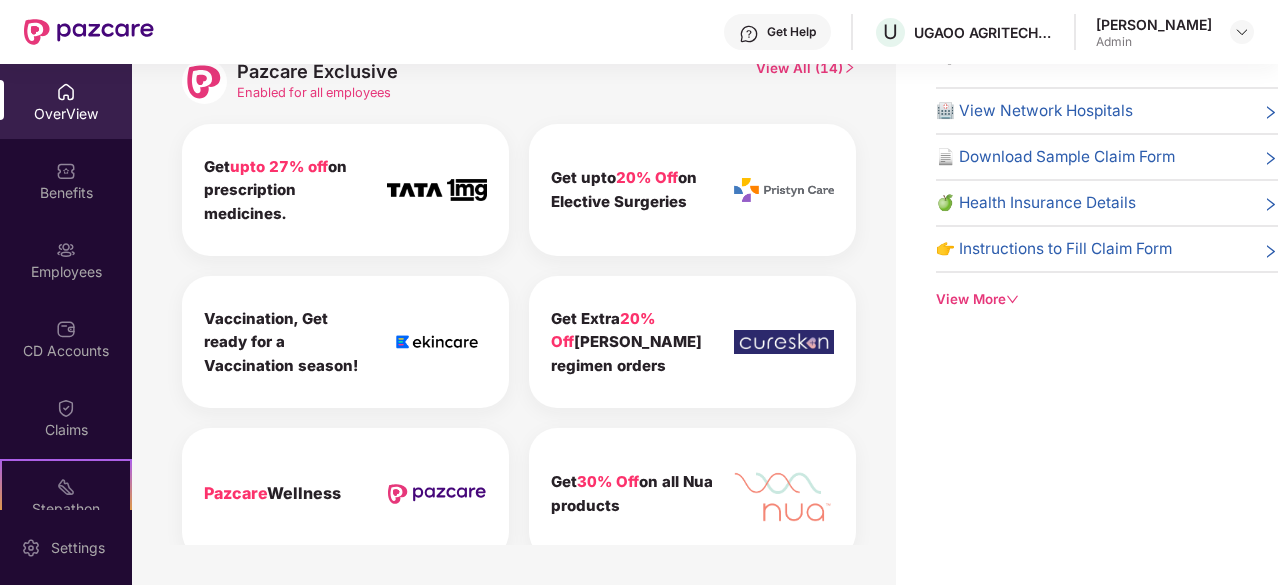 click on "Get  upto 27% off  on prescription medicines." at bounding box center [345, 190] 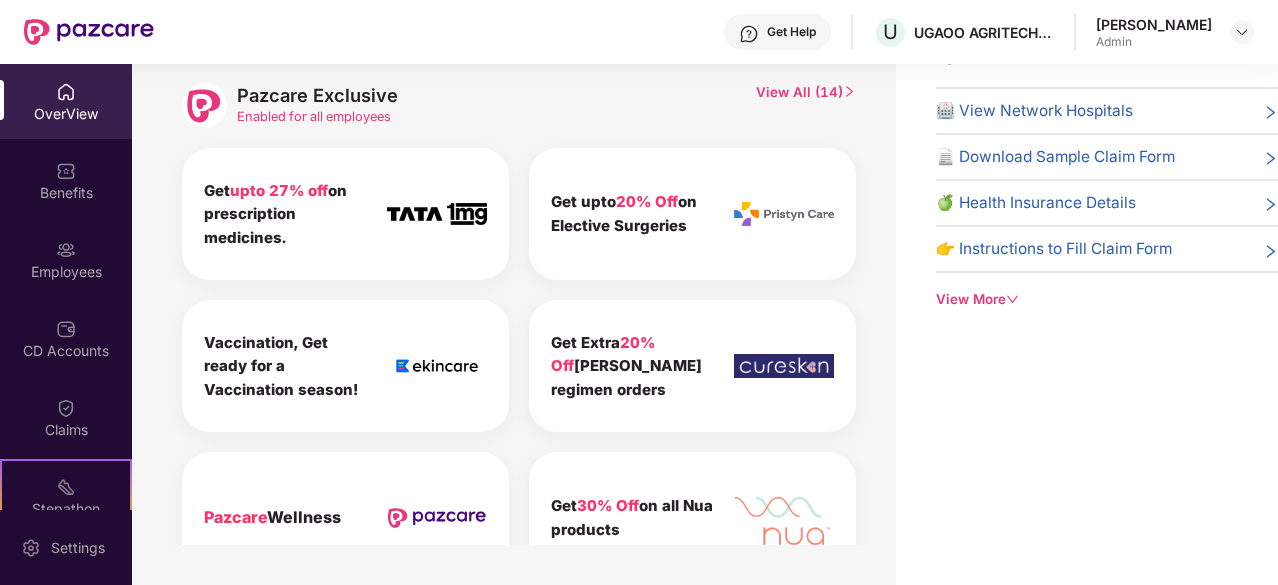 scroll, scrollTop: 774, scrollLeft: 0, axis: vertical 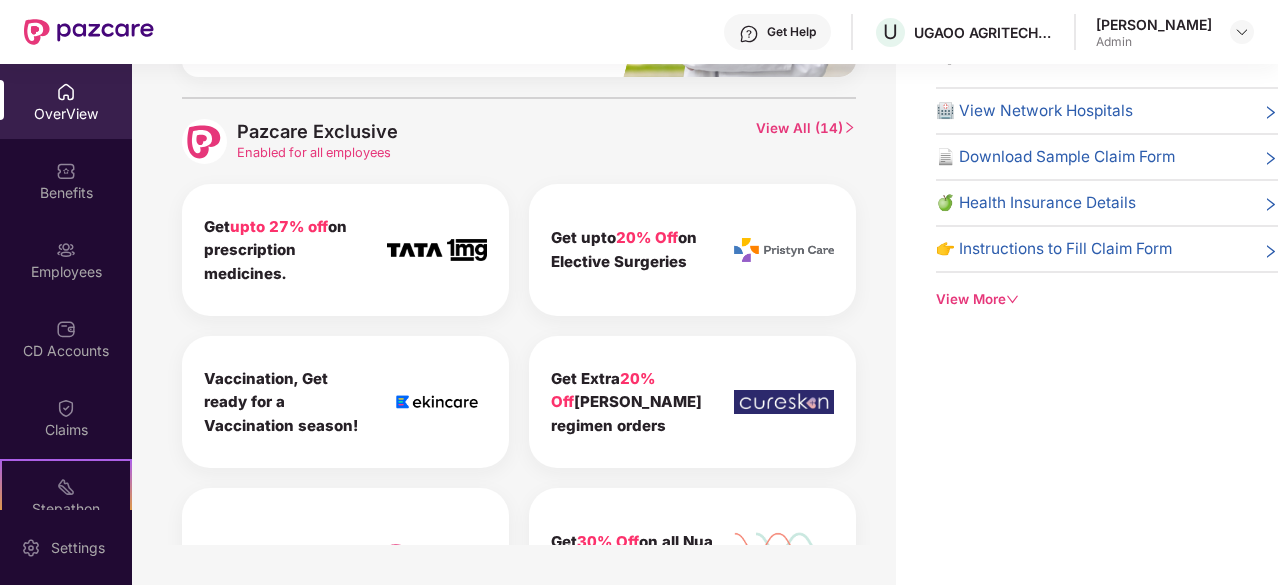 click on "View All ( 14 )" at bounding box center (806, 141) 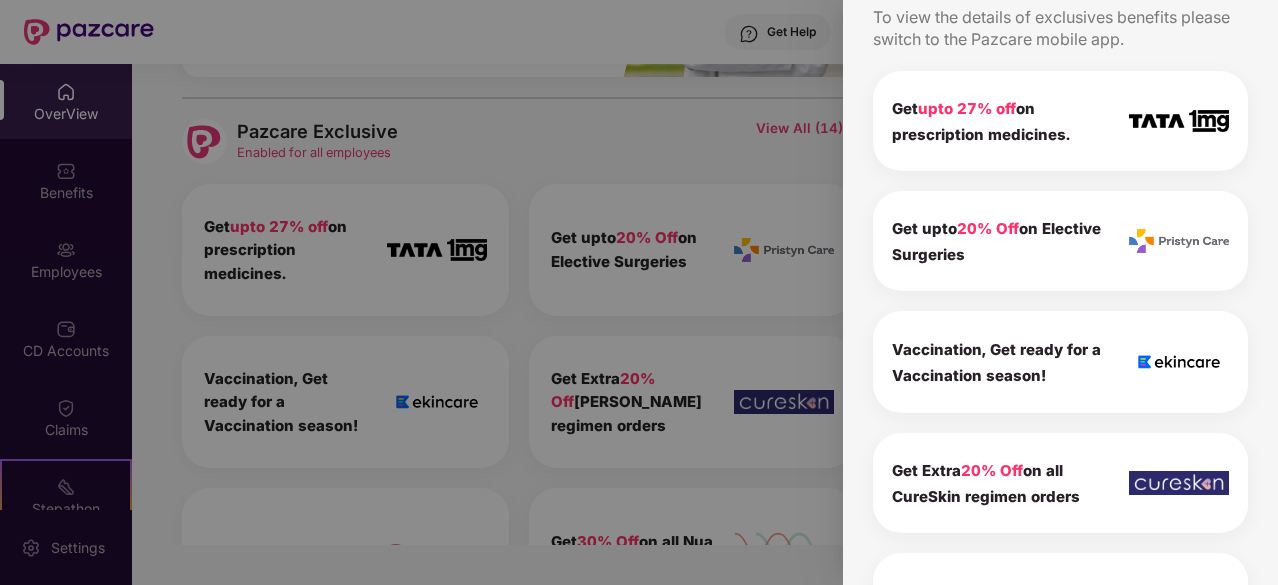 scroll, scrollTop: 0, scrollLeft: 0, axis: both 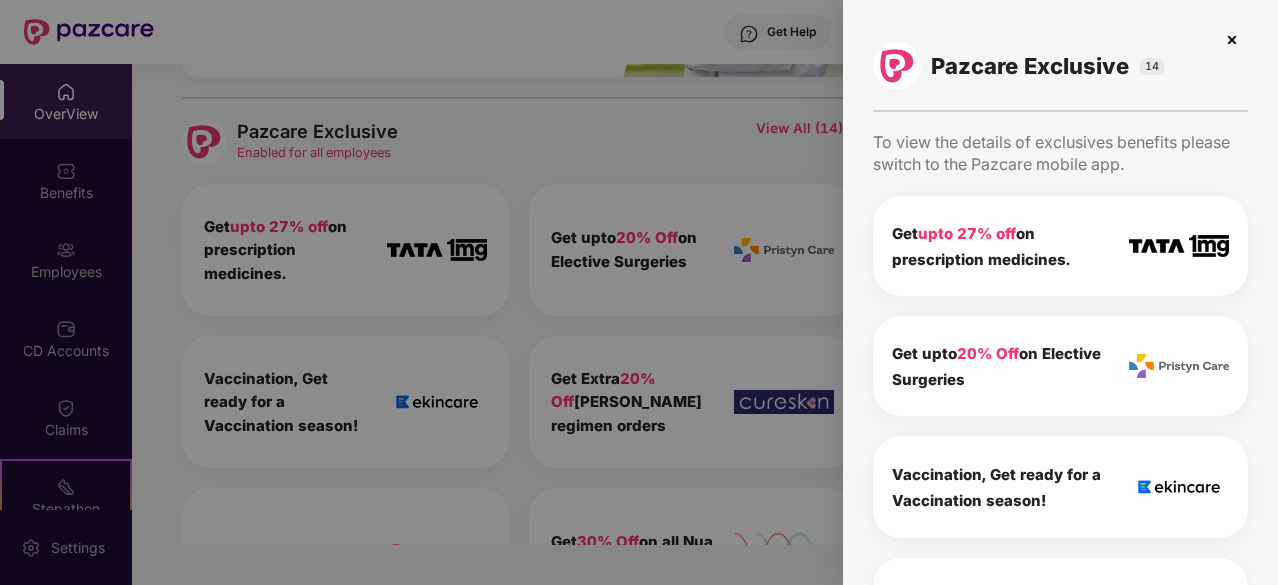 click at bounding box center [1179, 246] 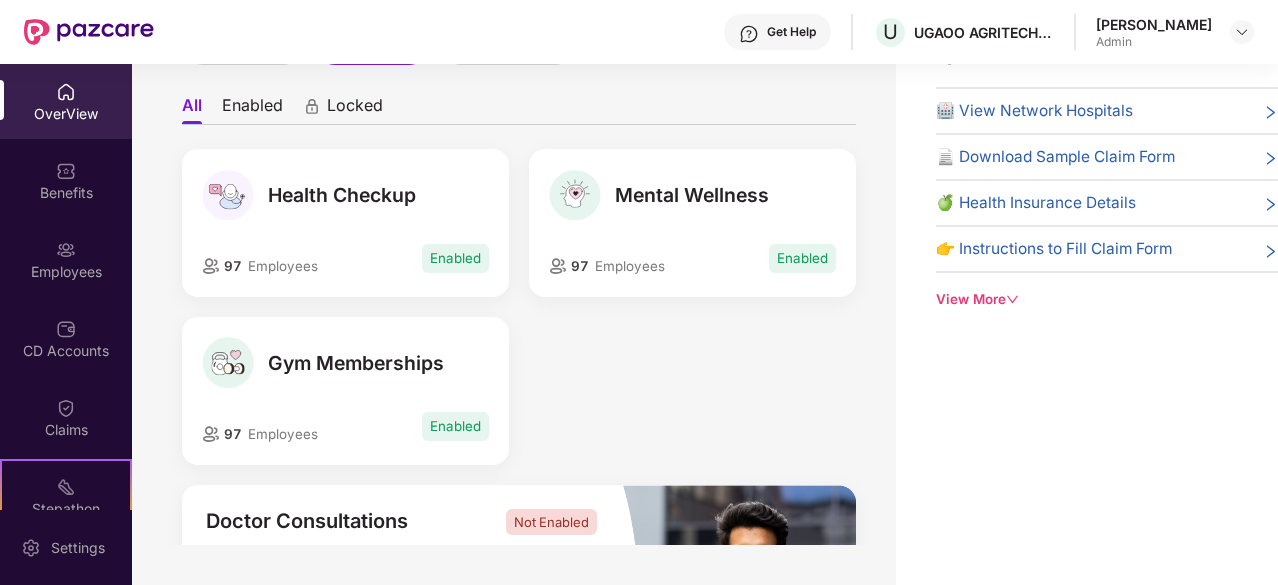 scroll, scrollTop: 0, scrollLeft: 0, axis: both 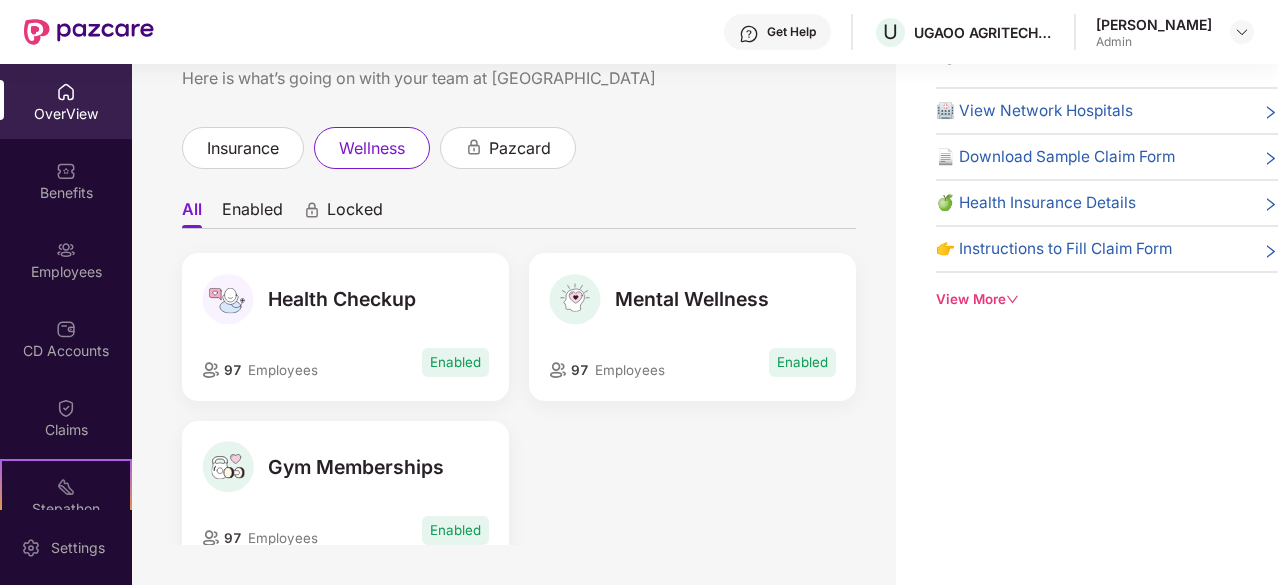 click on "Enabled" at bounding box center (252, 213) 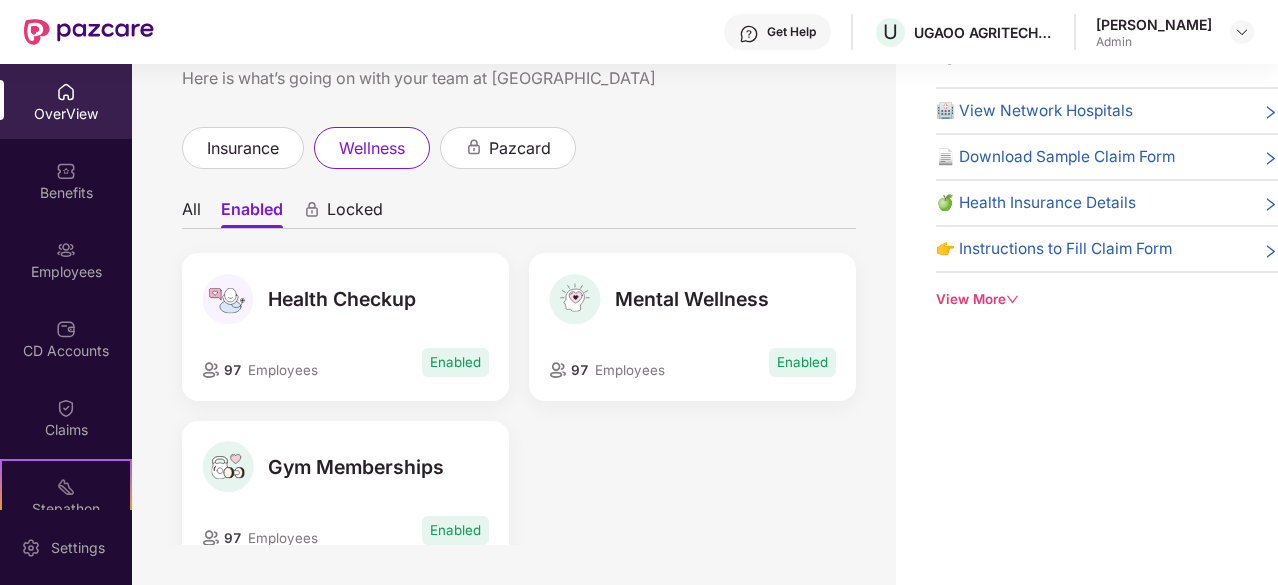 click on "Locked" at bounding box center (355, 213) 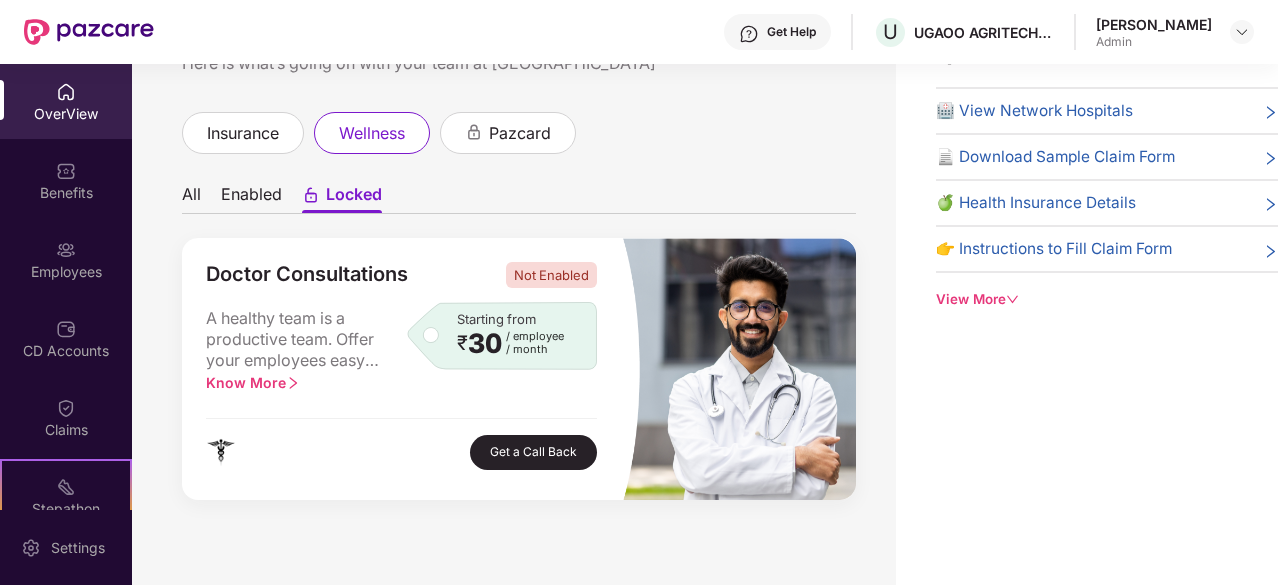 scroll, scrollTop: 10, scrollLeft: 0, axis: vertical 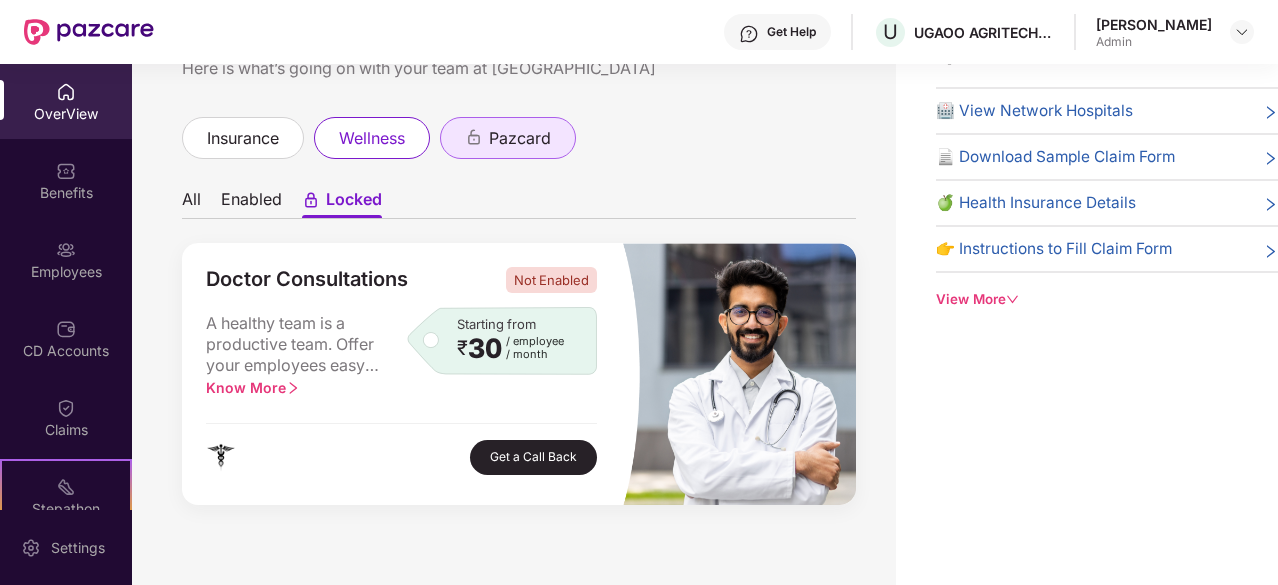 click on "pazcard" at bounding box center [508, 138] 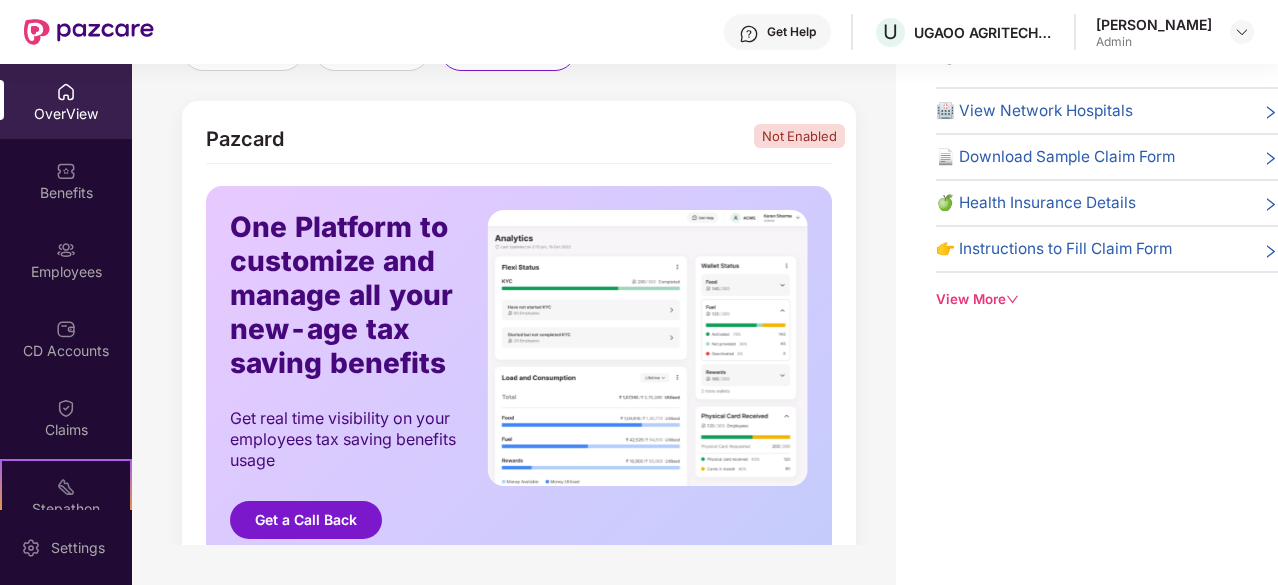 scroll, scrollTop: 105, scrollLeft: 0, axis: vertical 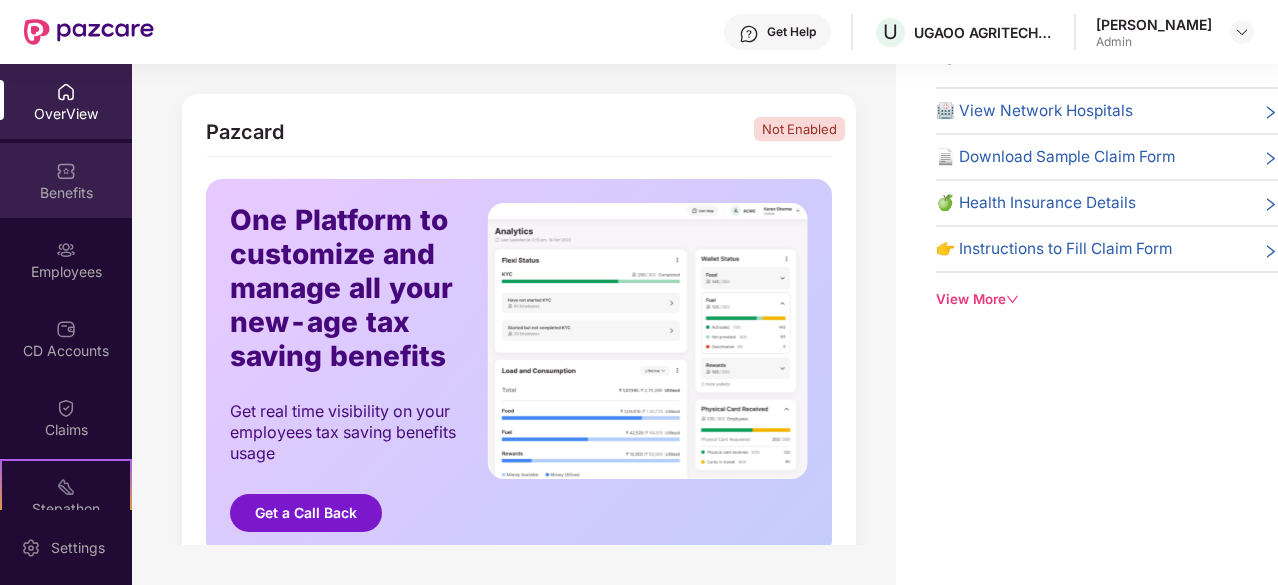 click at bounding box center [66, 171] 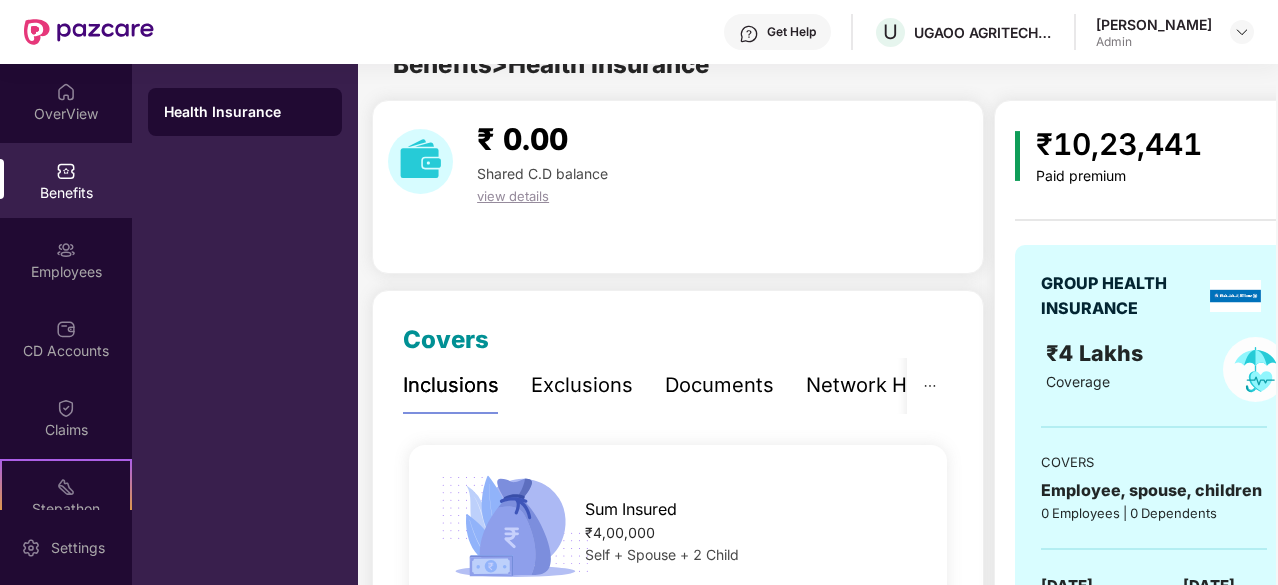 scroll, scrollTop: 64, scrollLeft: 0, axis: vertical 